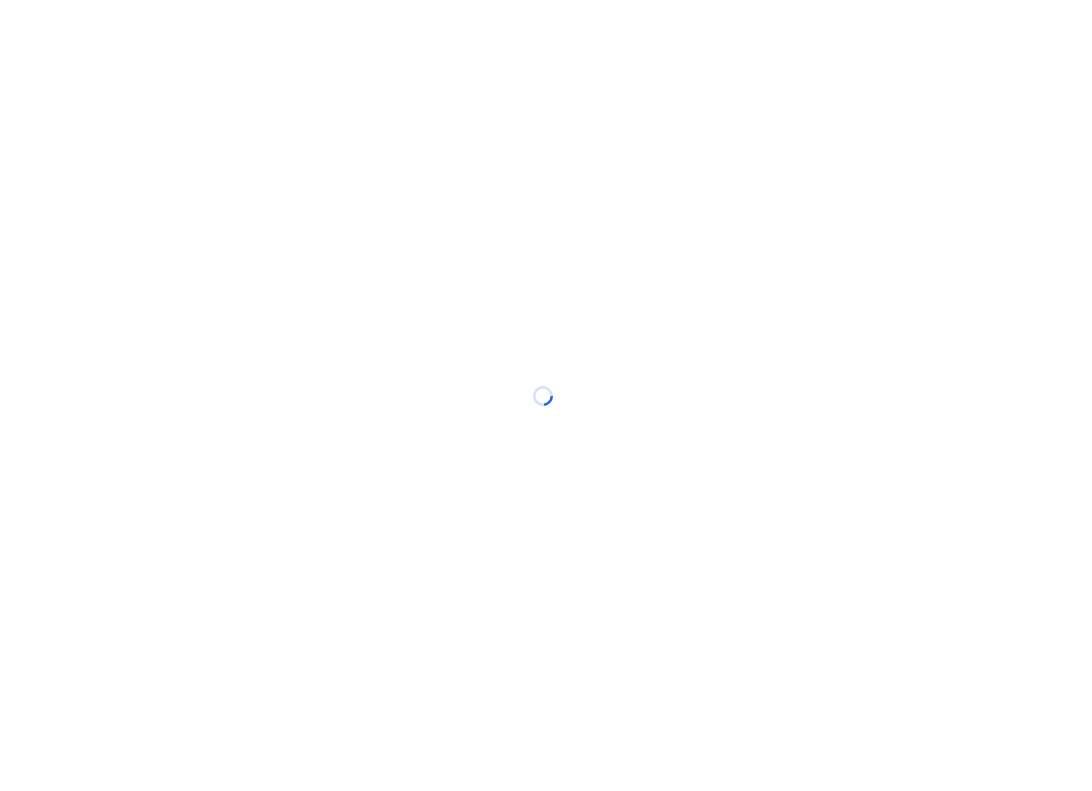scroll, scrollTop: 0, scrollLeft: 0, axis: both 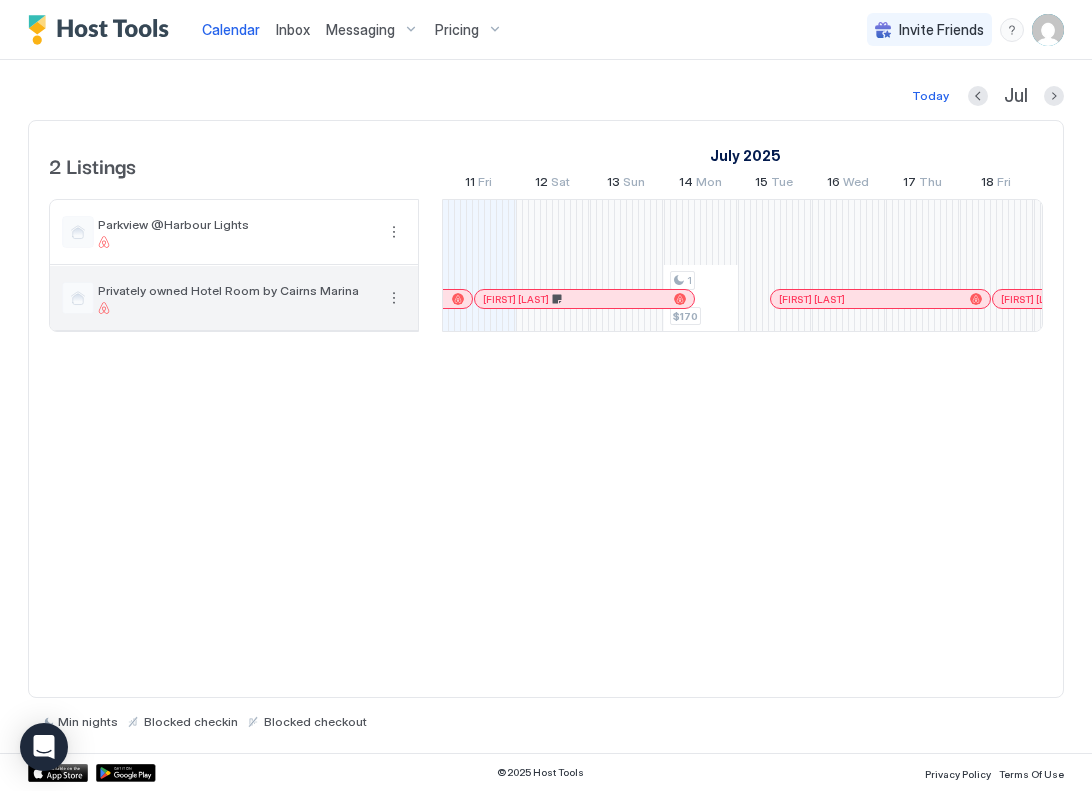 click on "Privately owned Hotel Room by Cairns Marina" at bounding box center [236, 290] 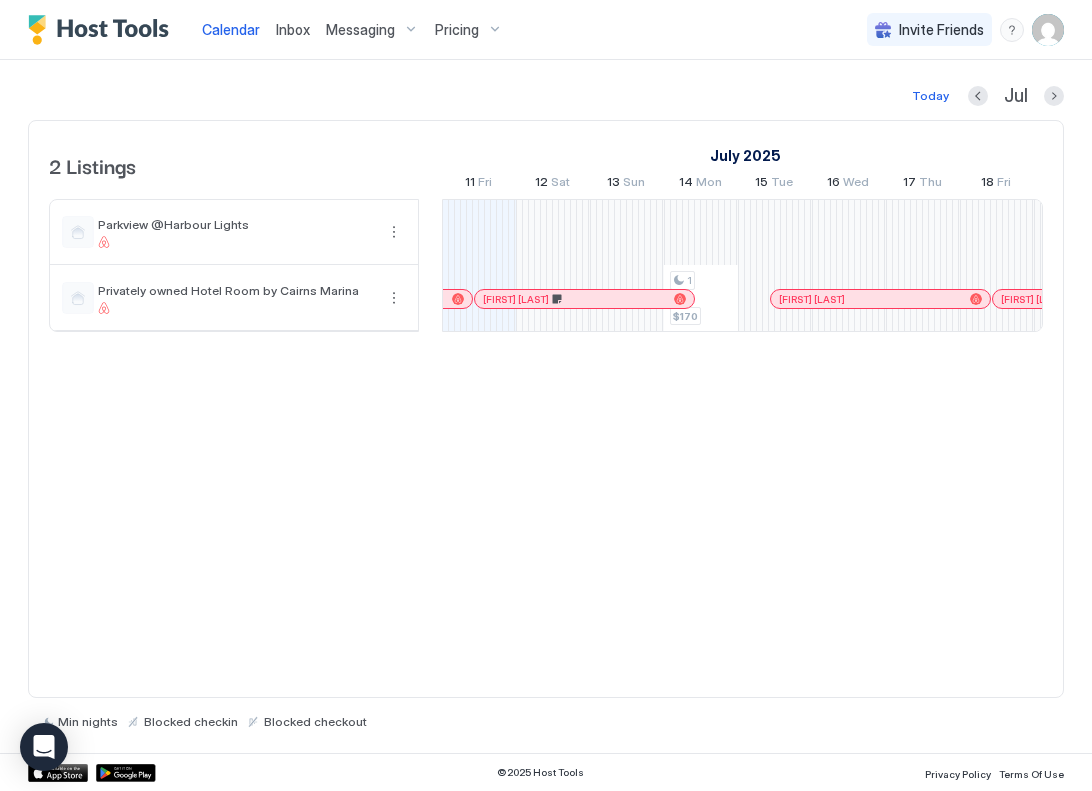 click on "Inbox" at bounding box center [293, 29] 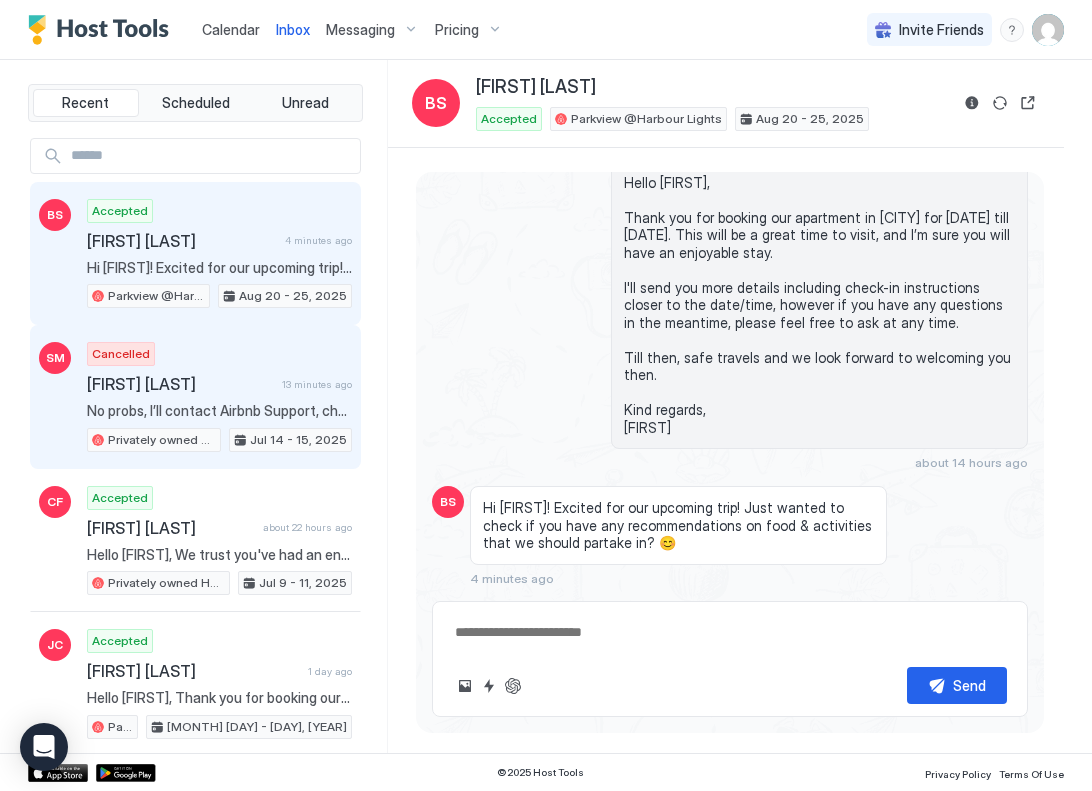scroll, scrollTop: 77, scrollLeft: 0, axis: vertical 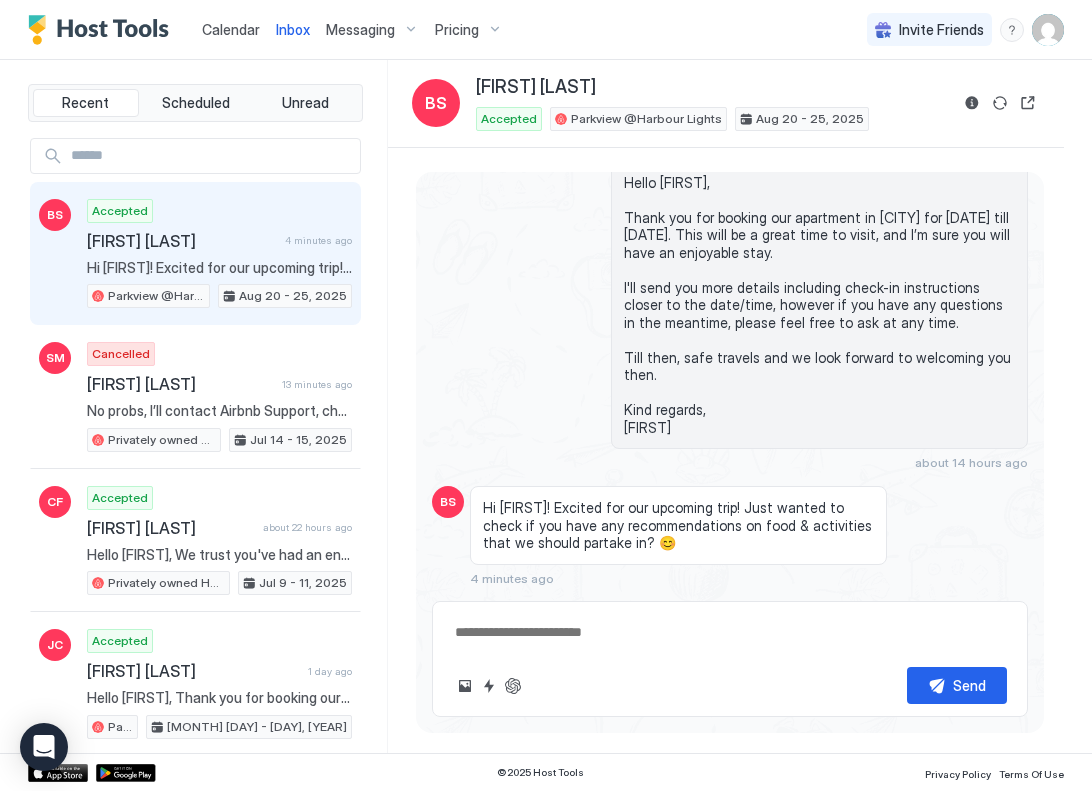 click at bounding box center [730, 632] 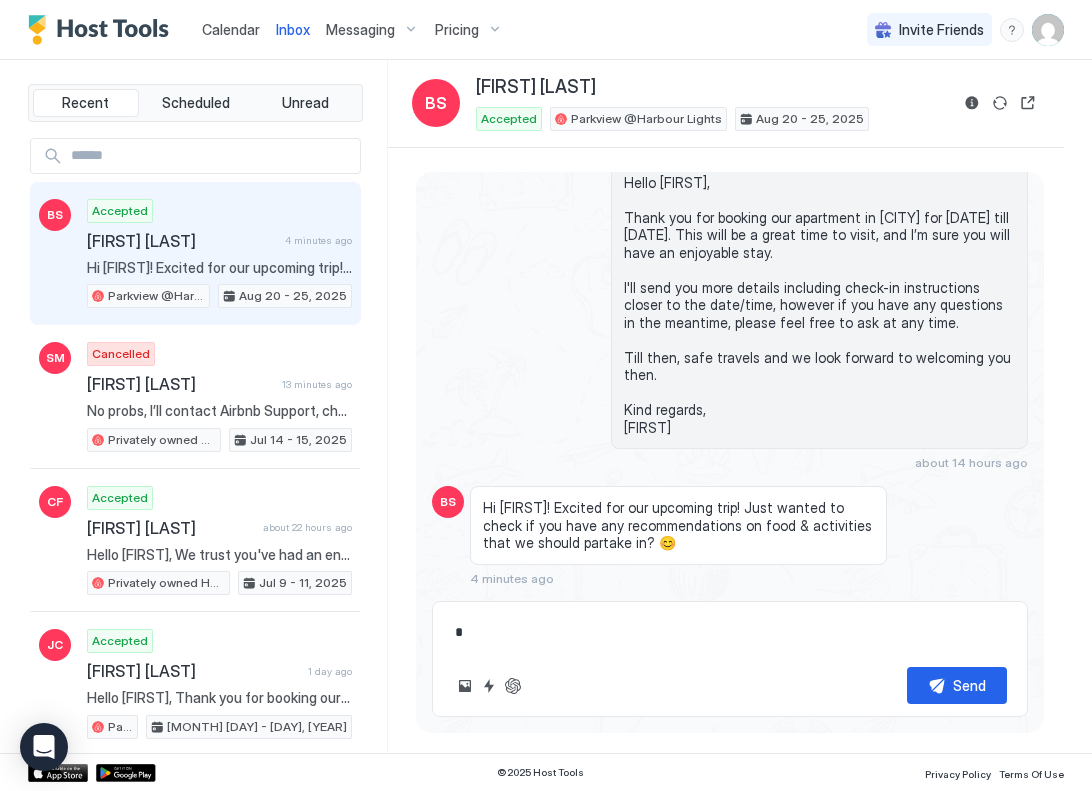 type on "*" 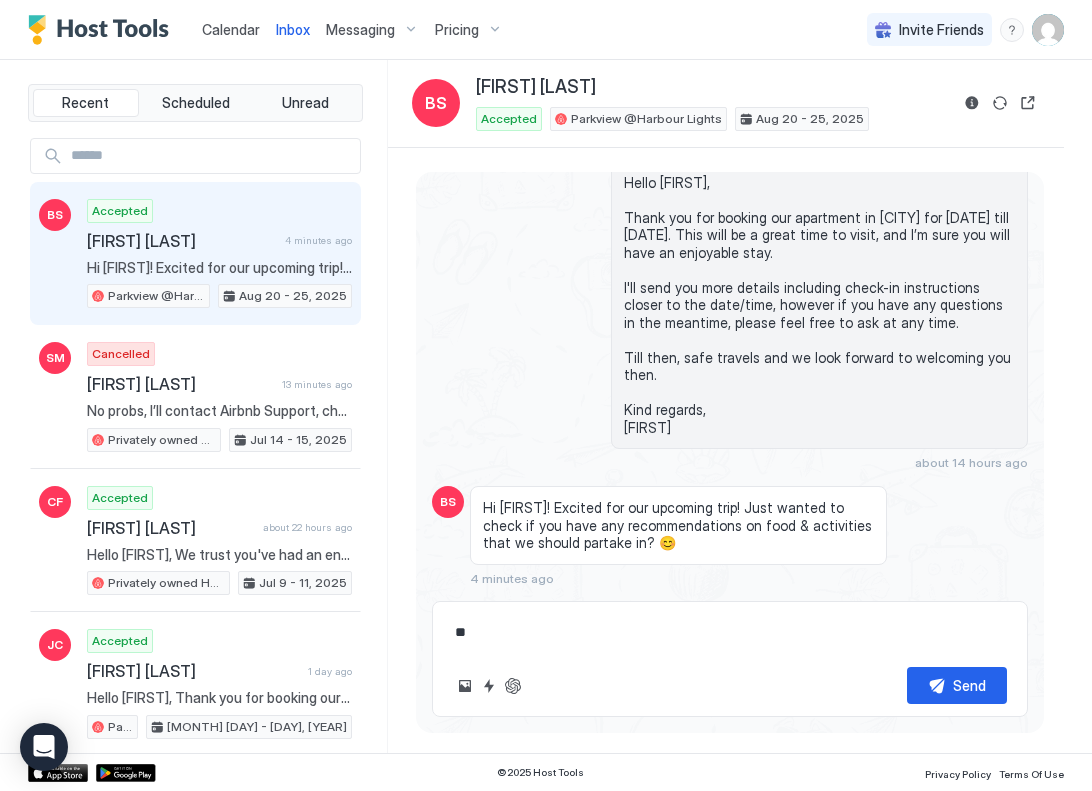 type on "*" 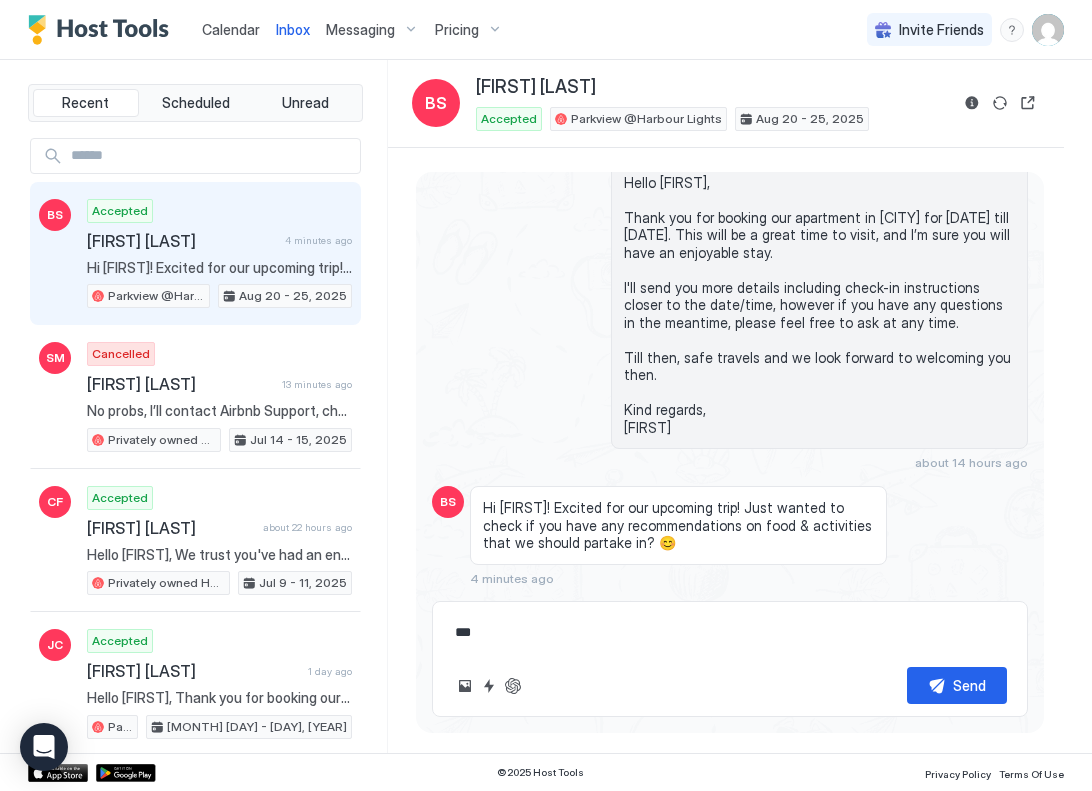 type on "*" 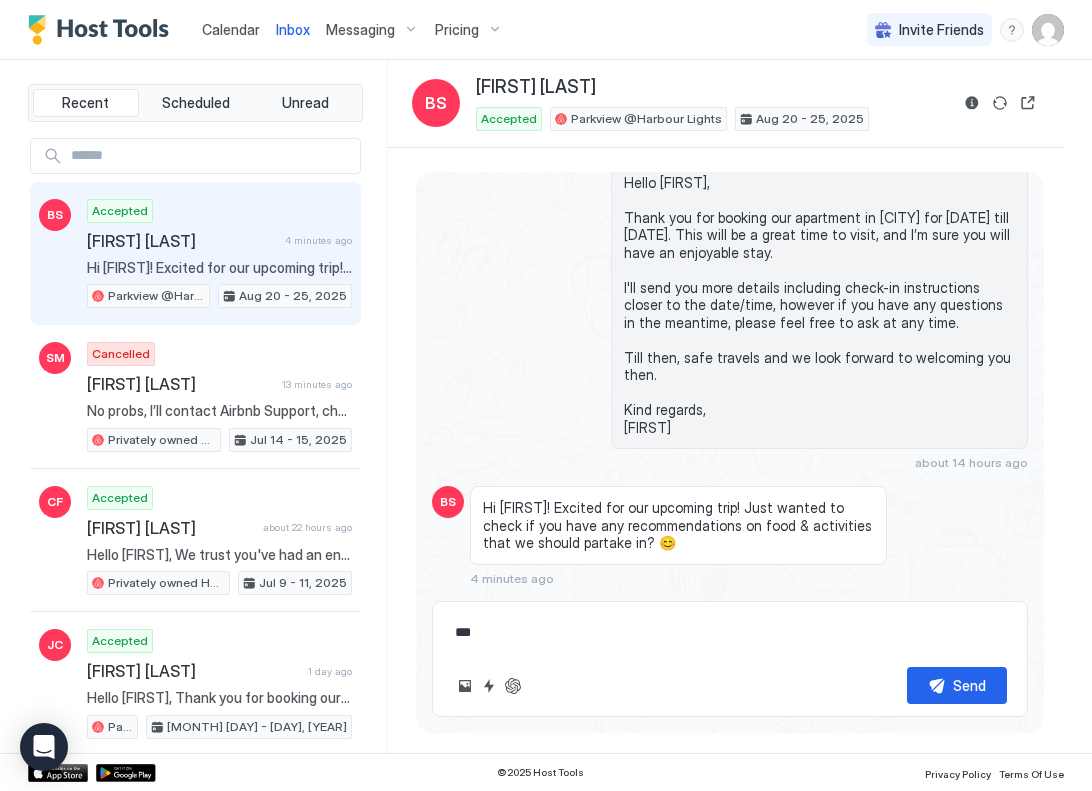 type on "****" 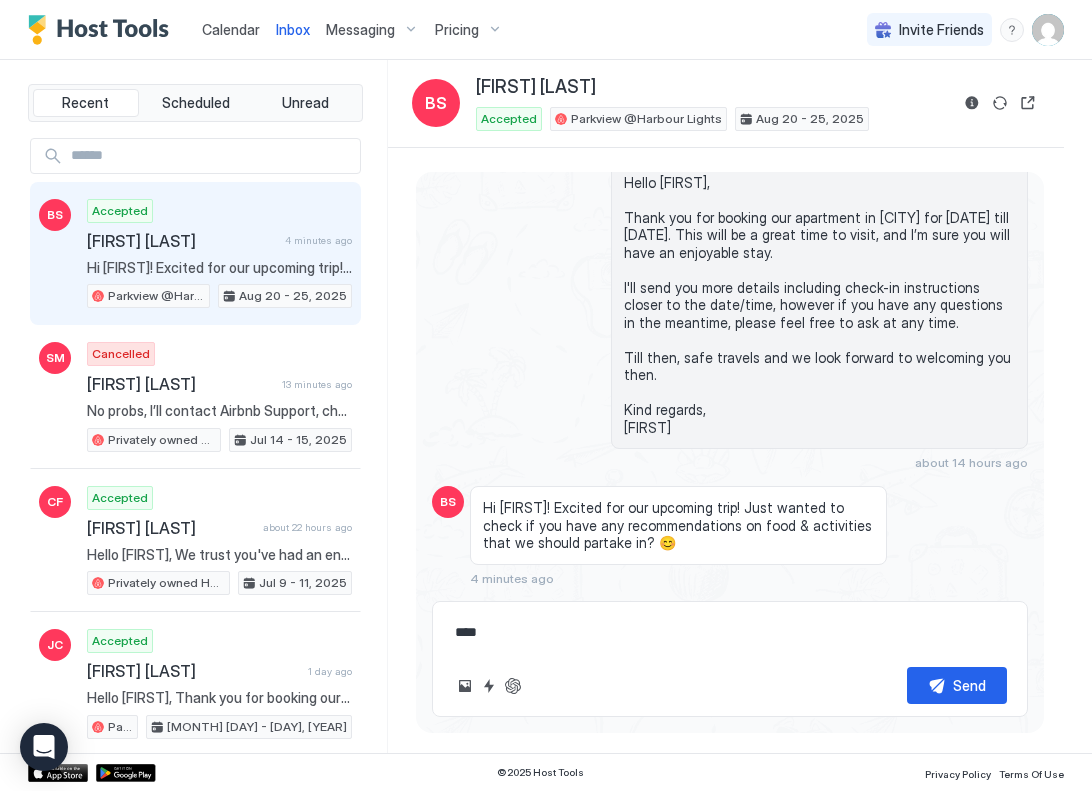type on "*" 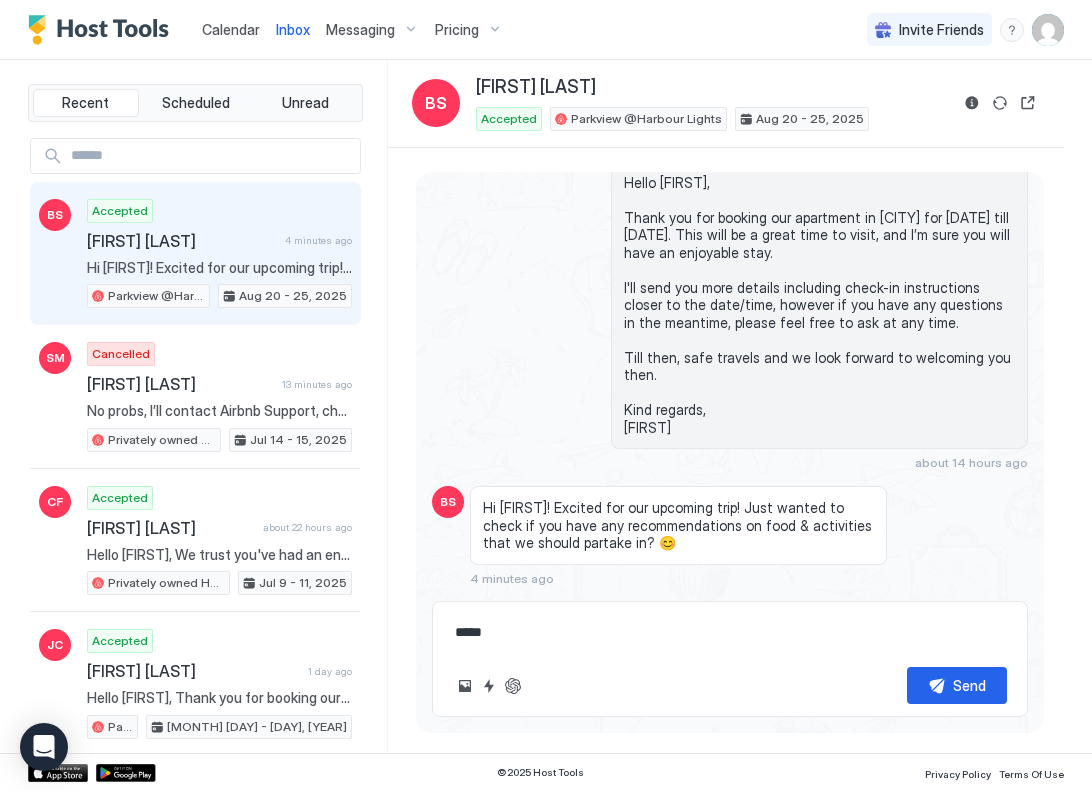type on "*" 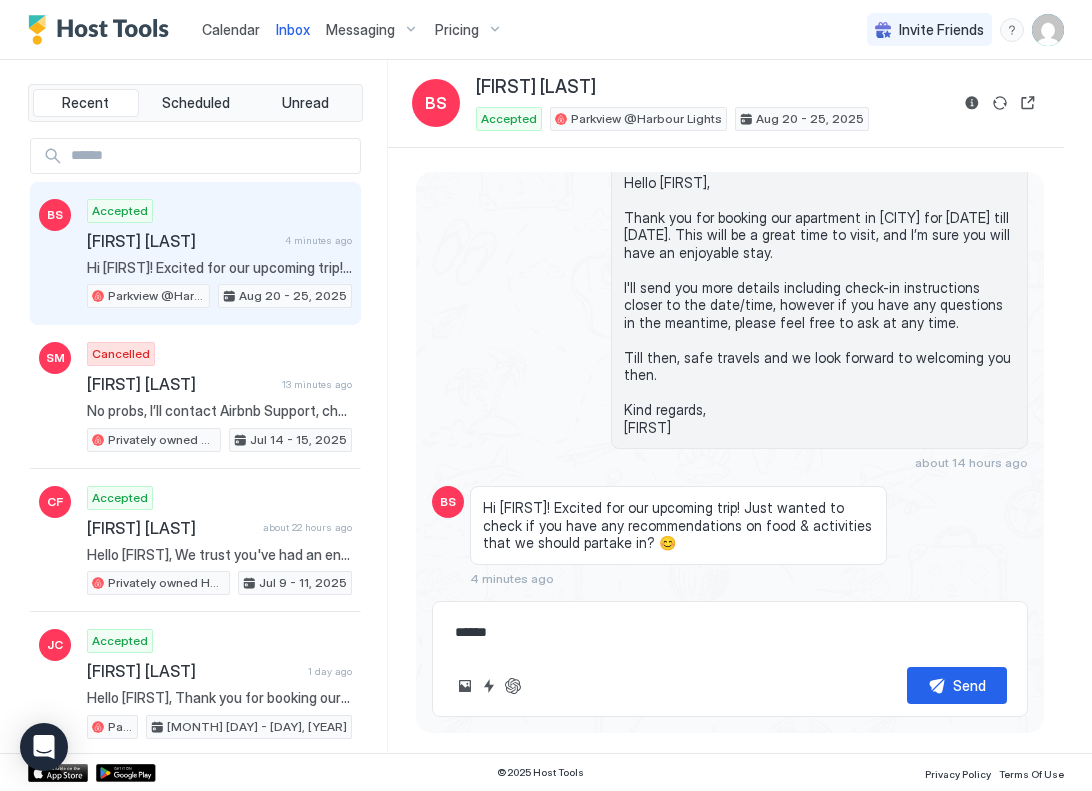 type on "*" 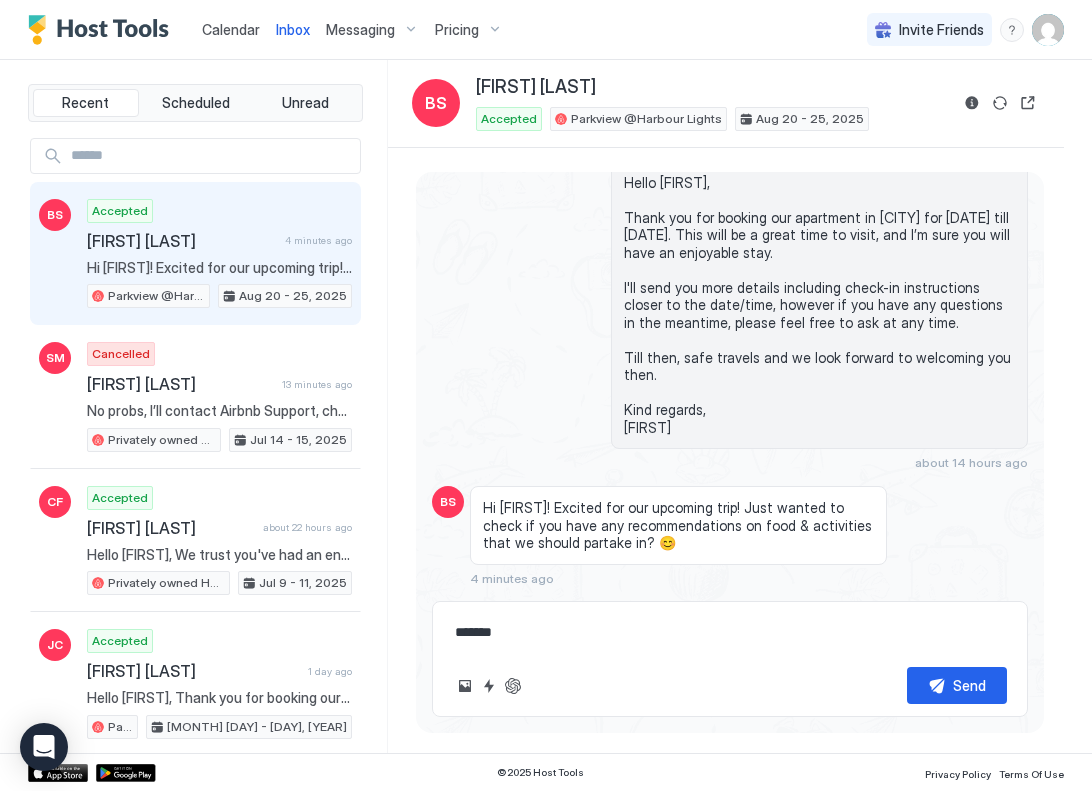 type on "*" 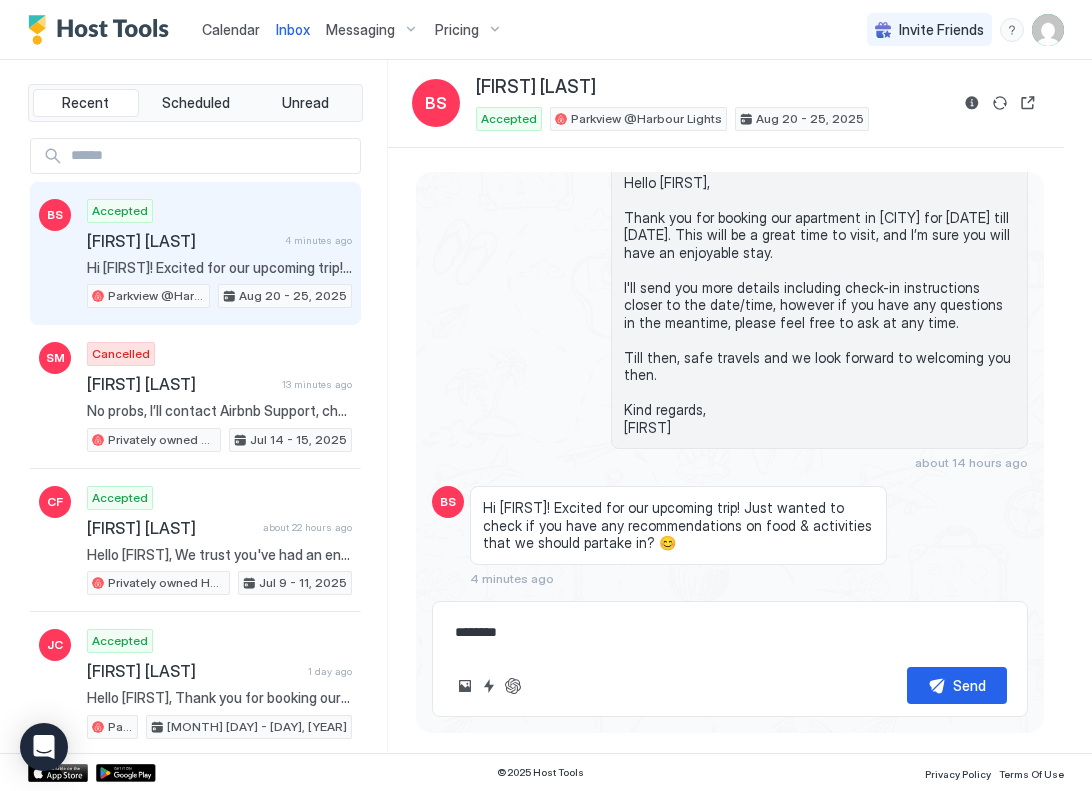 type on "*" 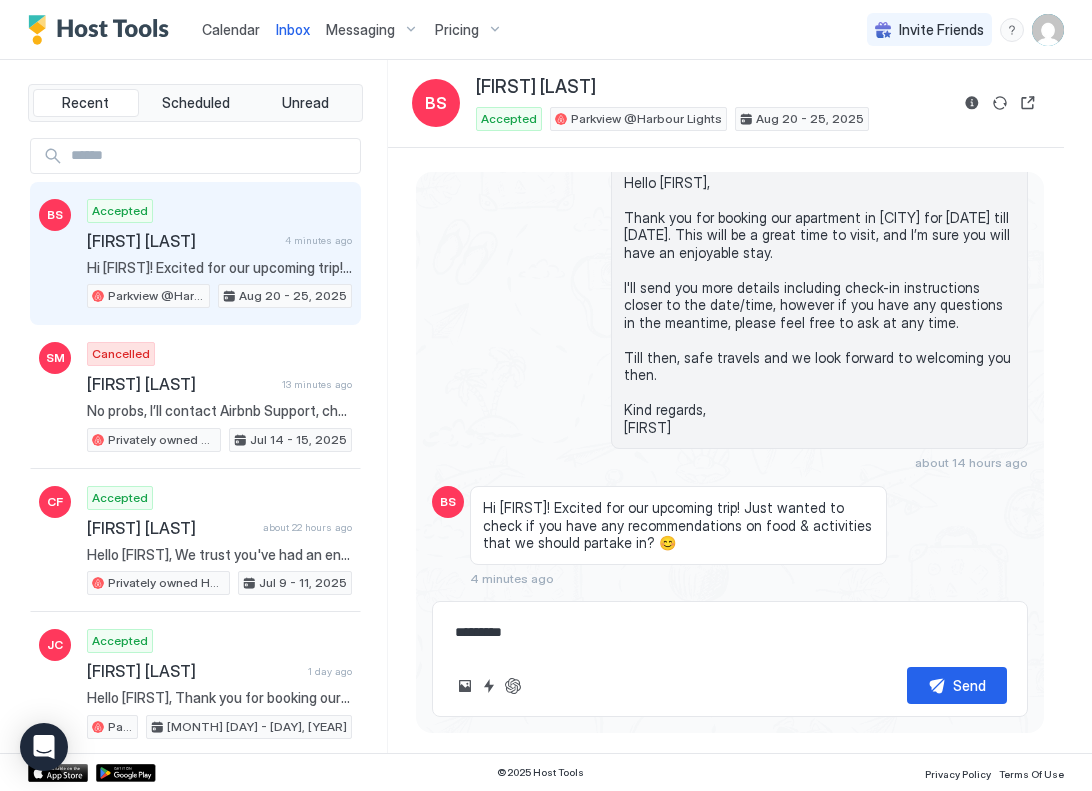 type on "*" 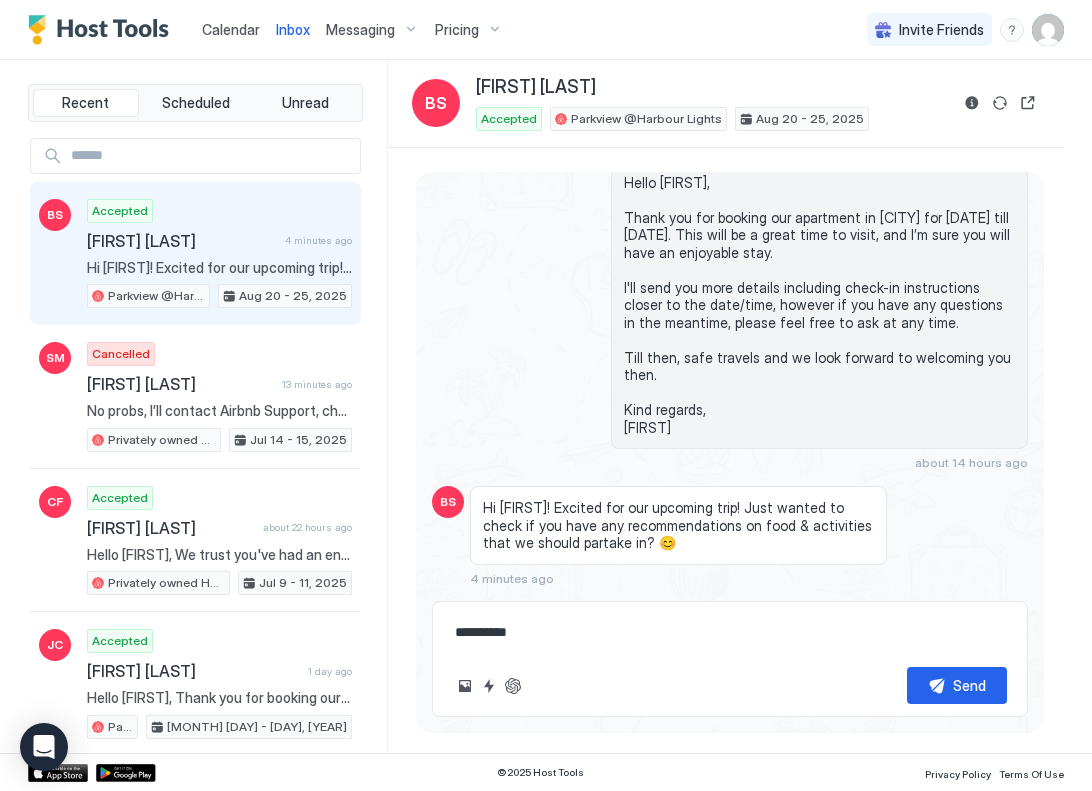 type on "*" 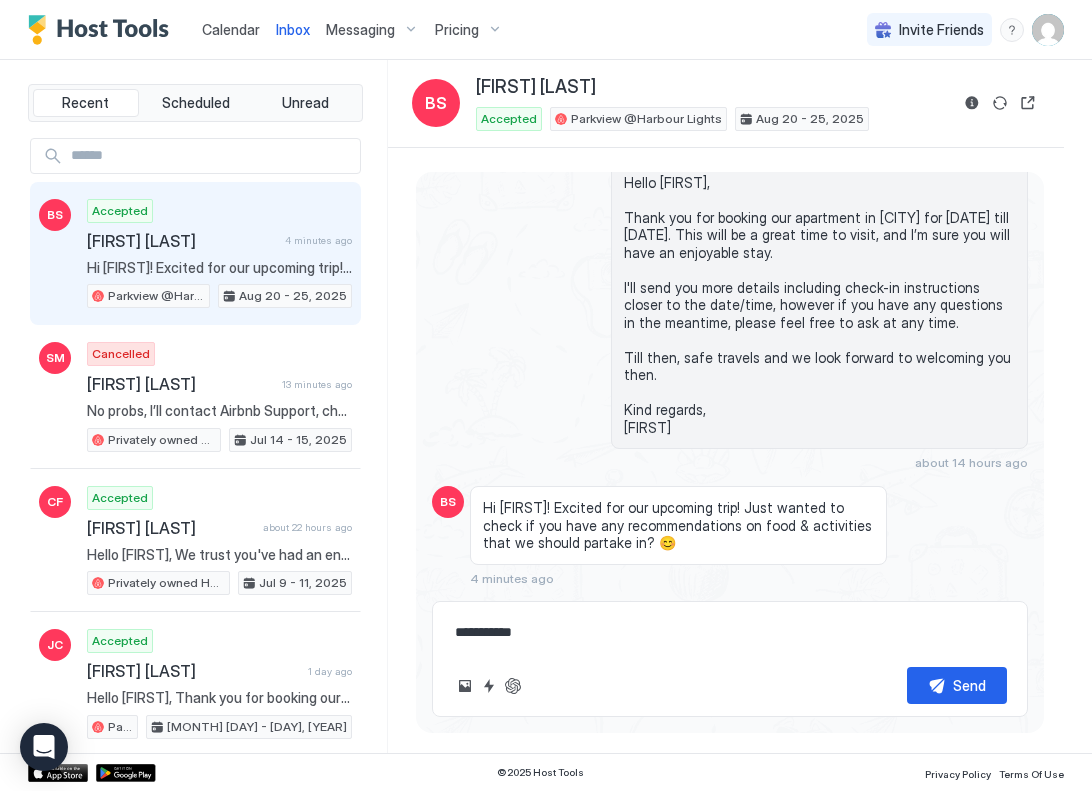 type on "*" 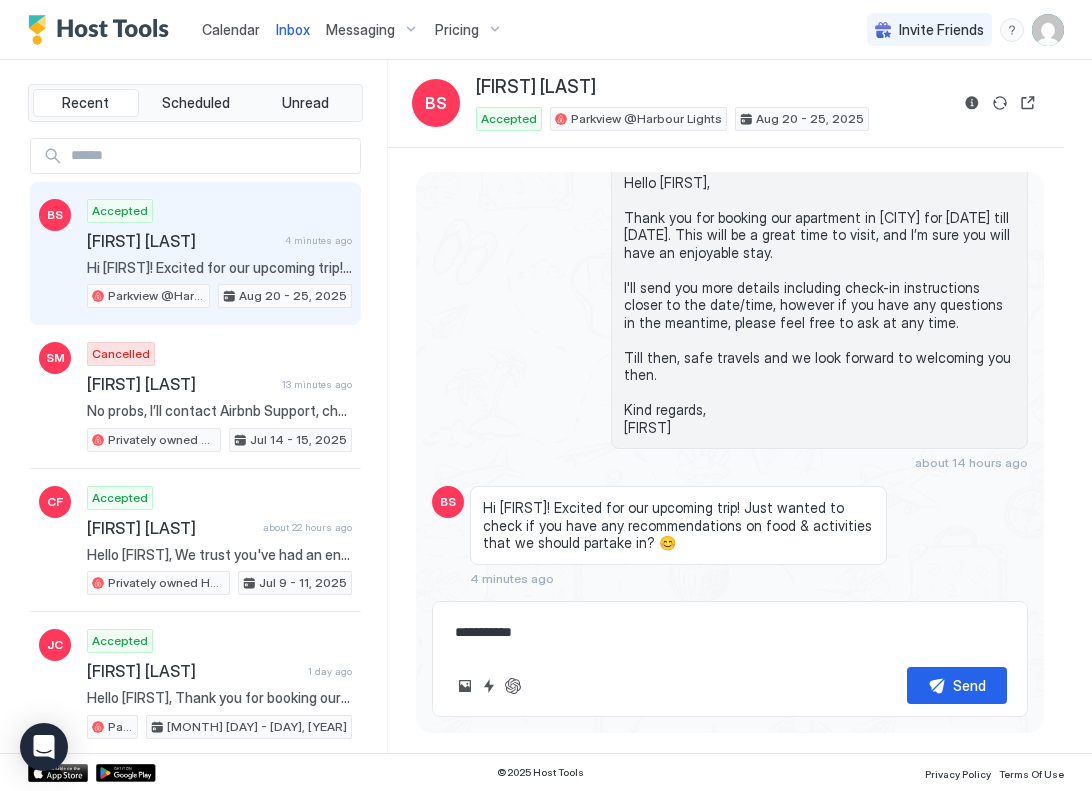 type on "**********" 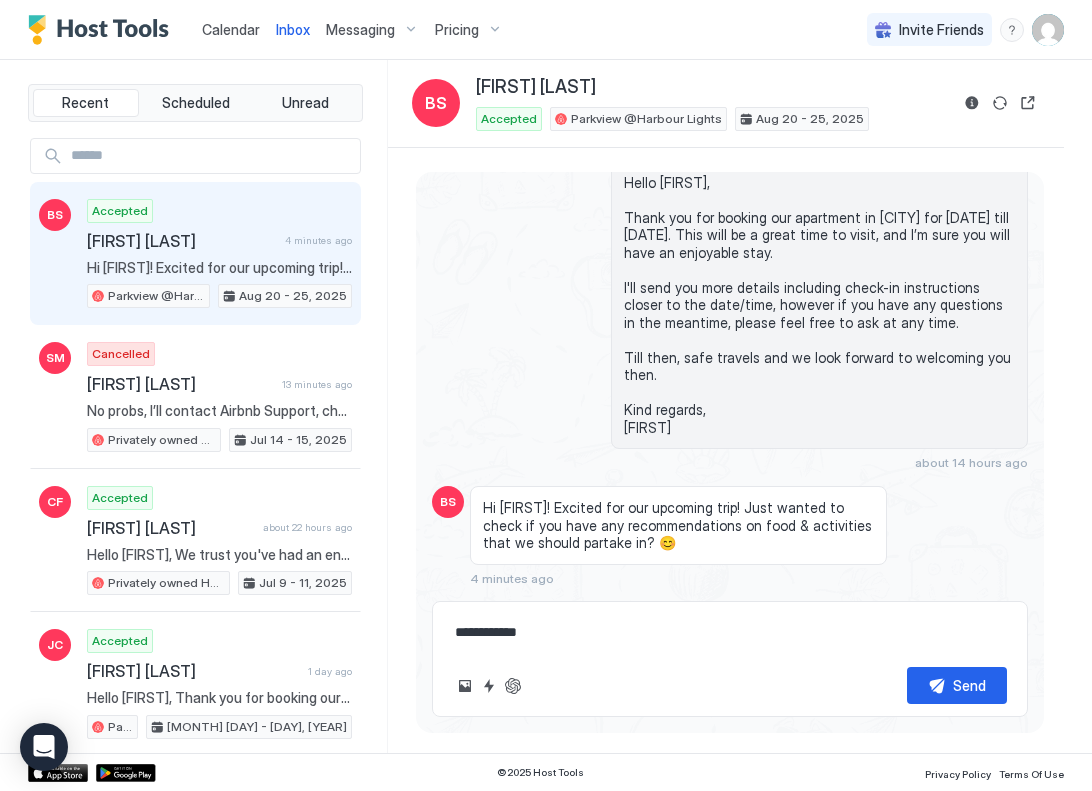 type on "*" 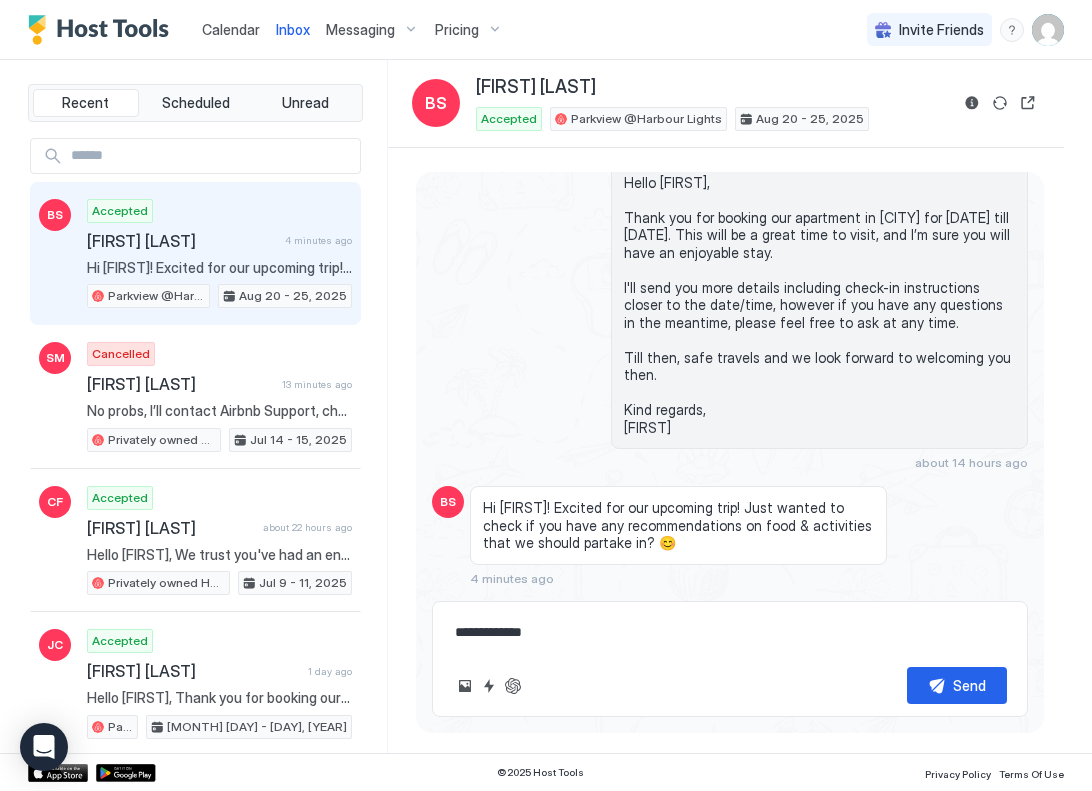 type on "*" 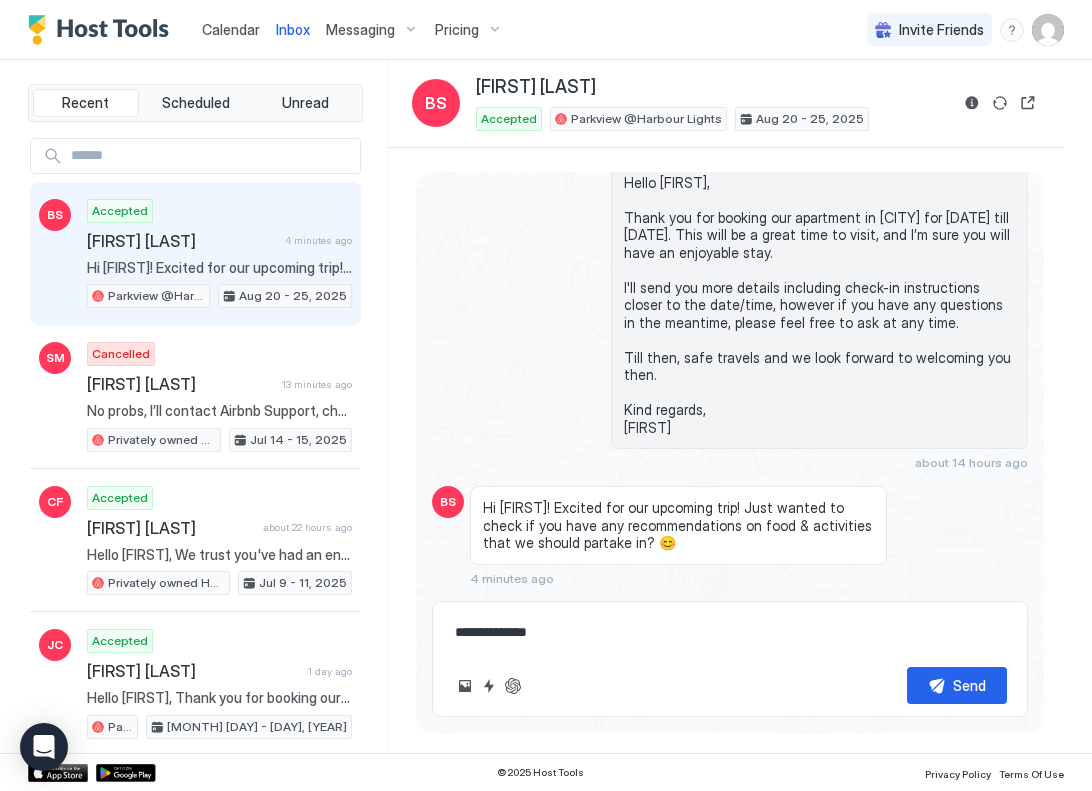 type on "*" 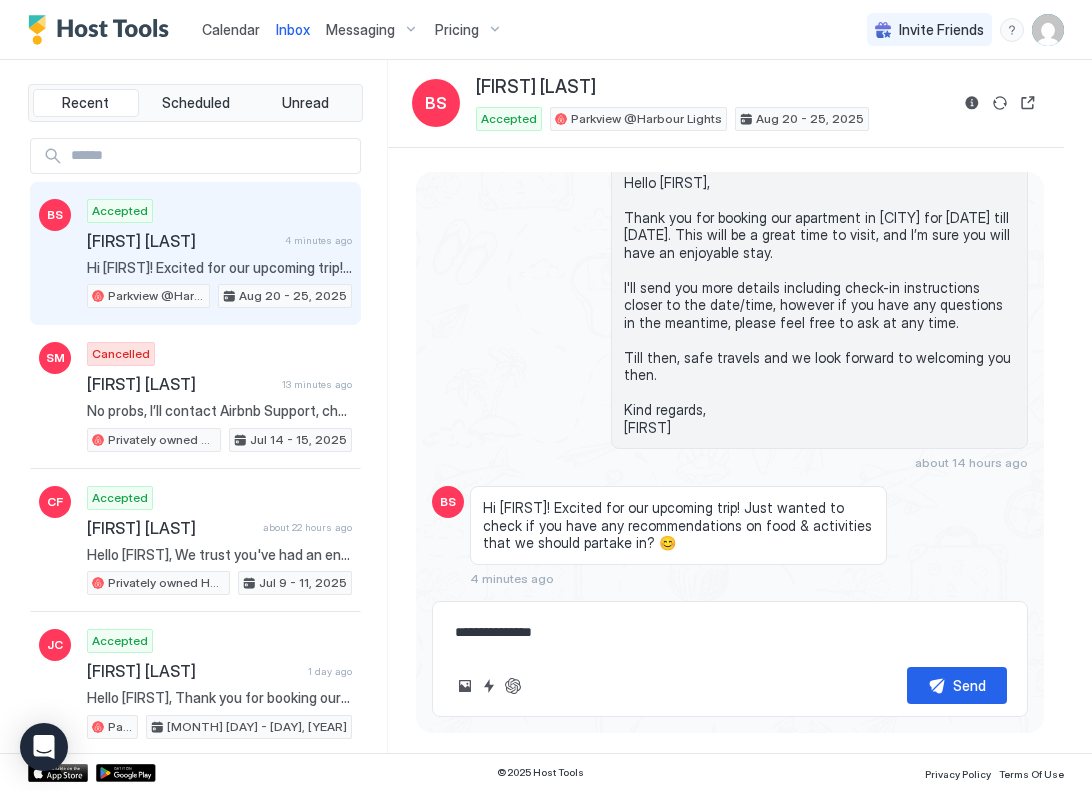 type on "*" 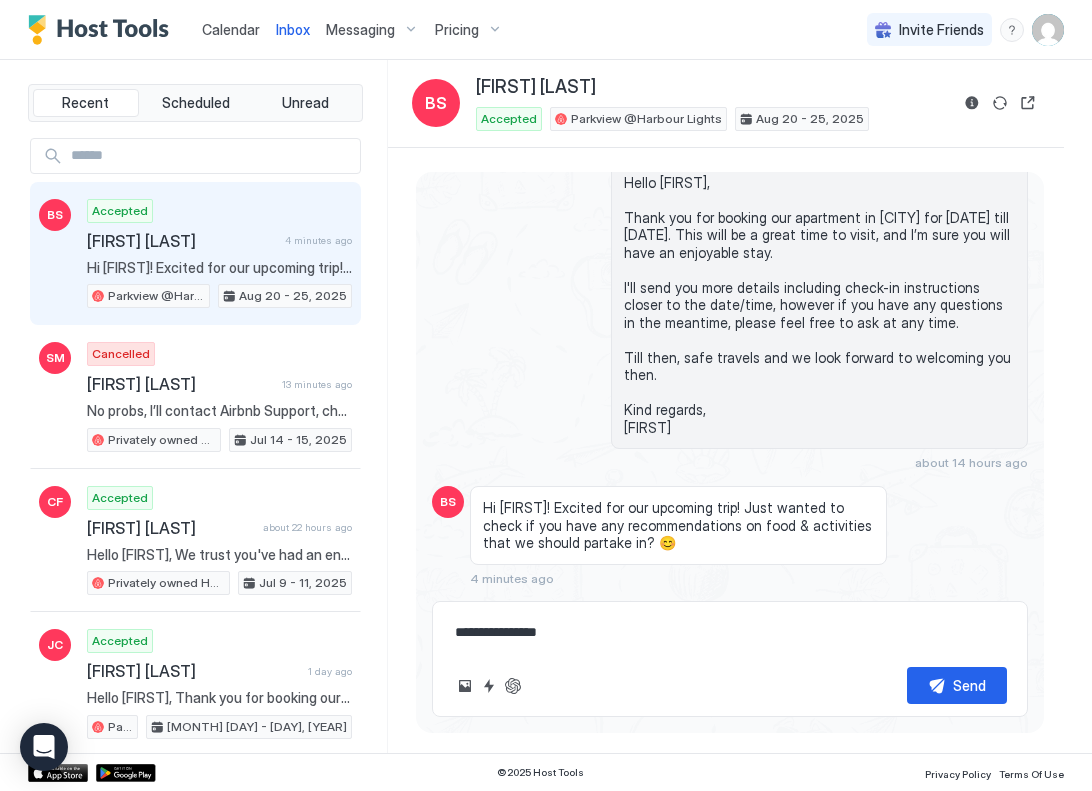 type on "*" 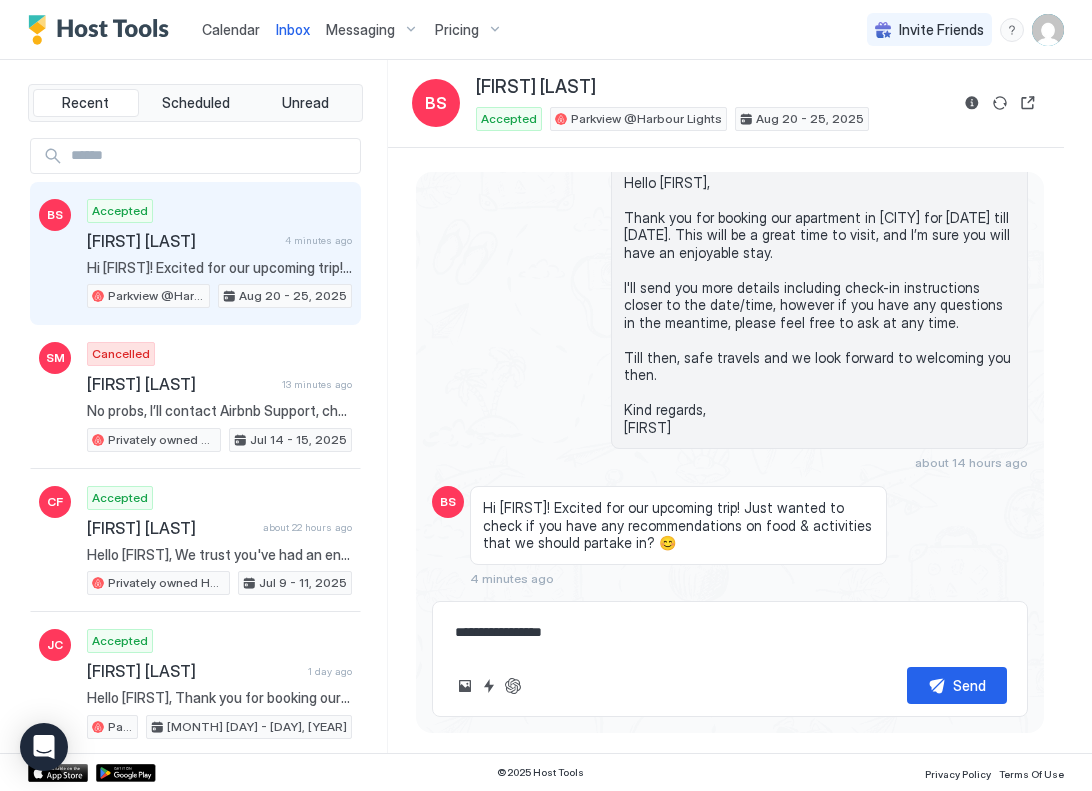 type on "*" 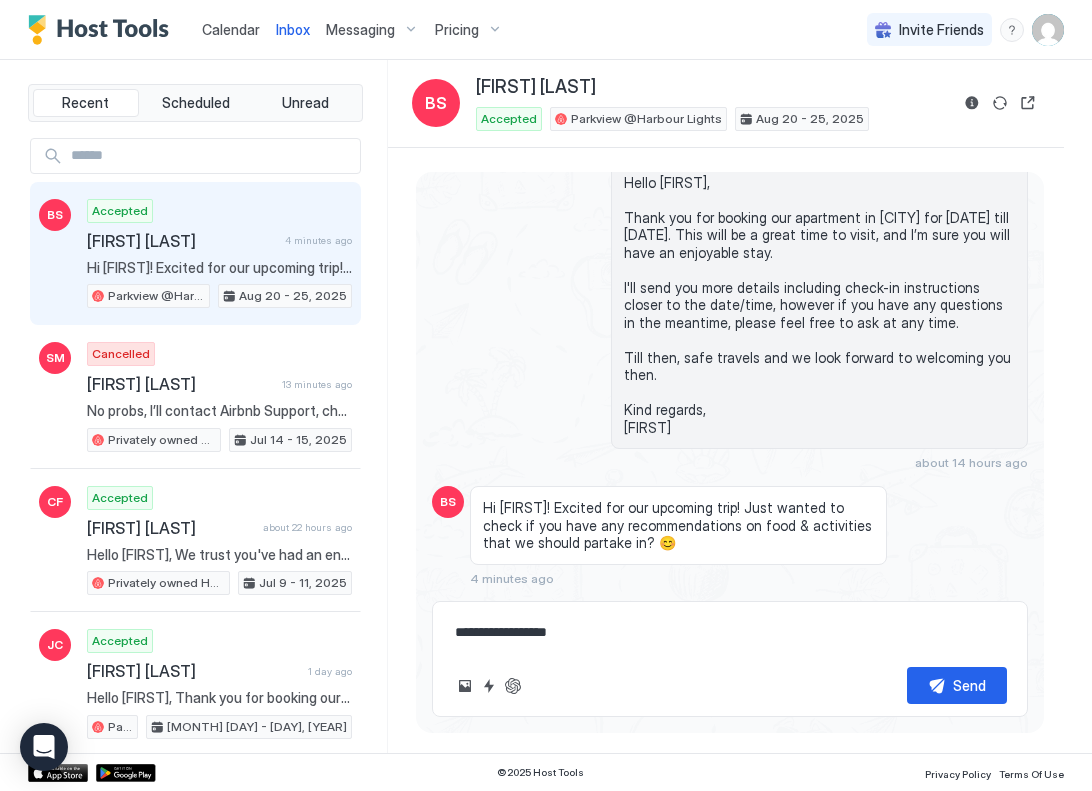 type on "*" 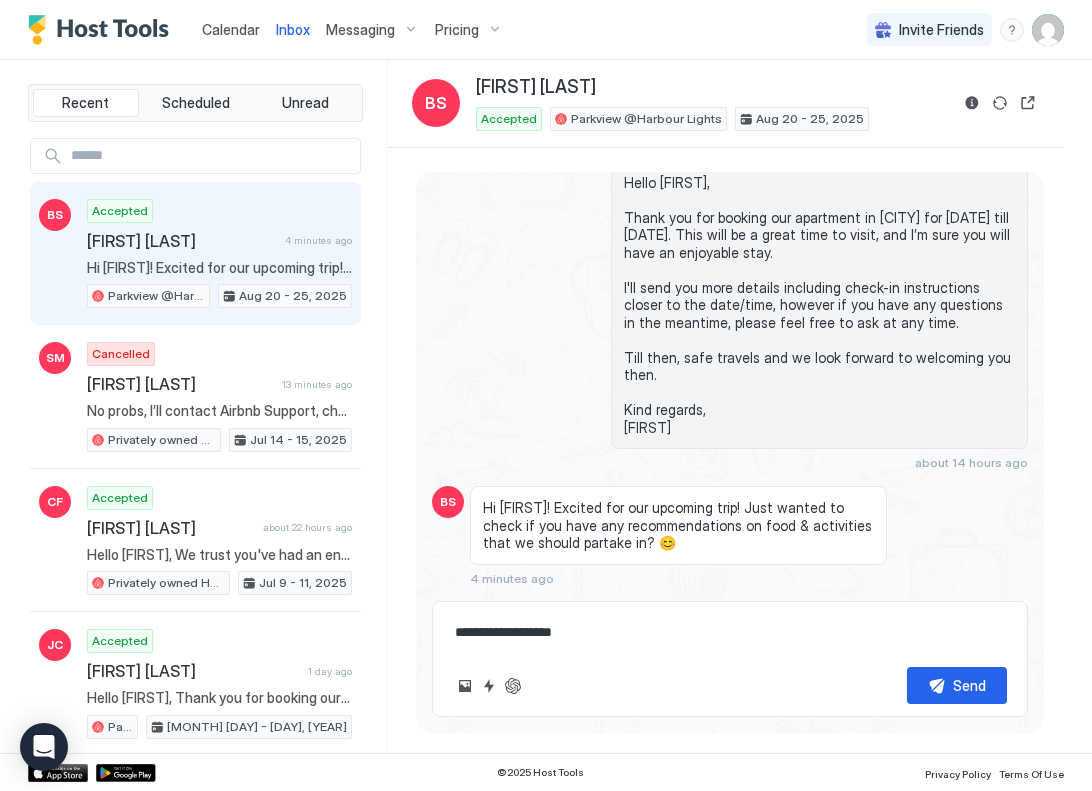 type on "*" 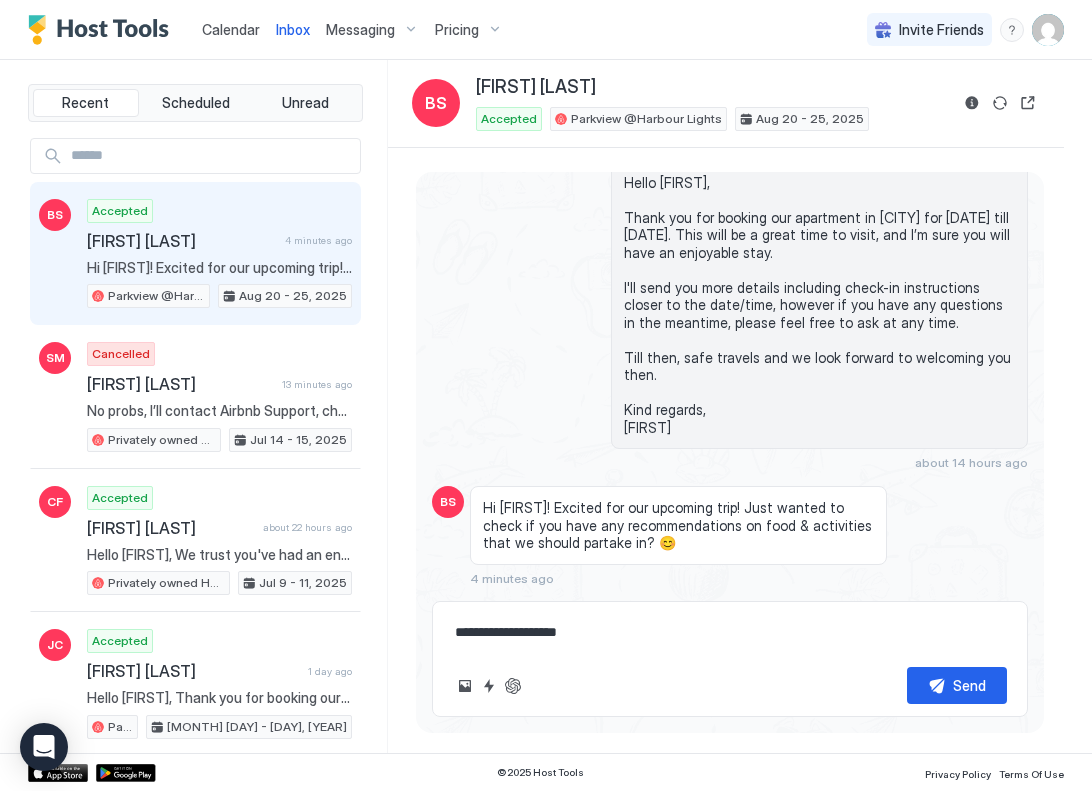type on "*" 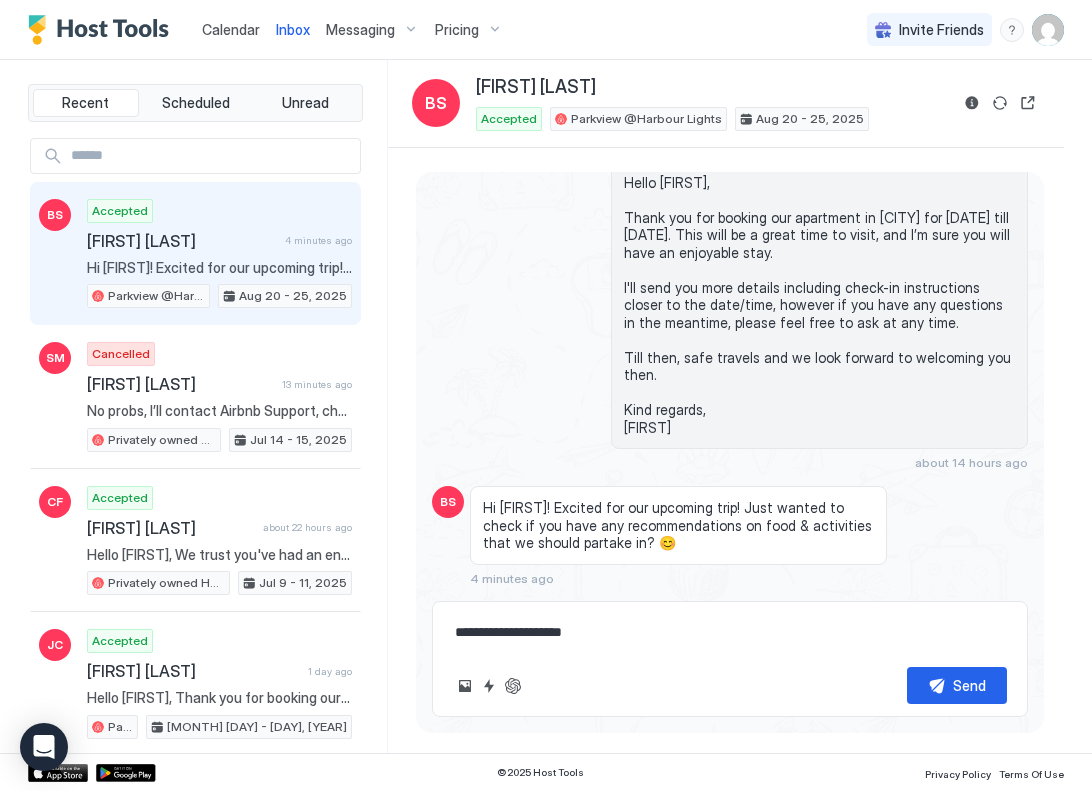 type on "*" 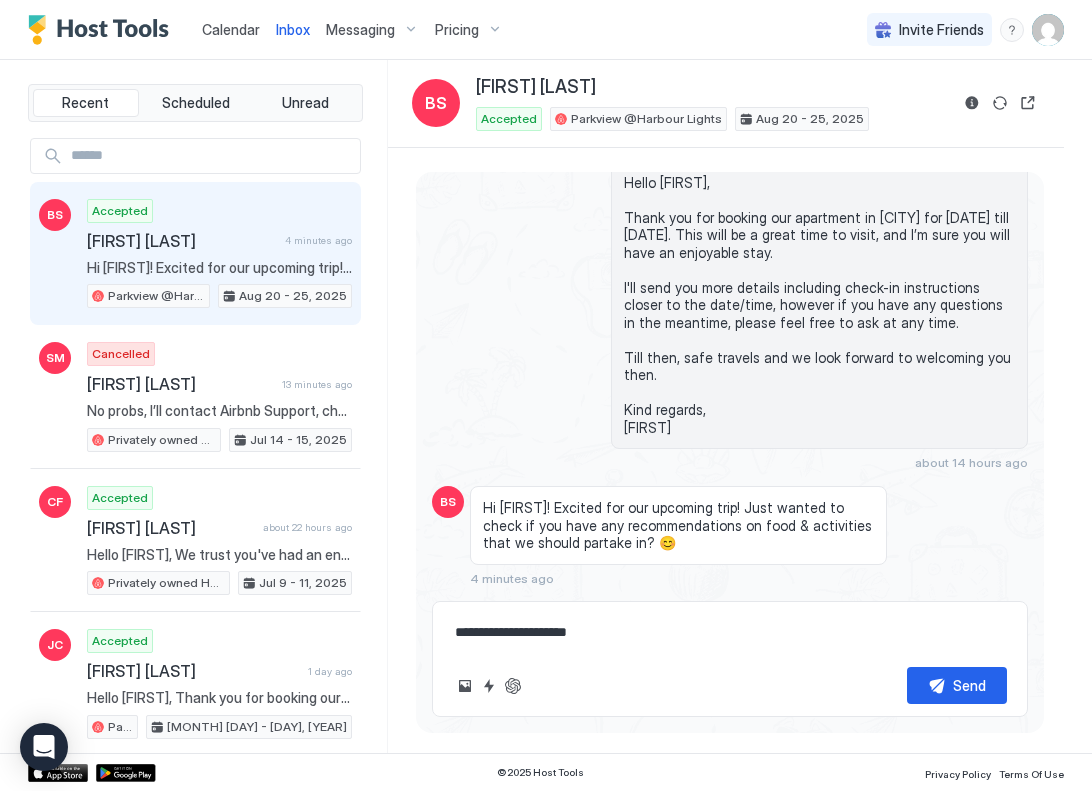 type on "*" 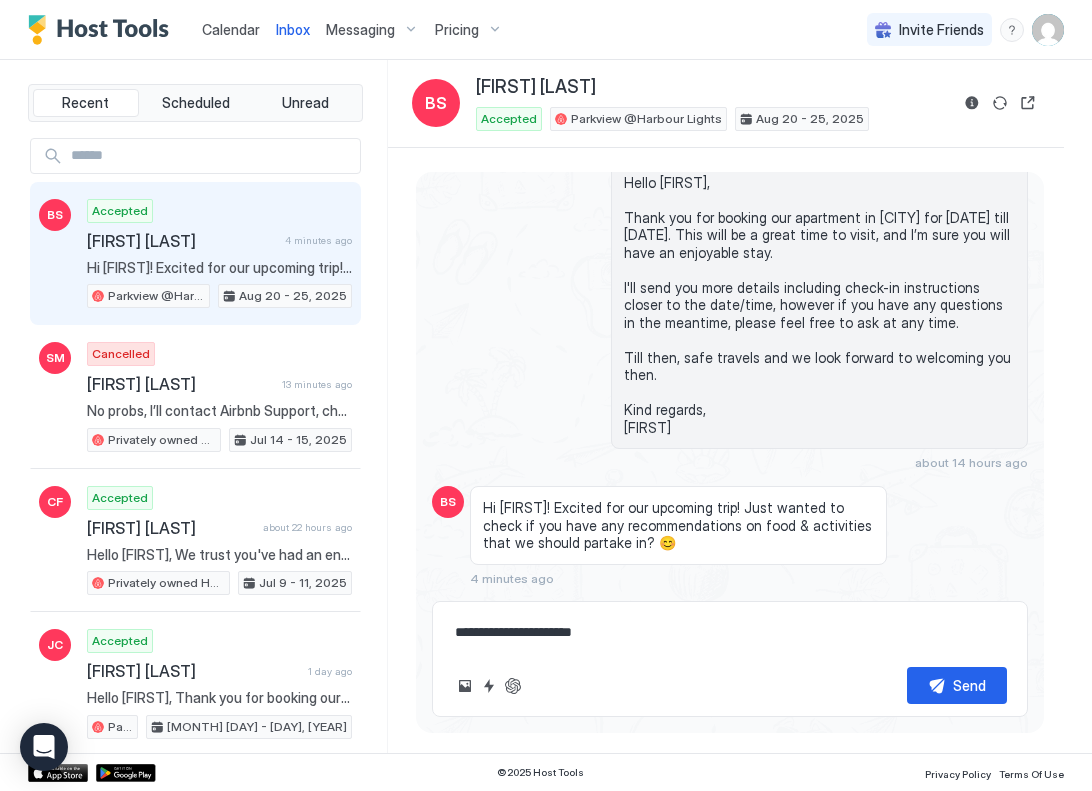 type on "*" 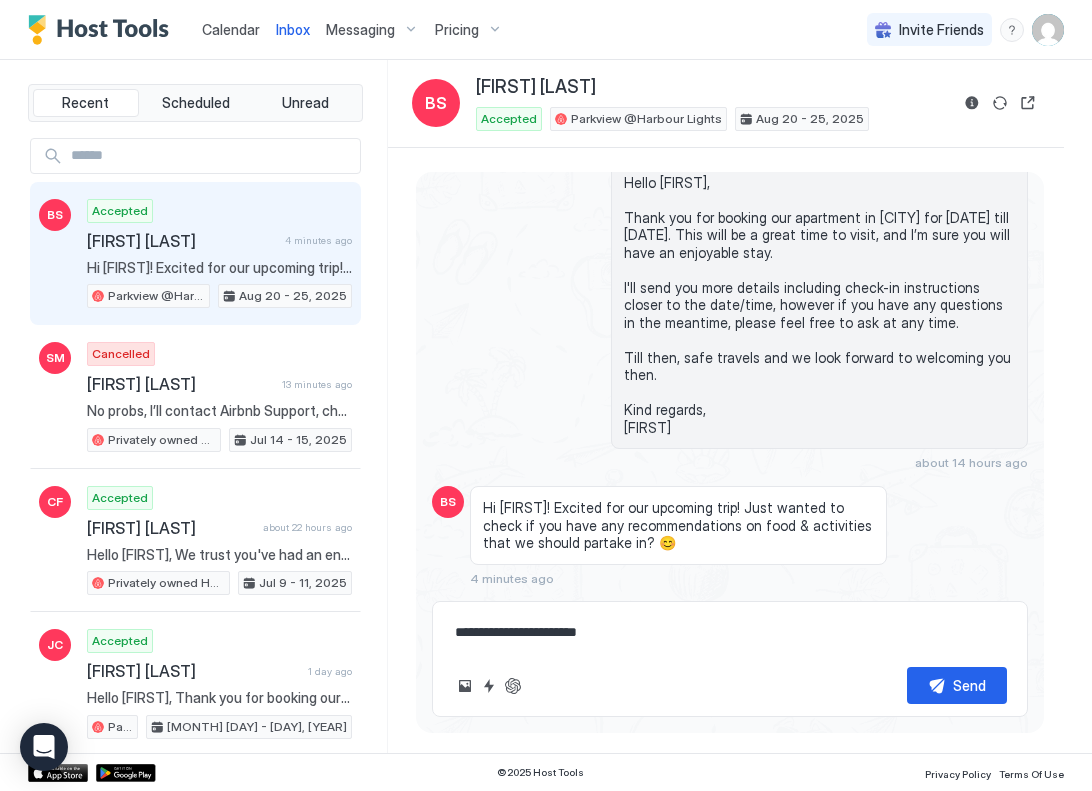 type on "*" 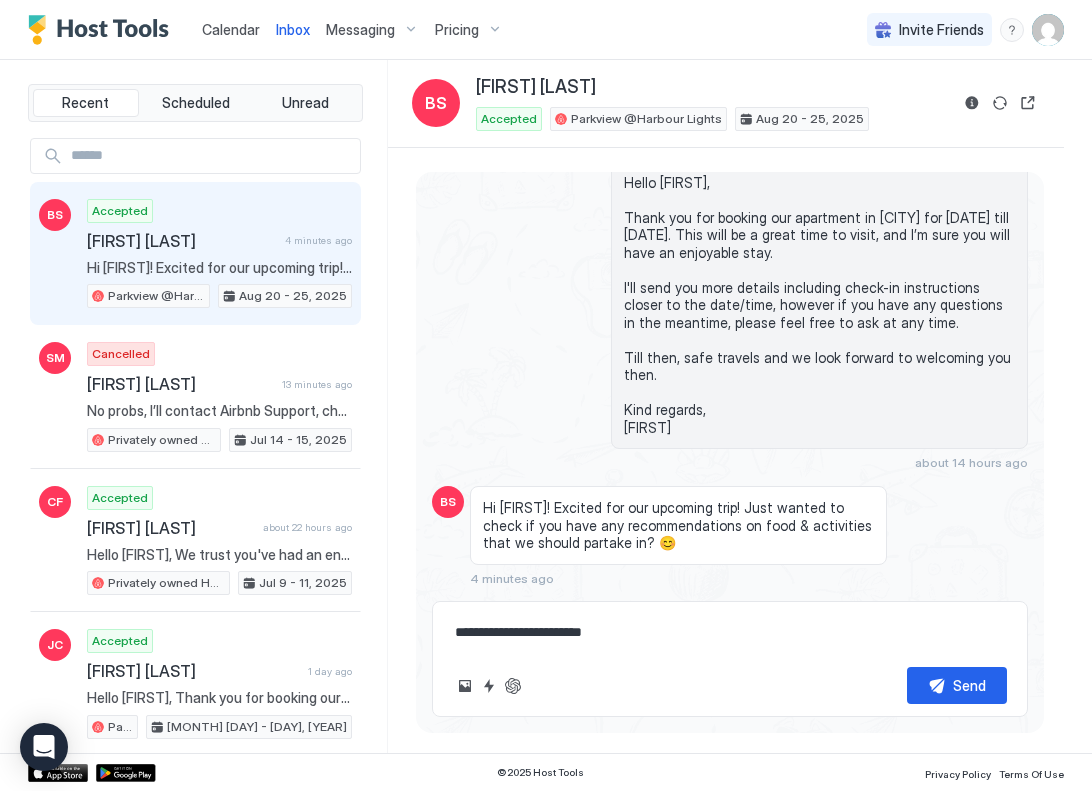 type on "*" 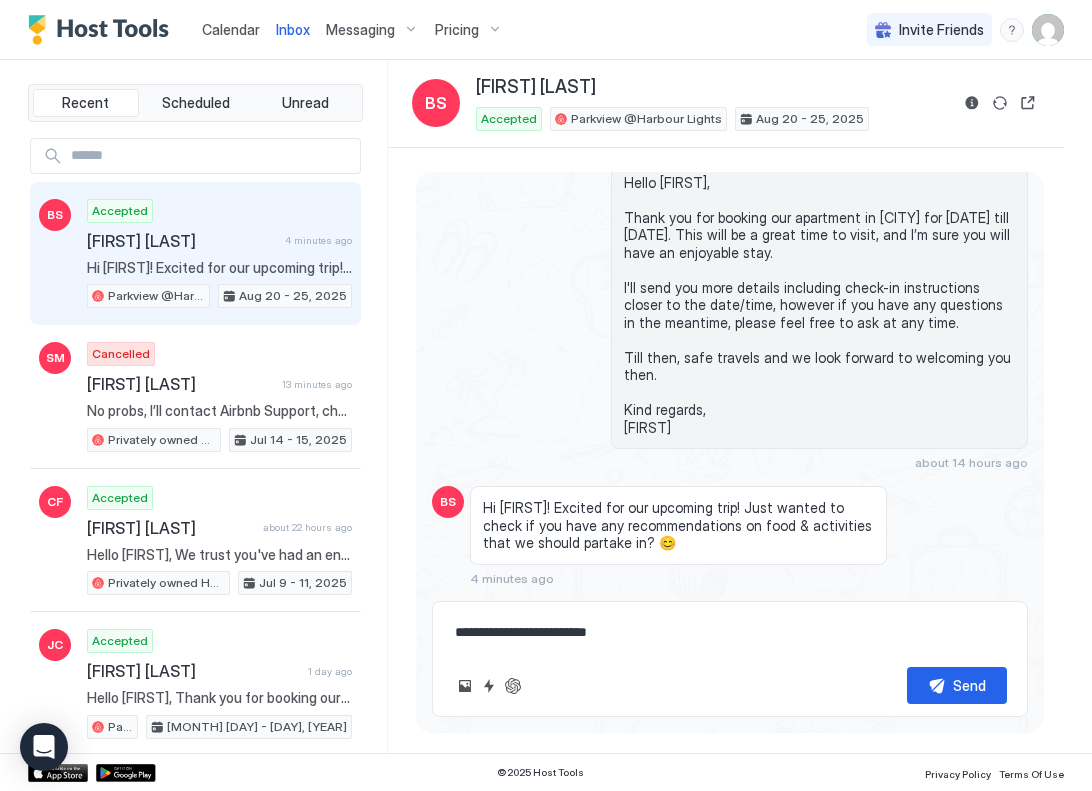 type on "*" 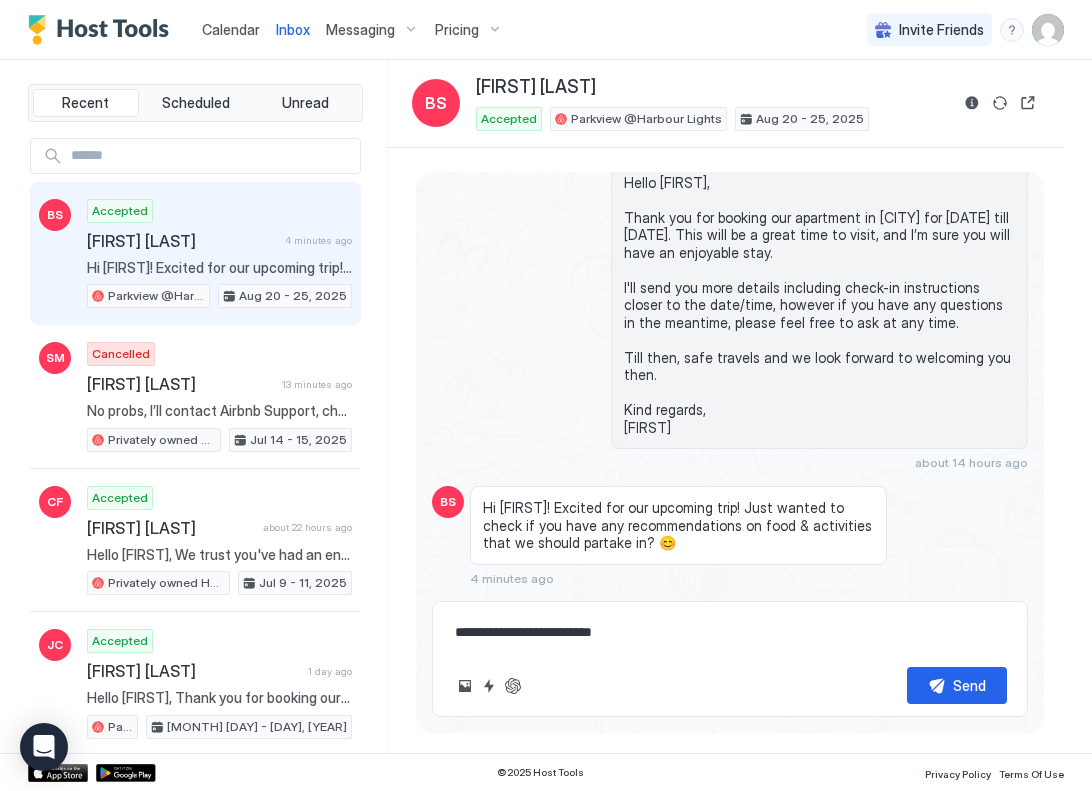 type on "*" 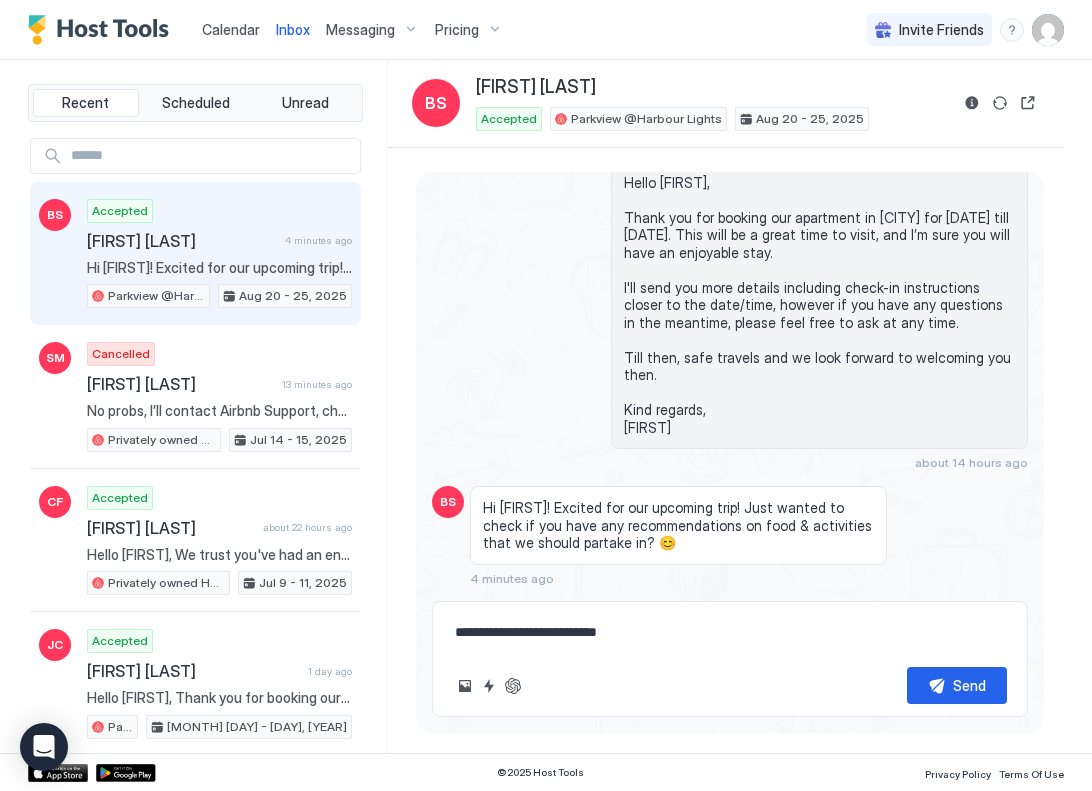 type on "*" 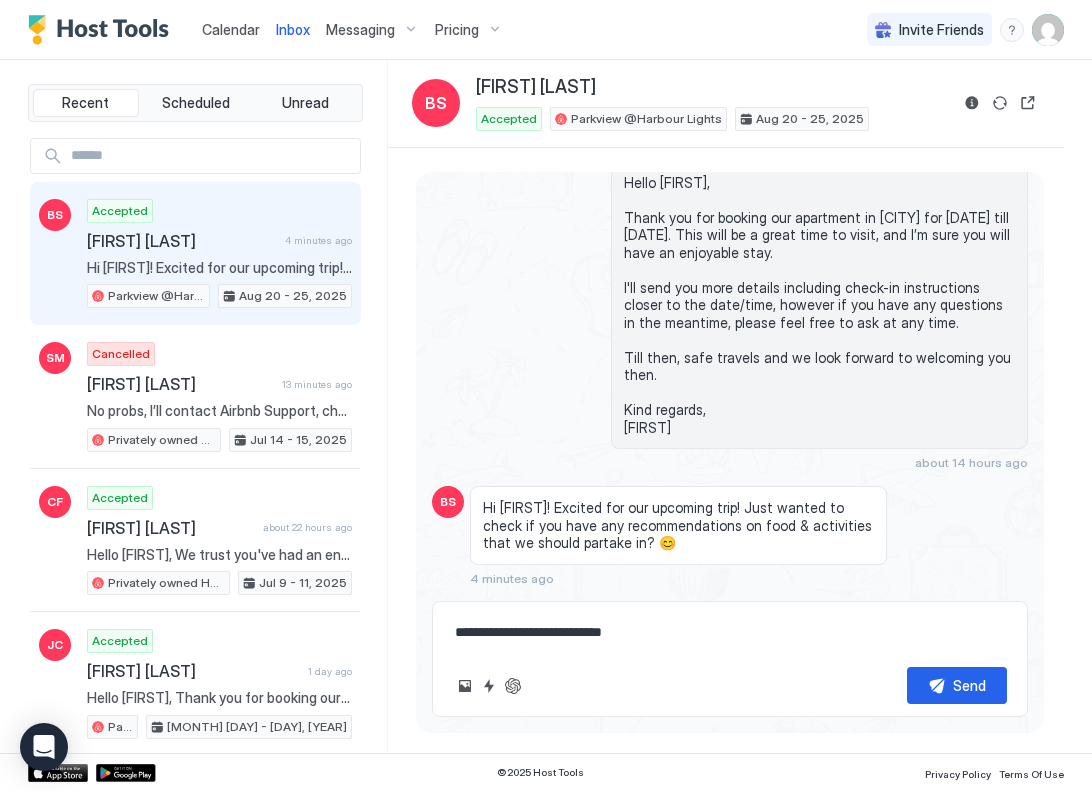 type on "*" 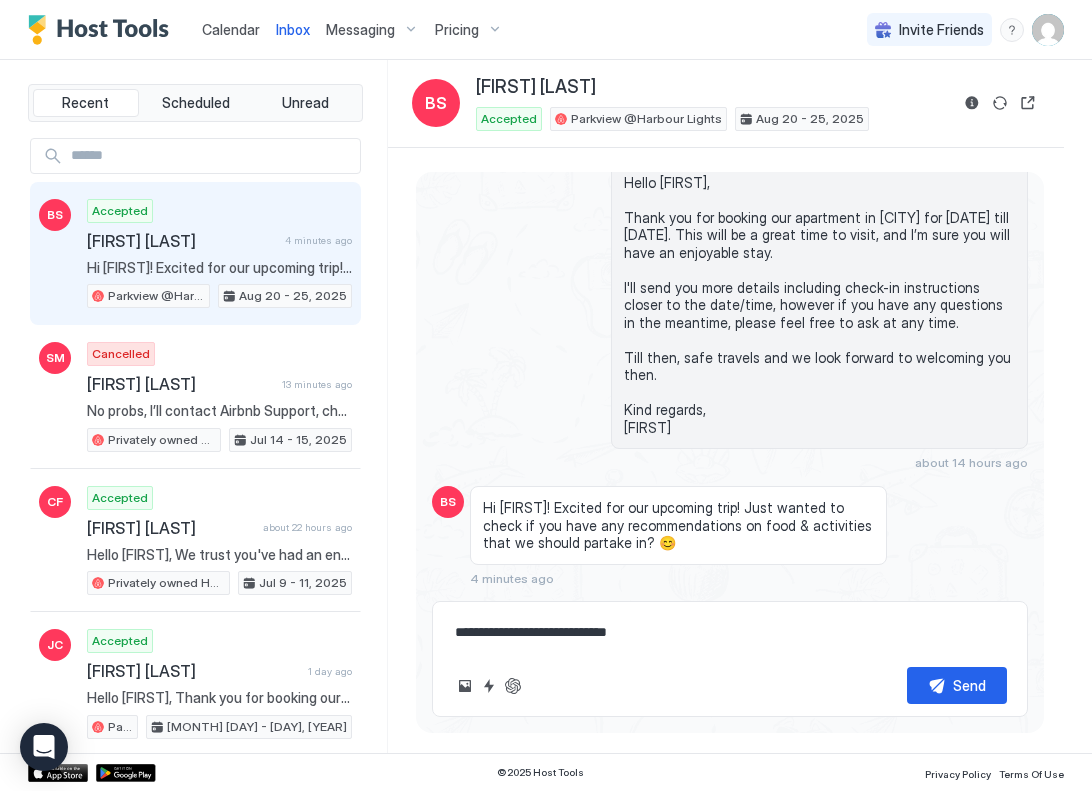type on "*" 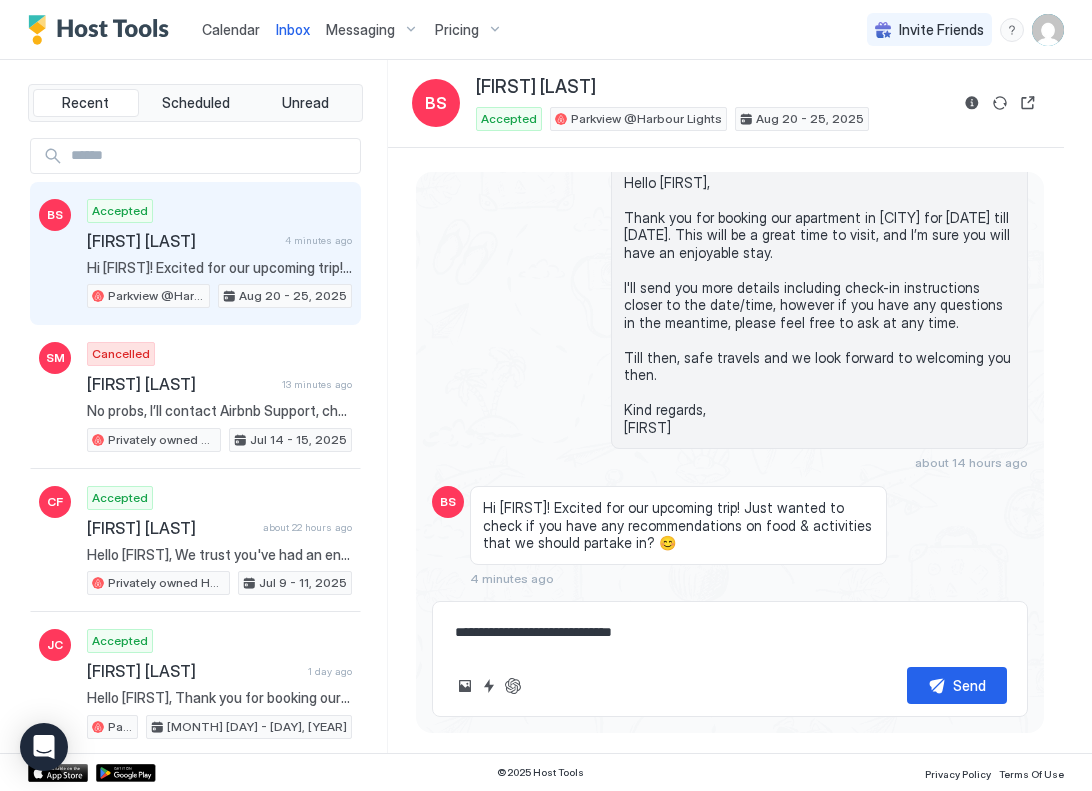type on "**********" 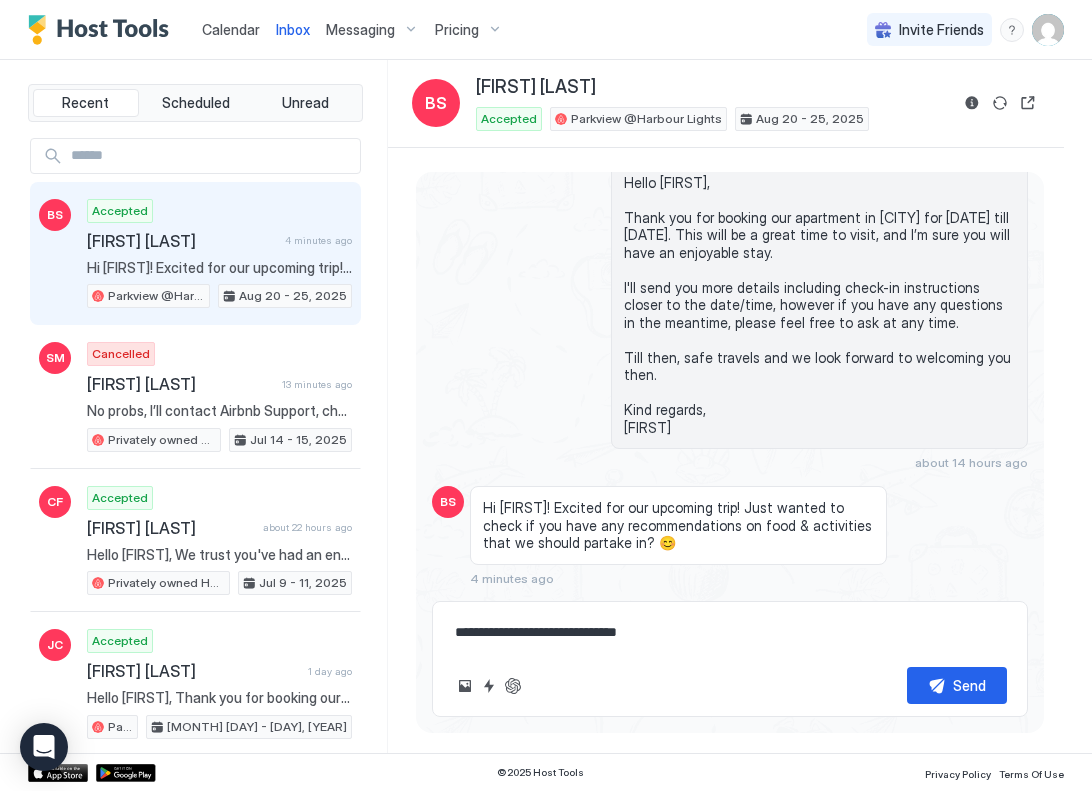 type on "*" 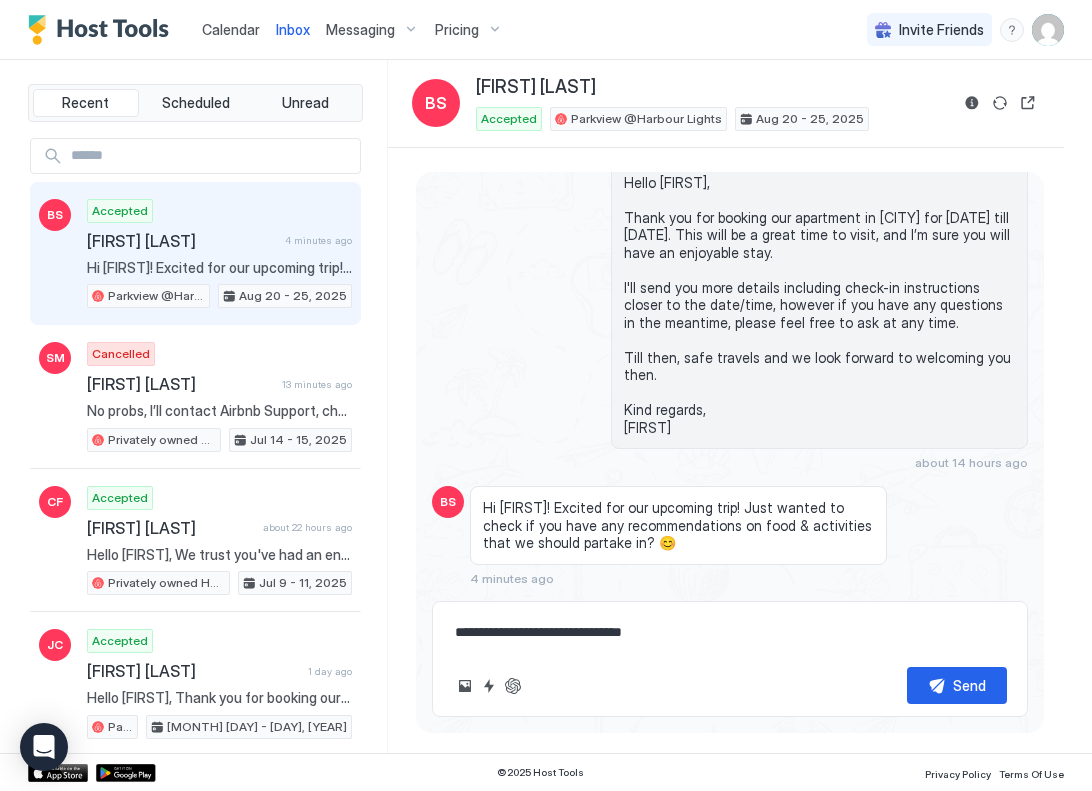 type on "*" 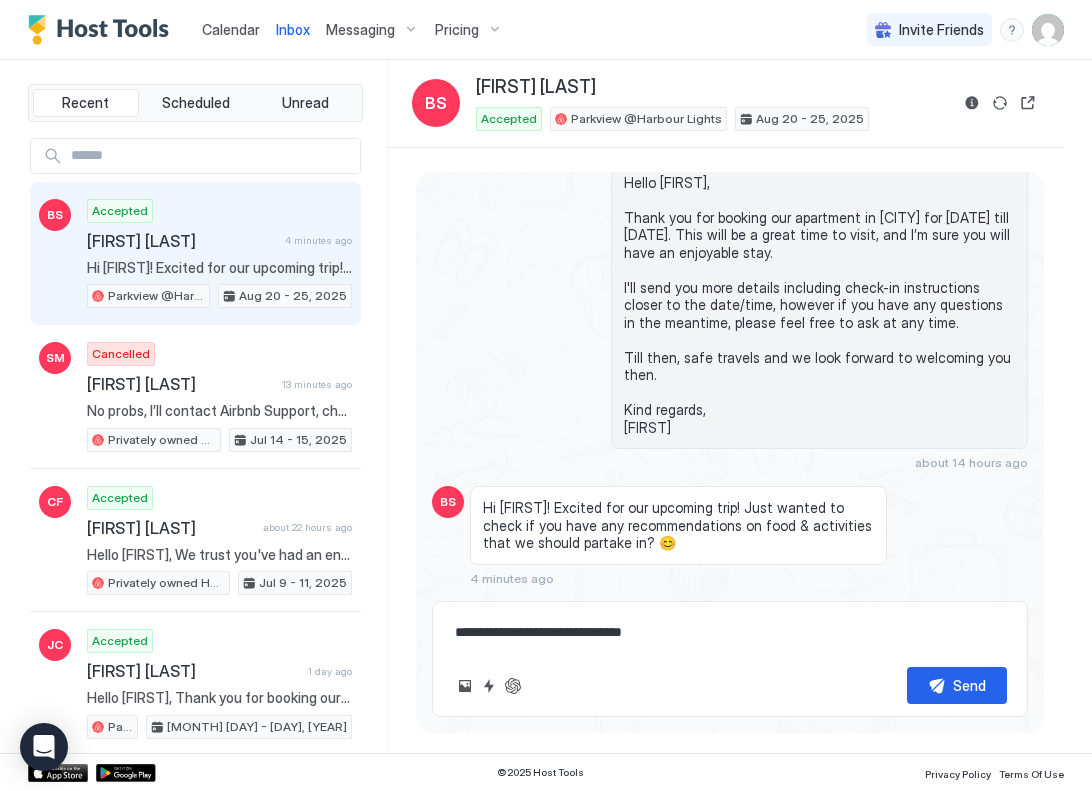 type on "**********" 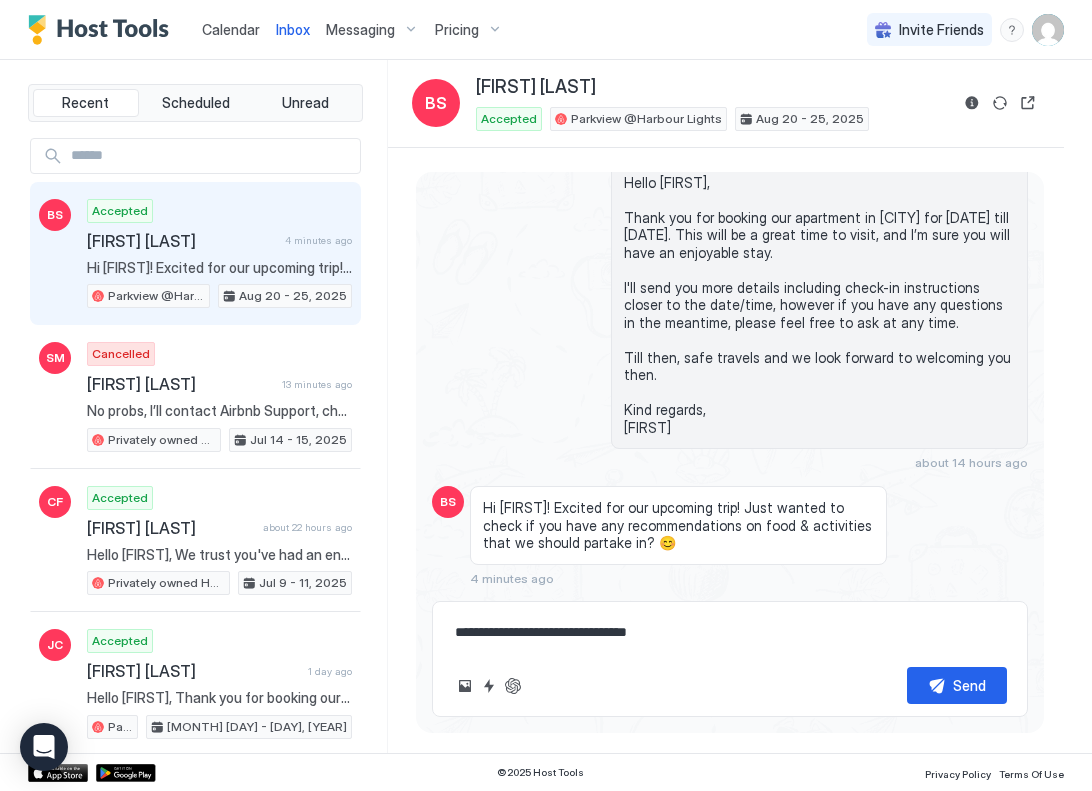 type on "*" 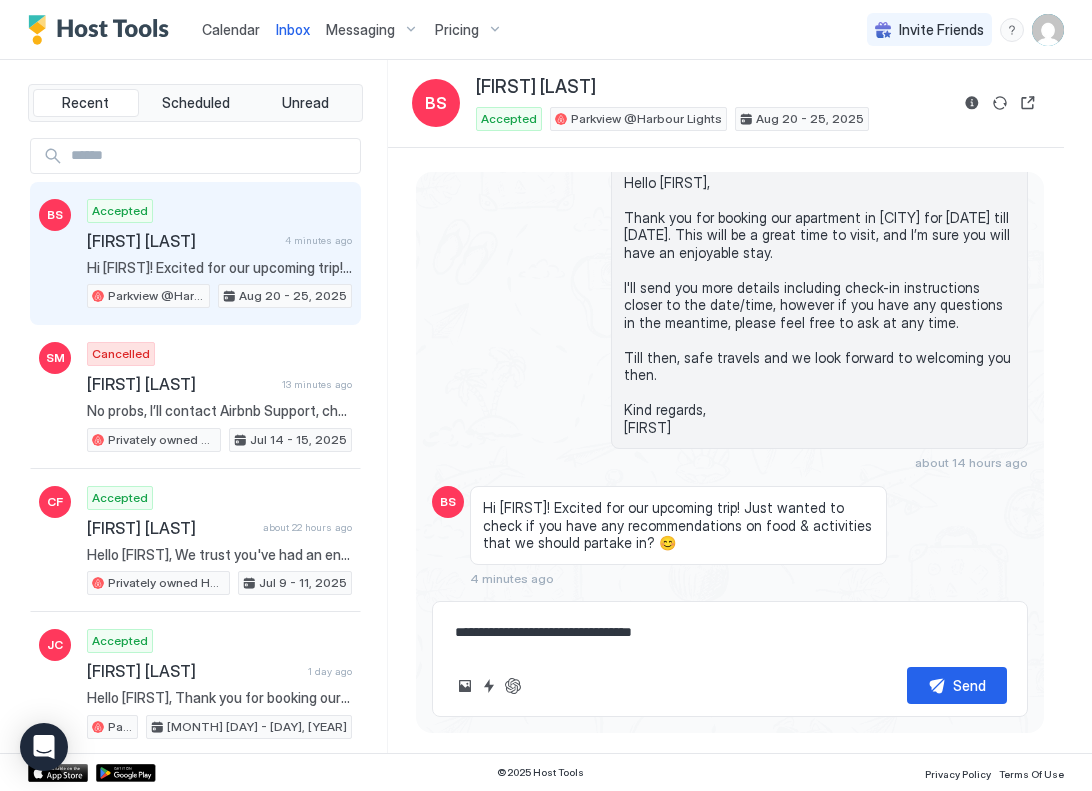 type on "*" 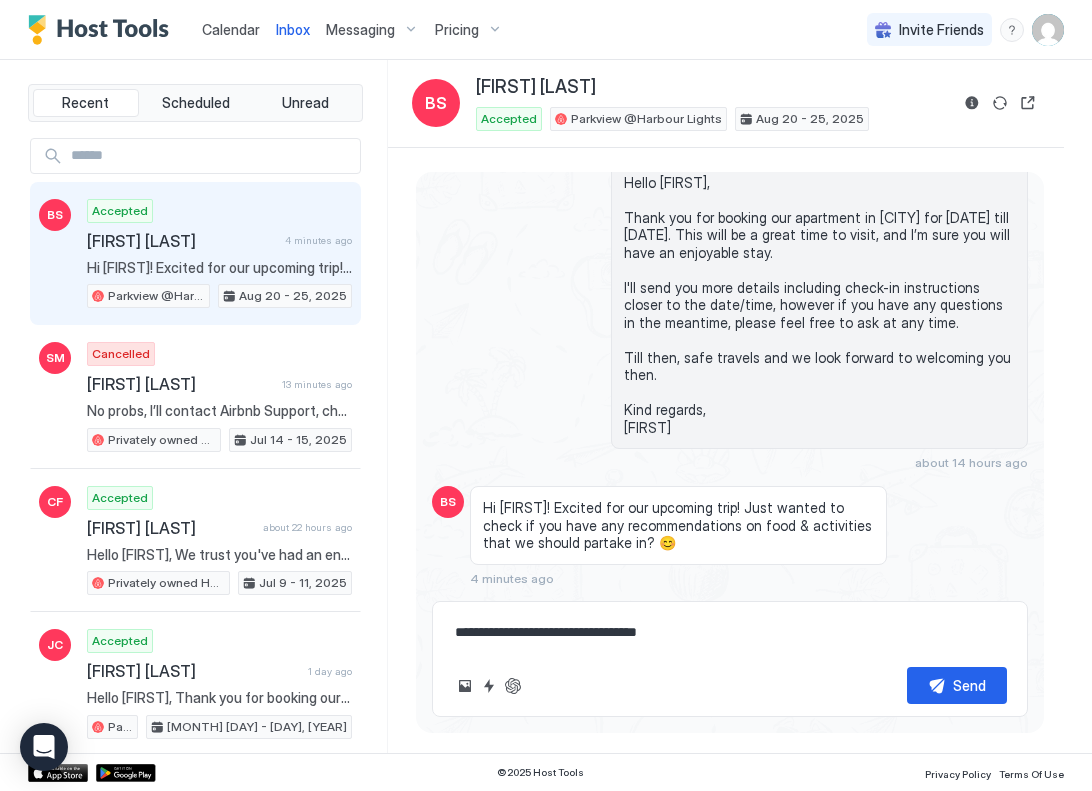 type on "*" 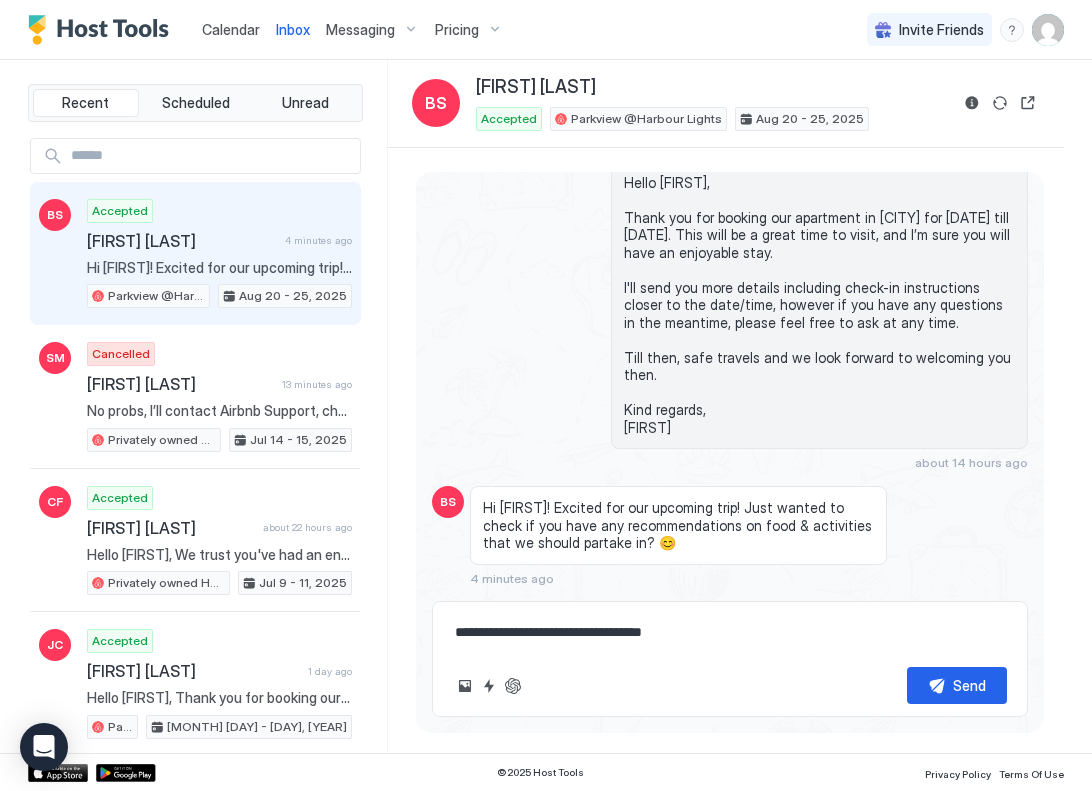 type on "**********" 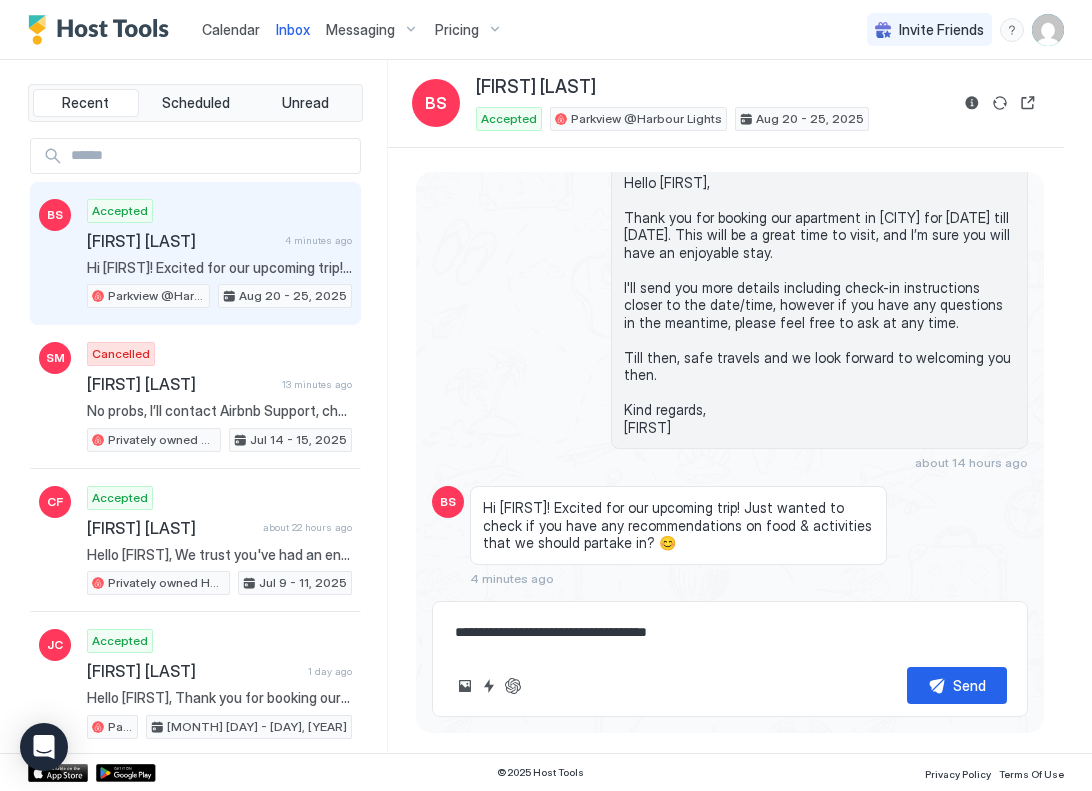 type on "*" 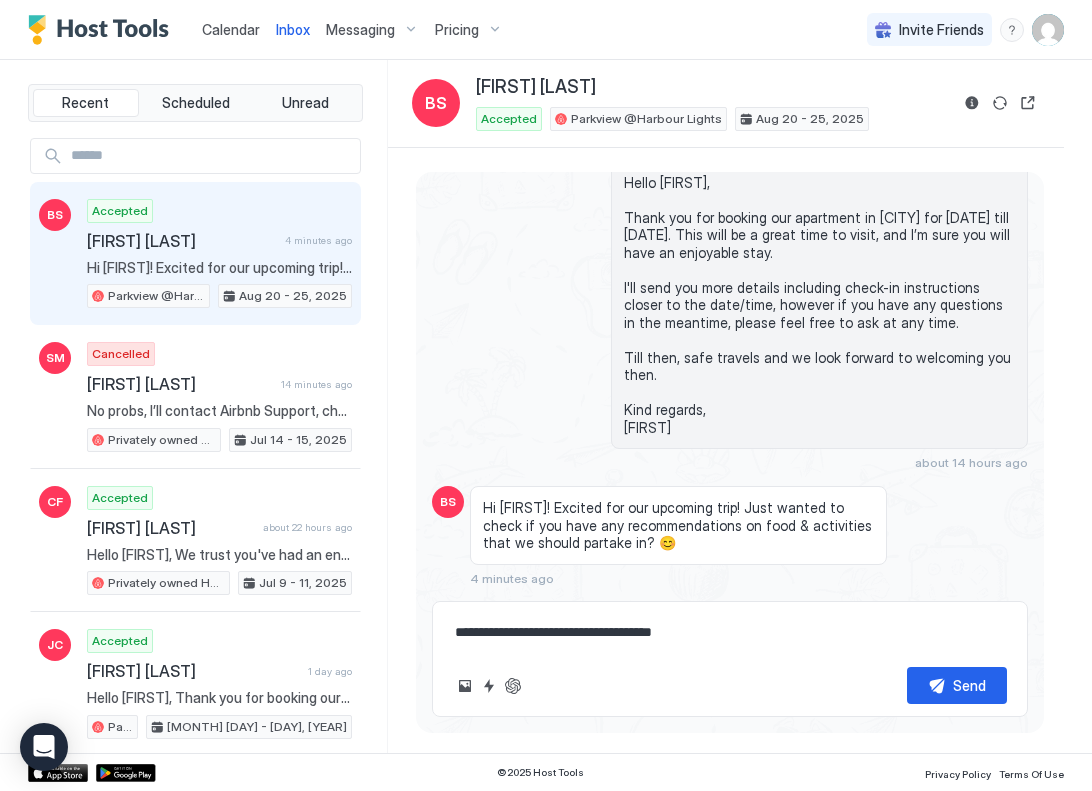type on "*" 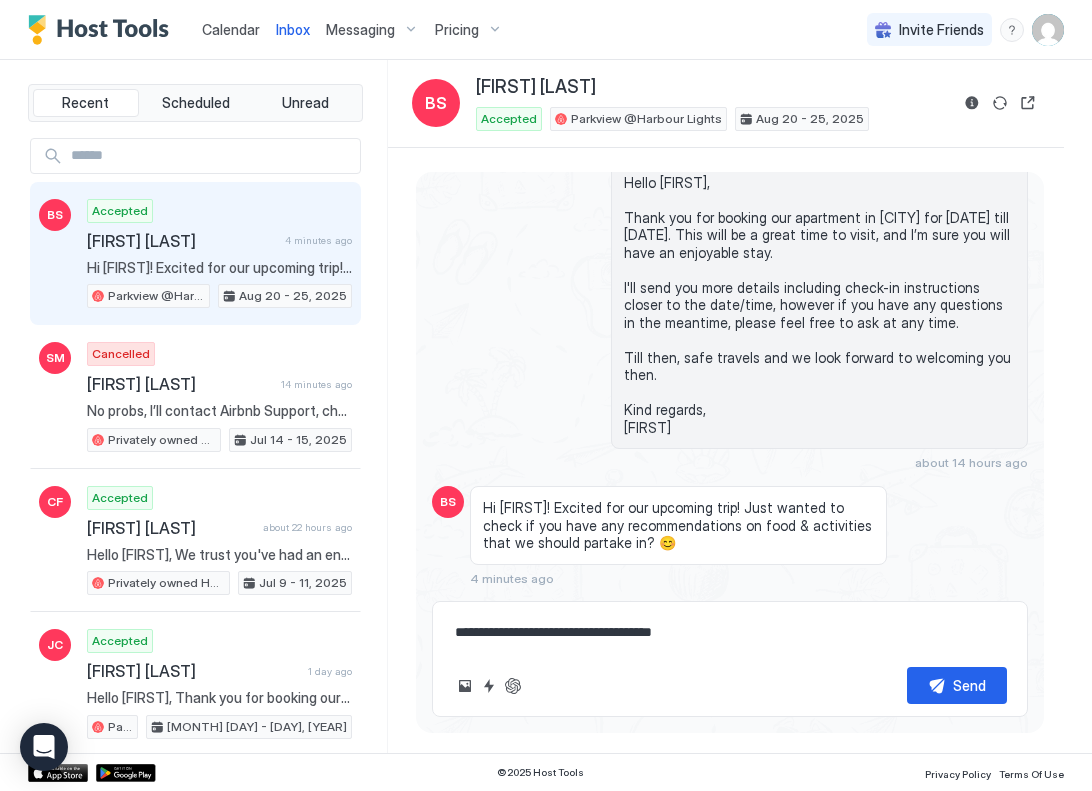 type on "**********" 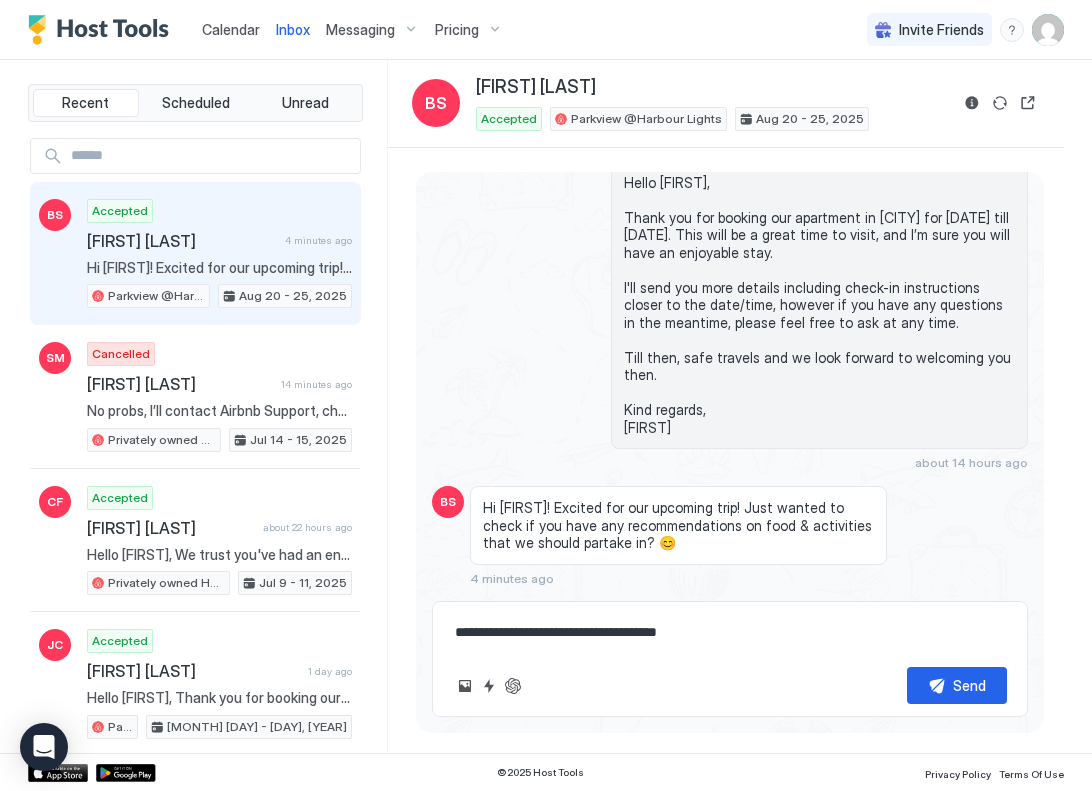 type on "*" 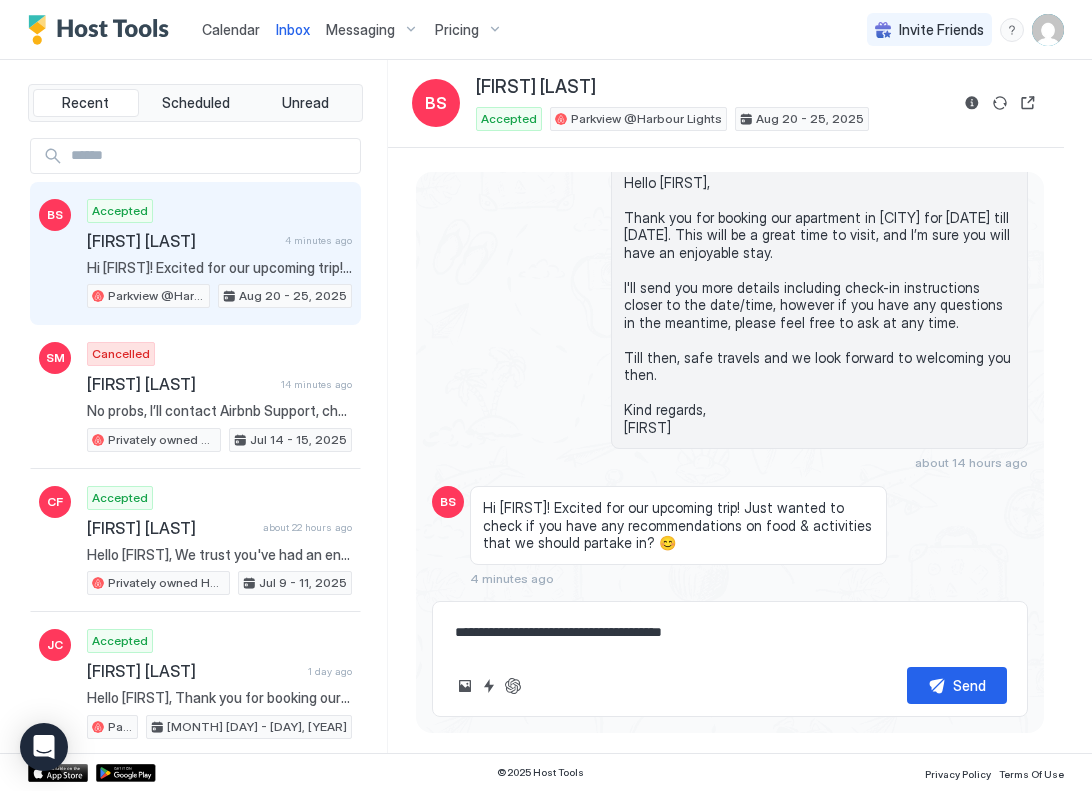 type on "*" 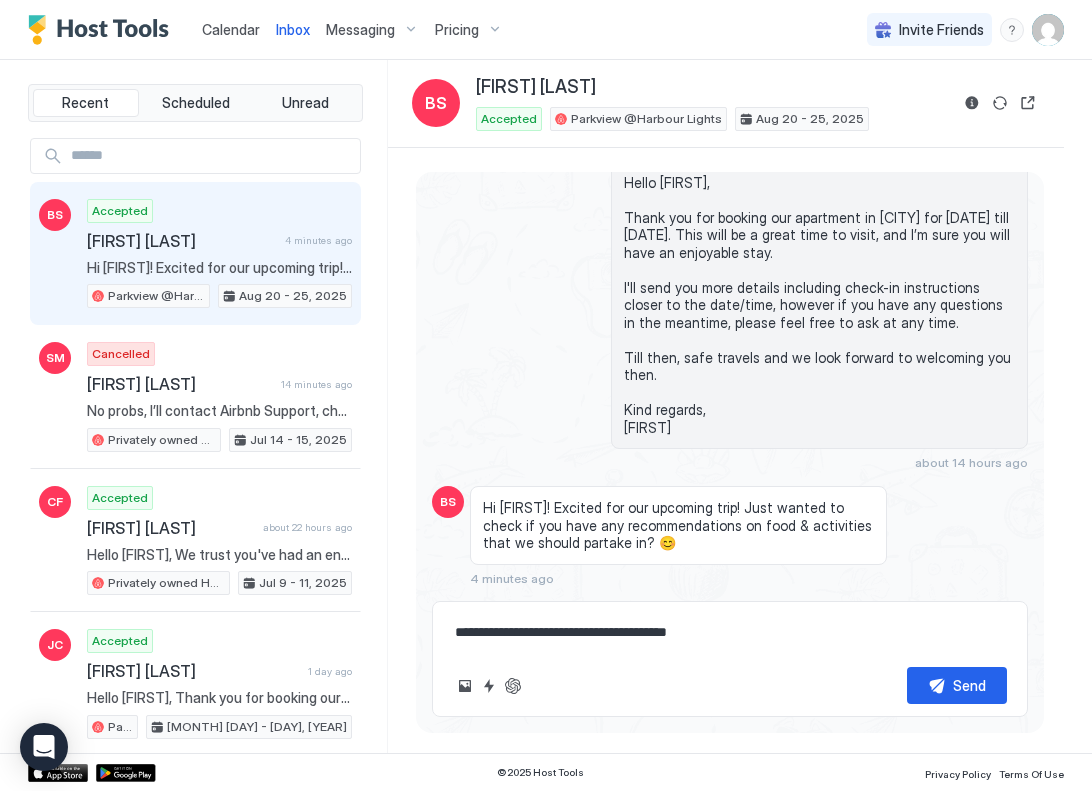 type on "*" 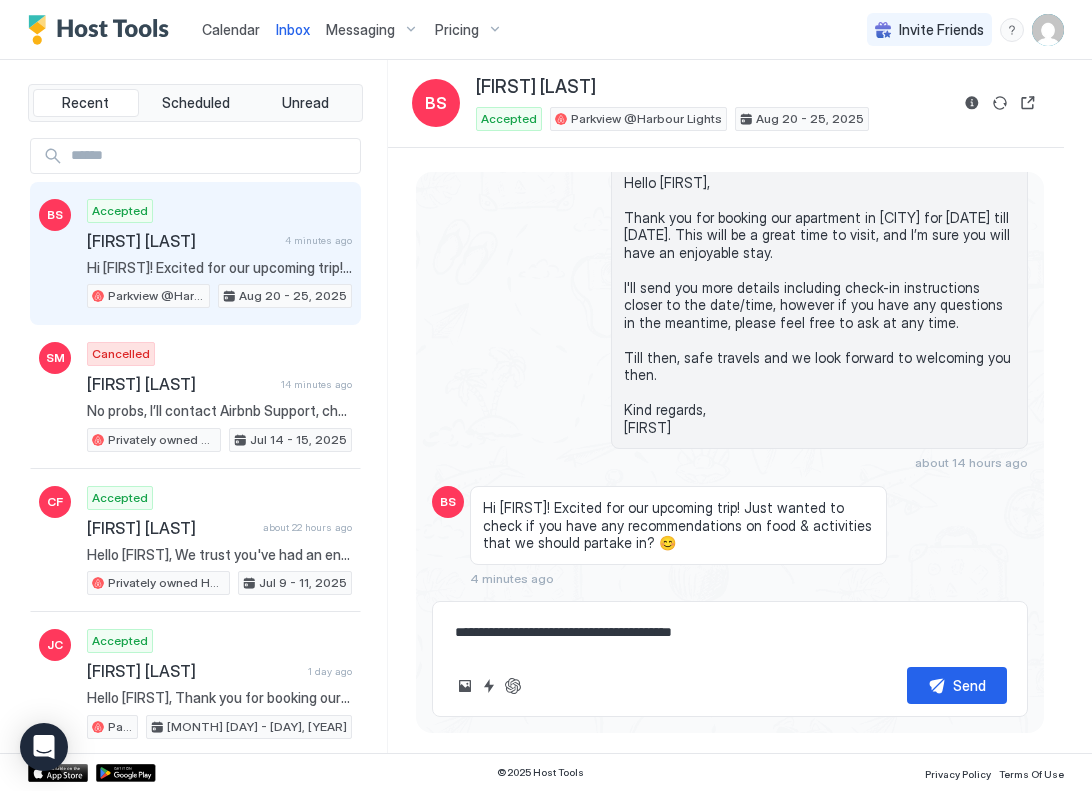 type on "*" 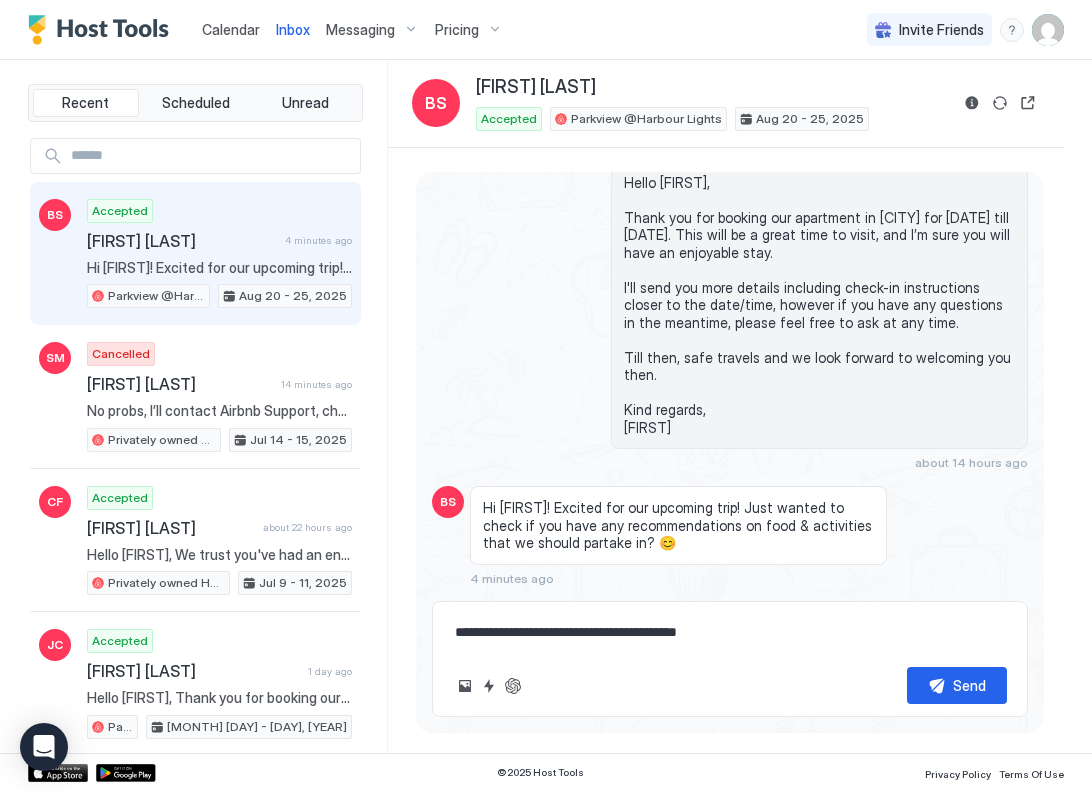 type on "*" 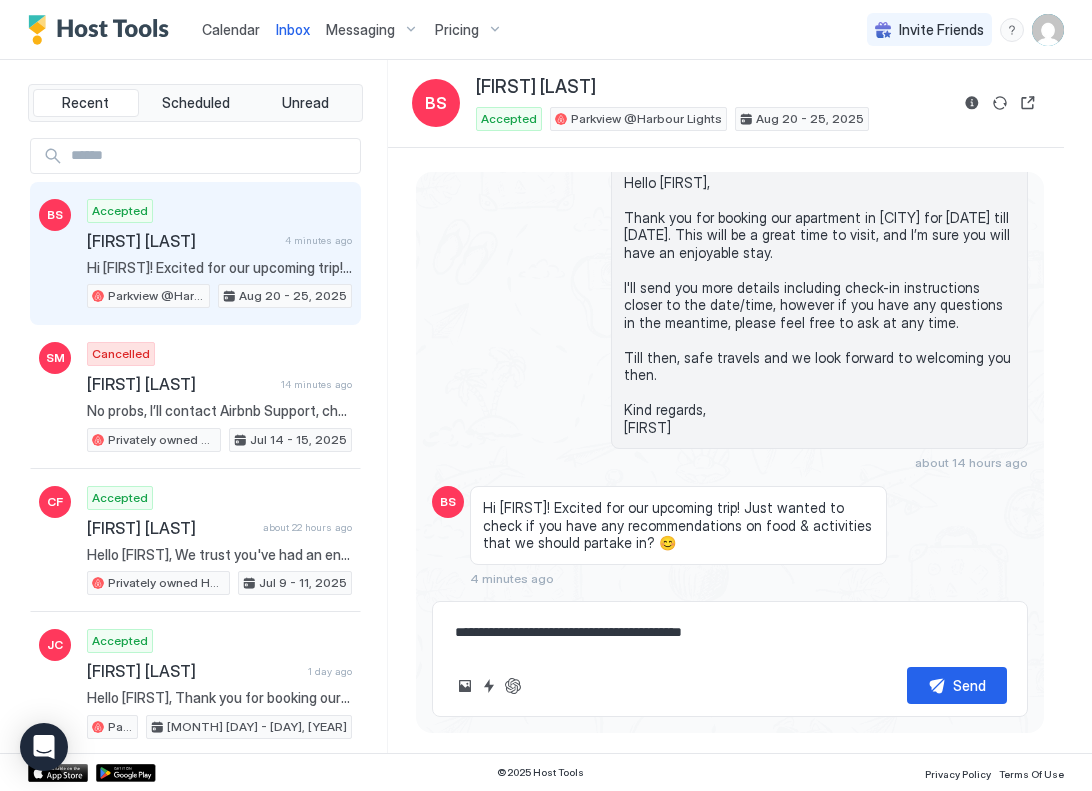 type on "*" 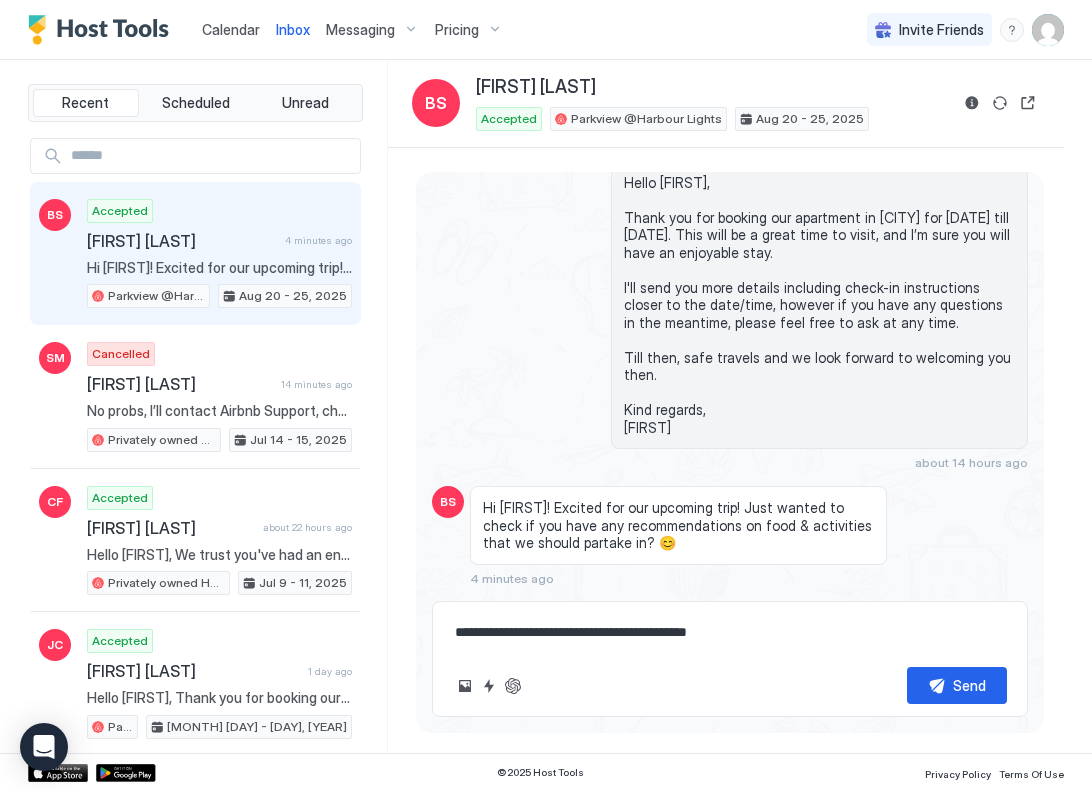 type on "*" 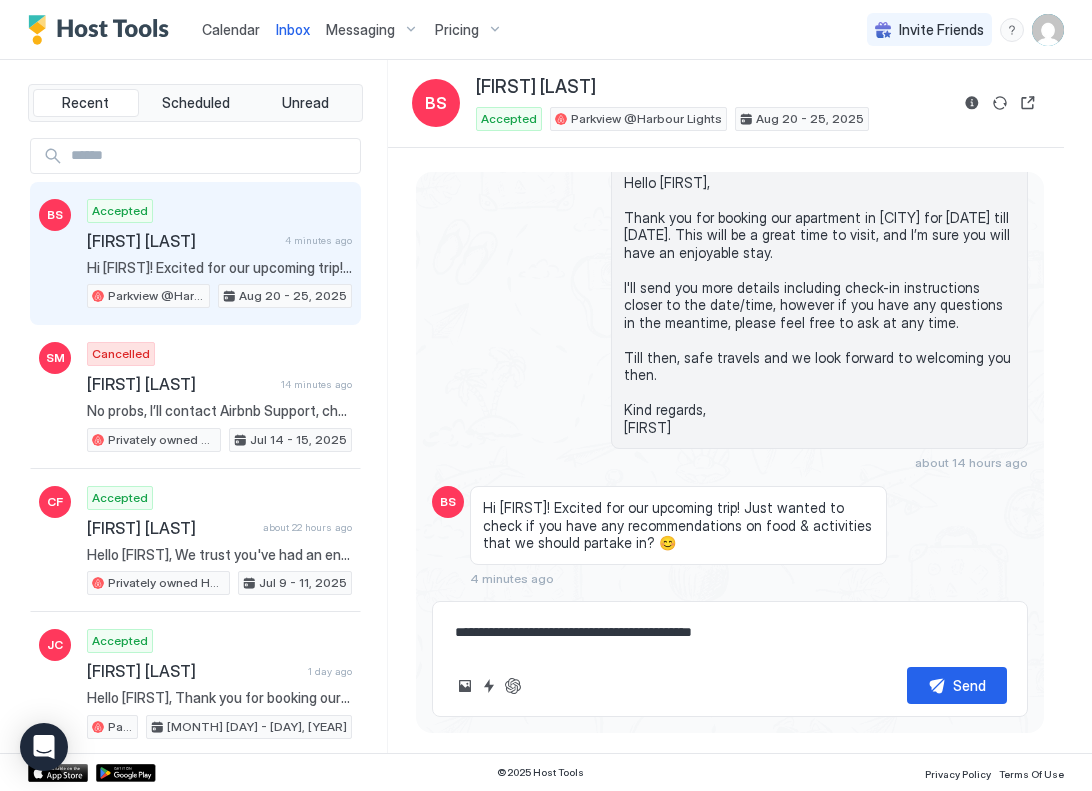 type on "*" 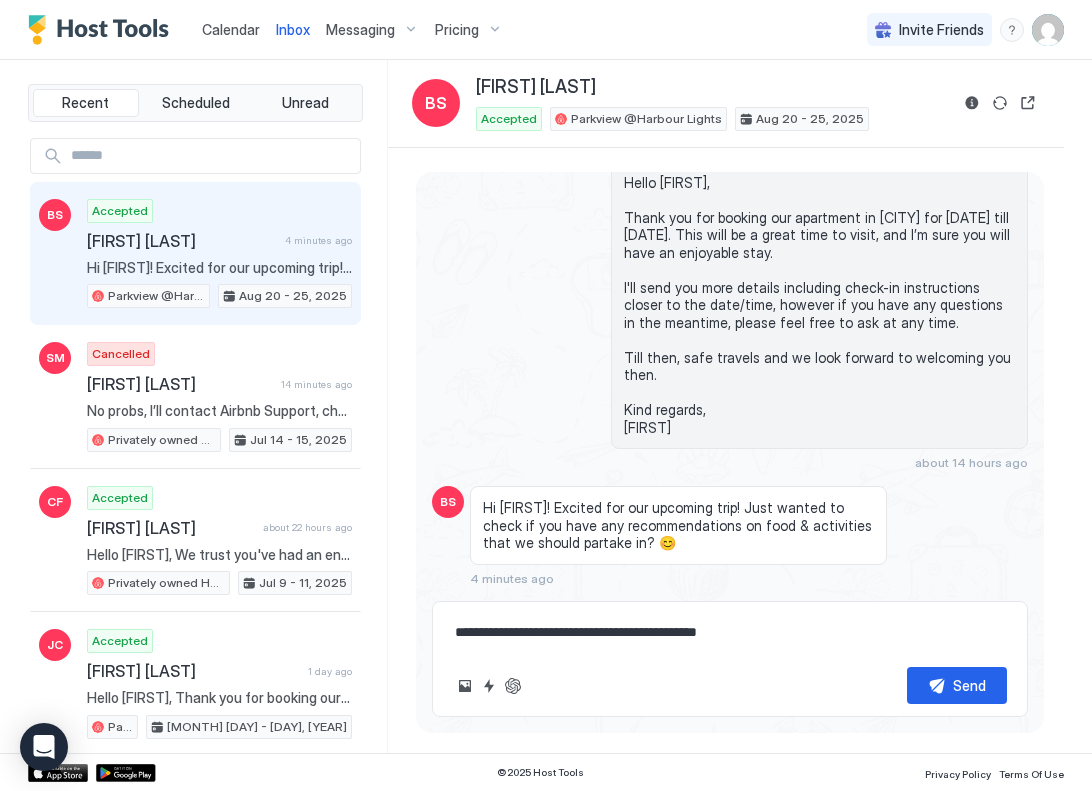 type on "*" 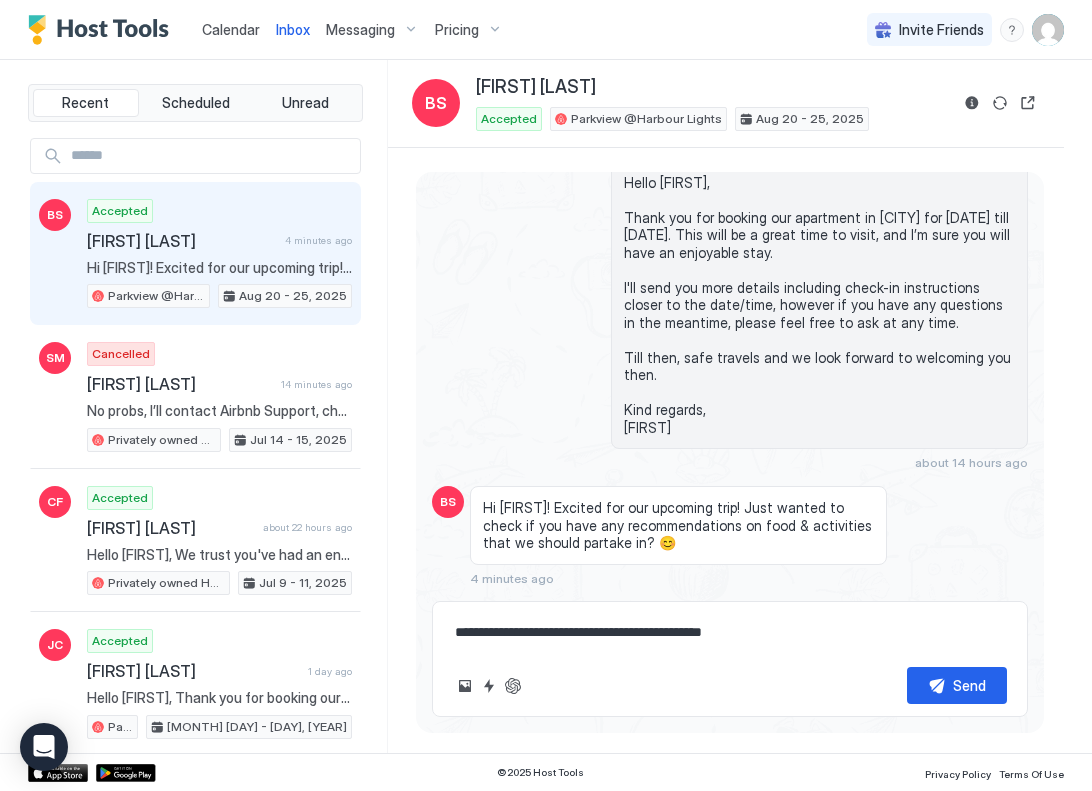 type on "*" 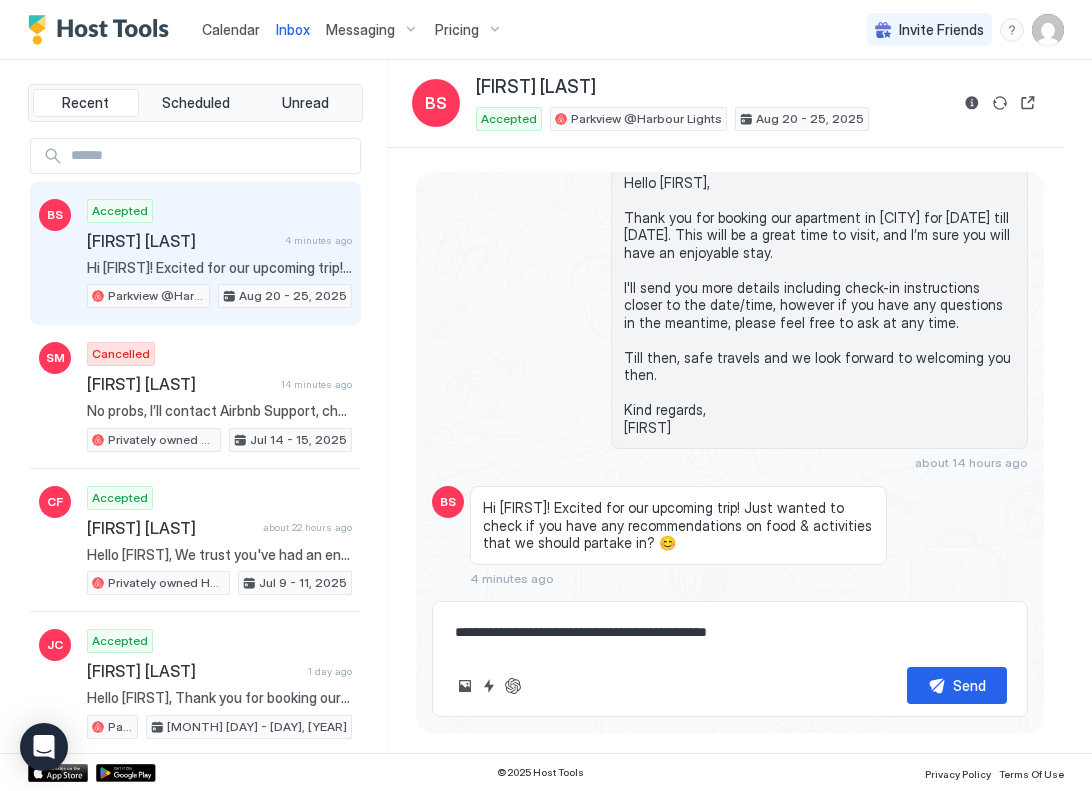 type on "*" 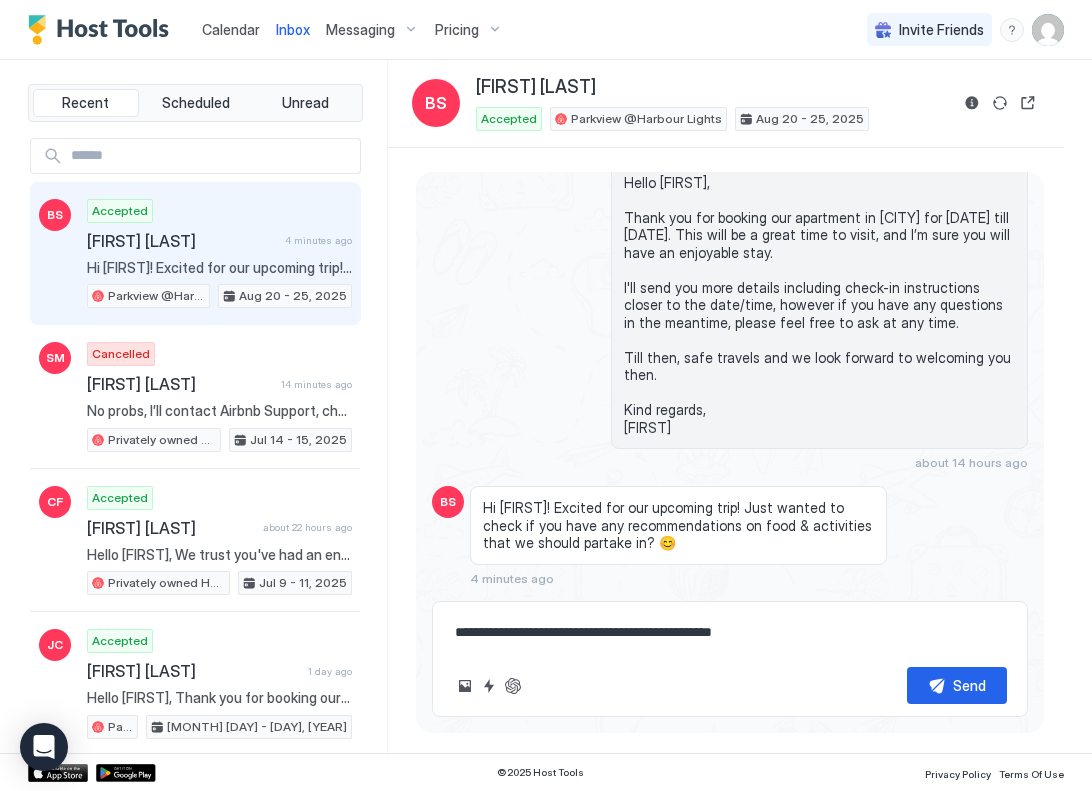 type on "*" 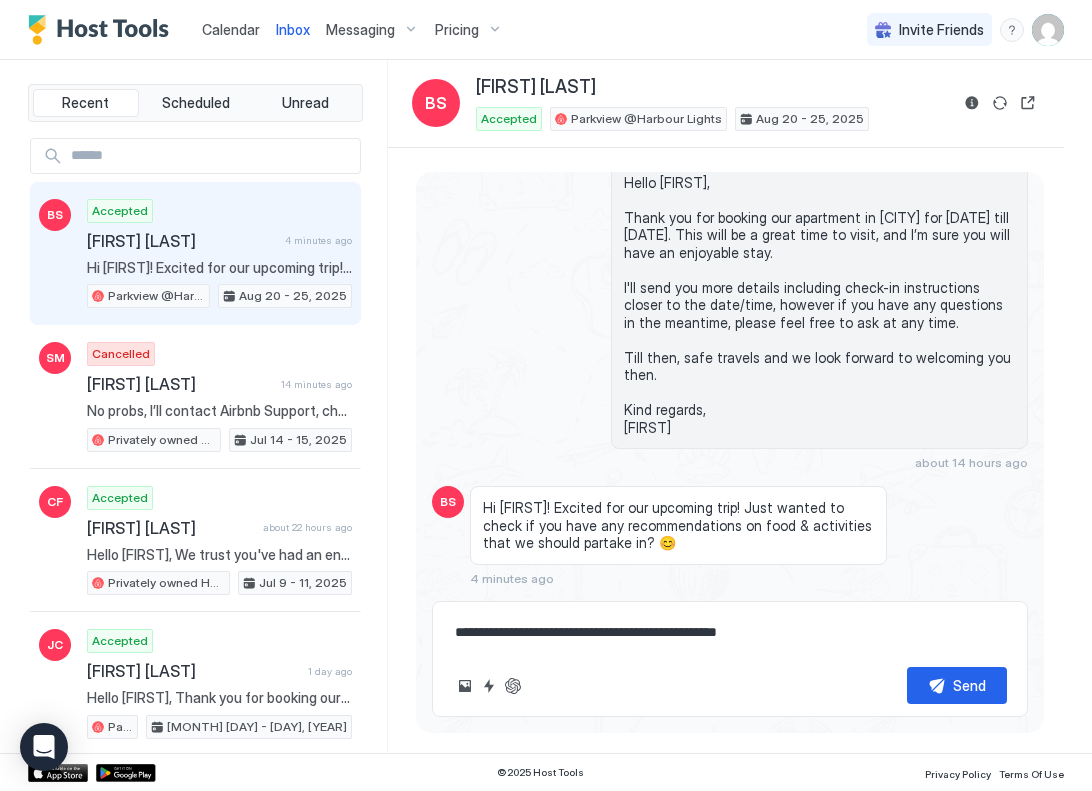 type on "*" 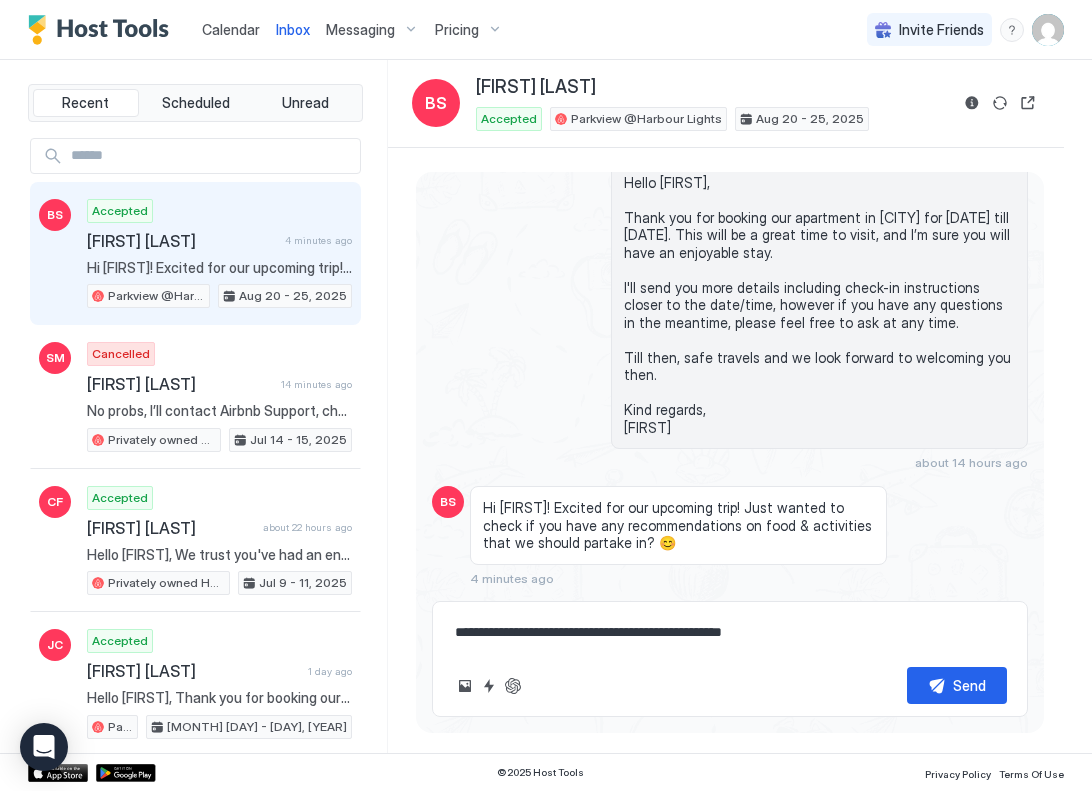 type on "*" 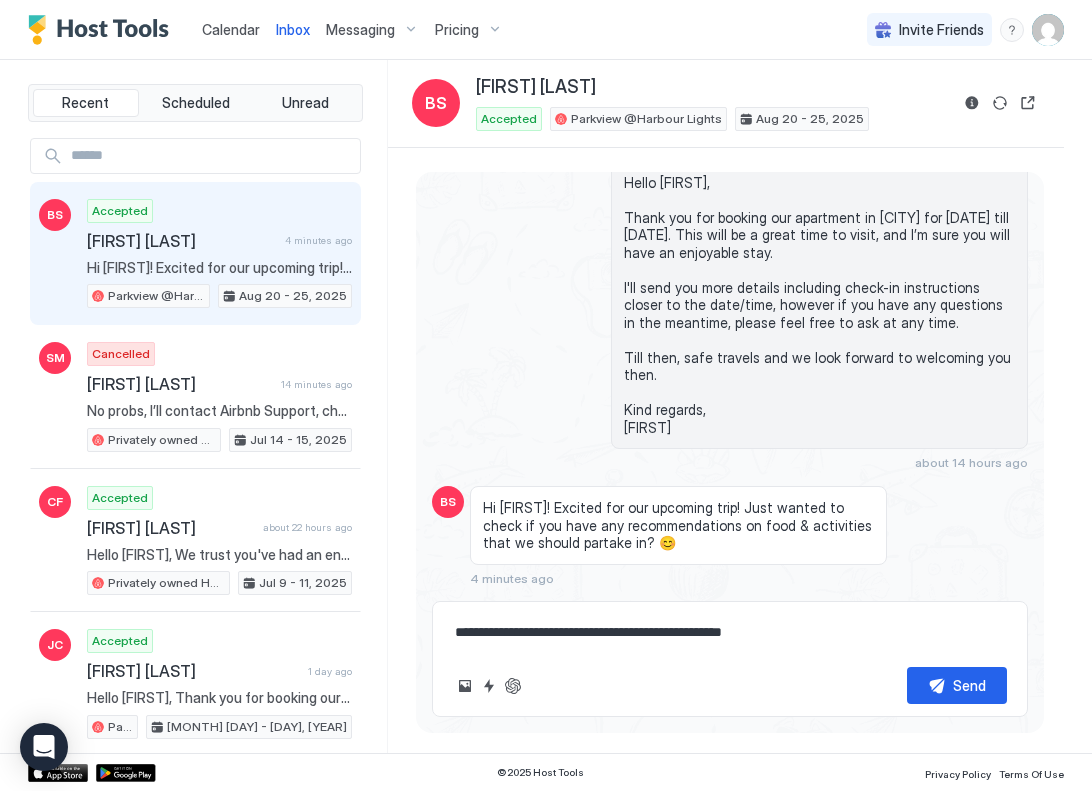 type on "**********" 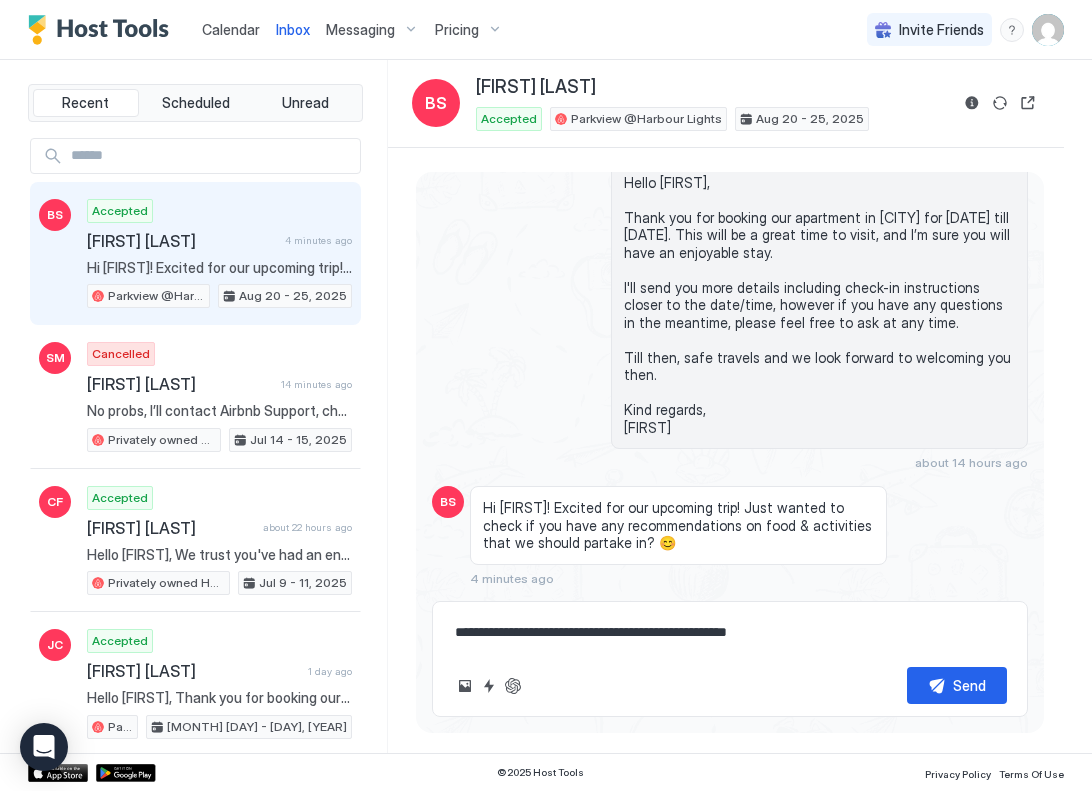 type on "*" 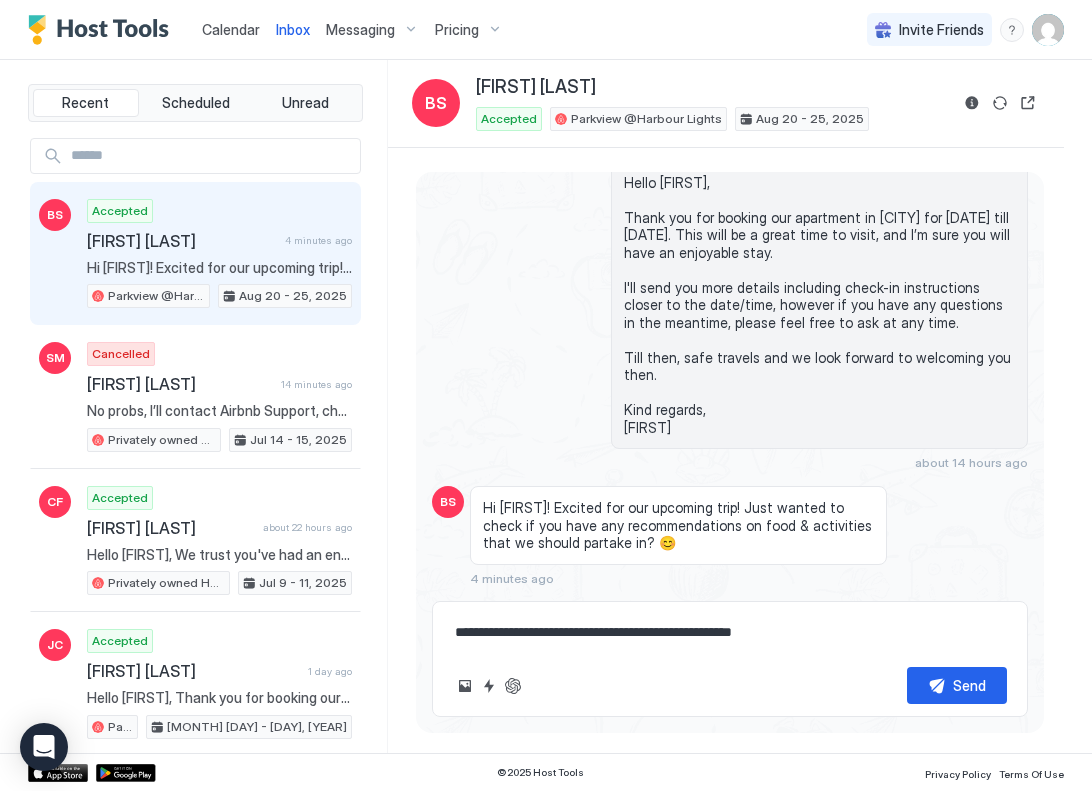 type on "*" 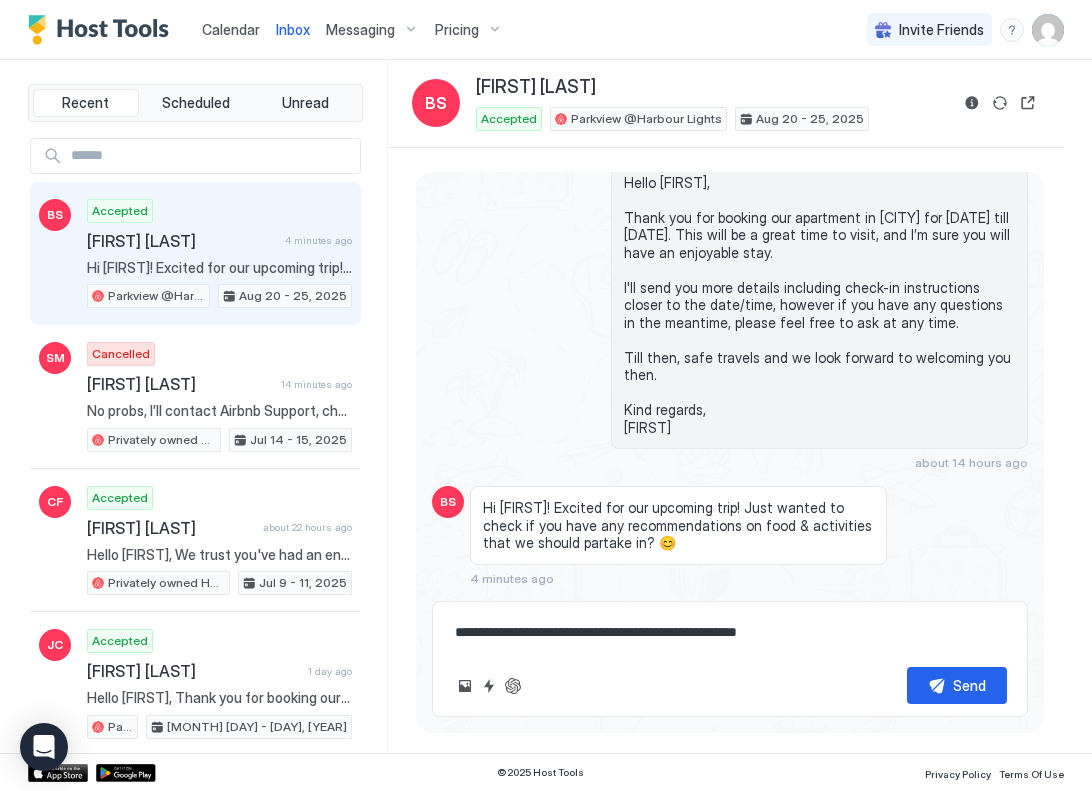 type on "*" 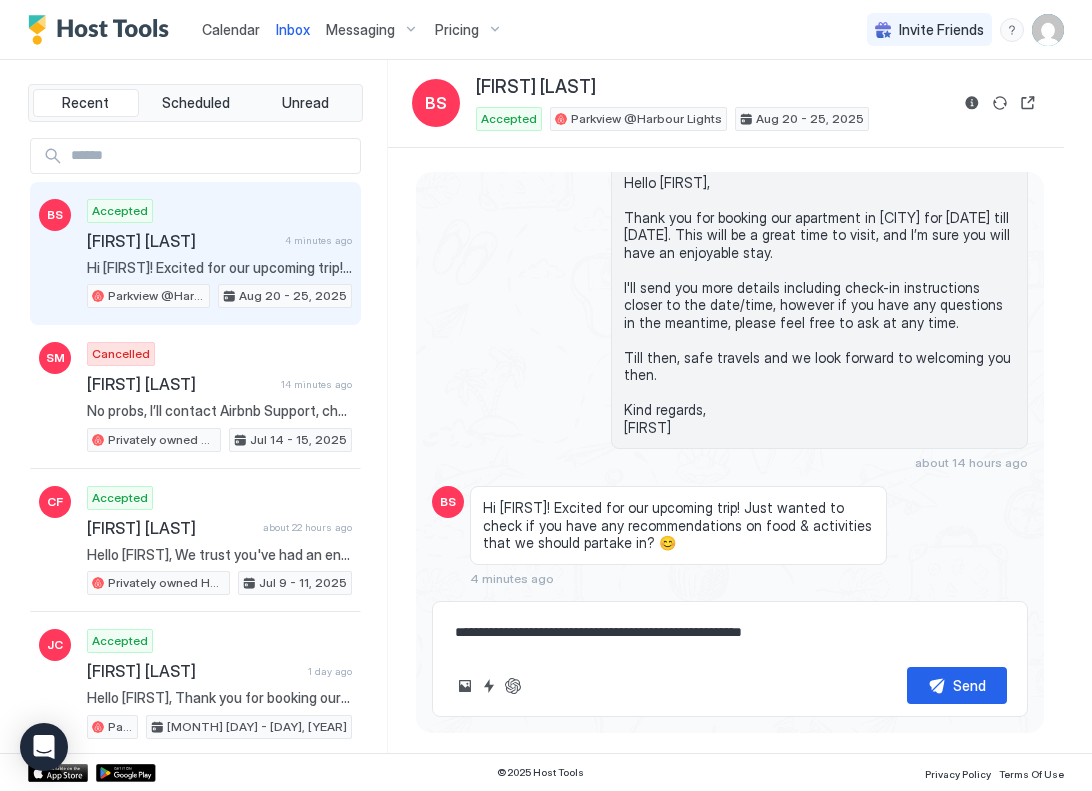 type on "*" 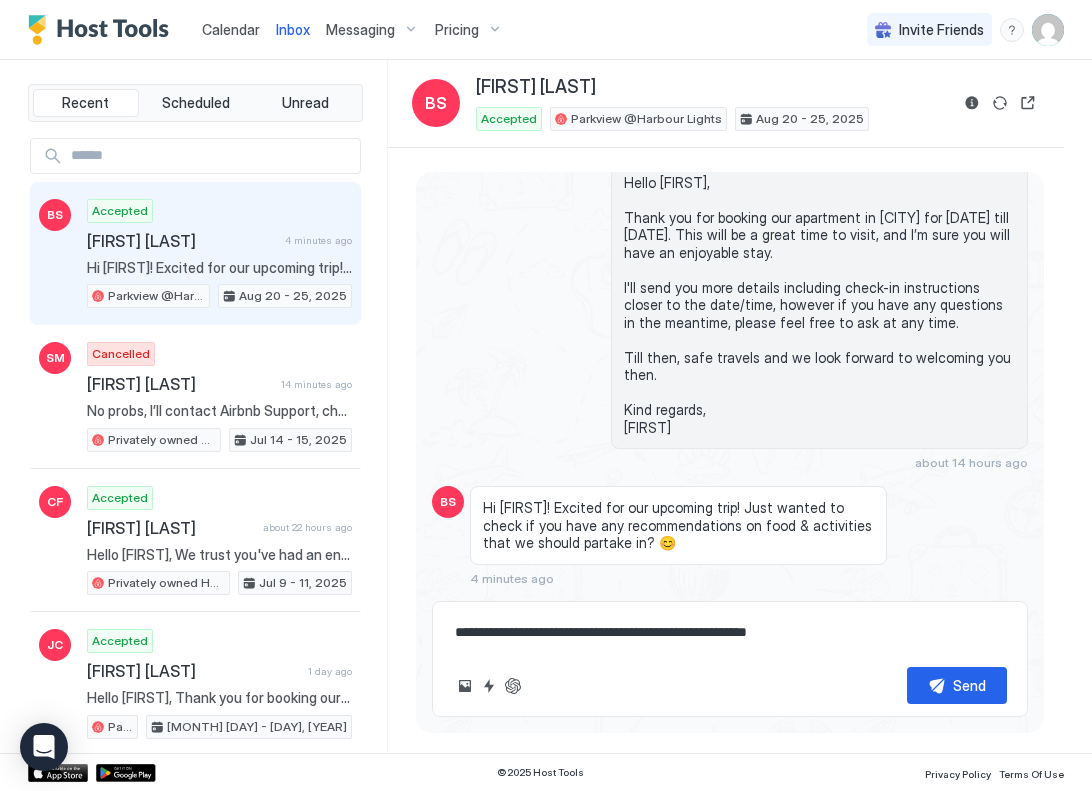 type on "*" 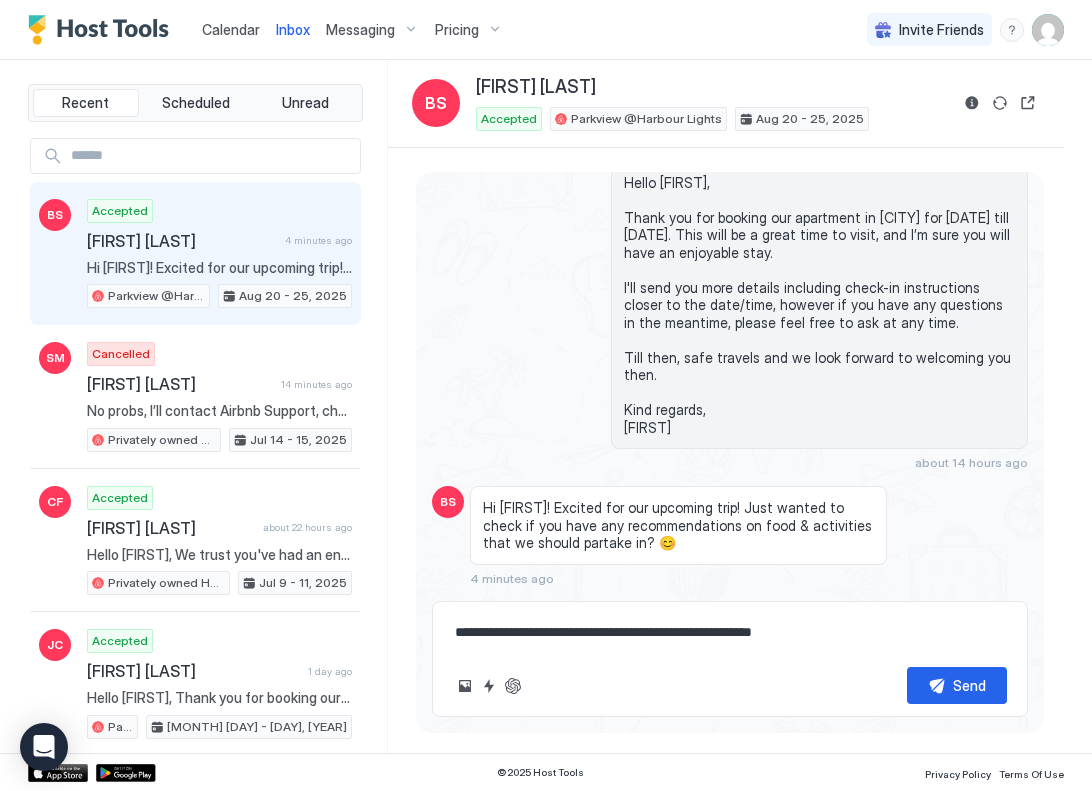 type on "*" 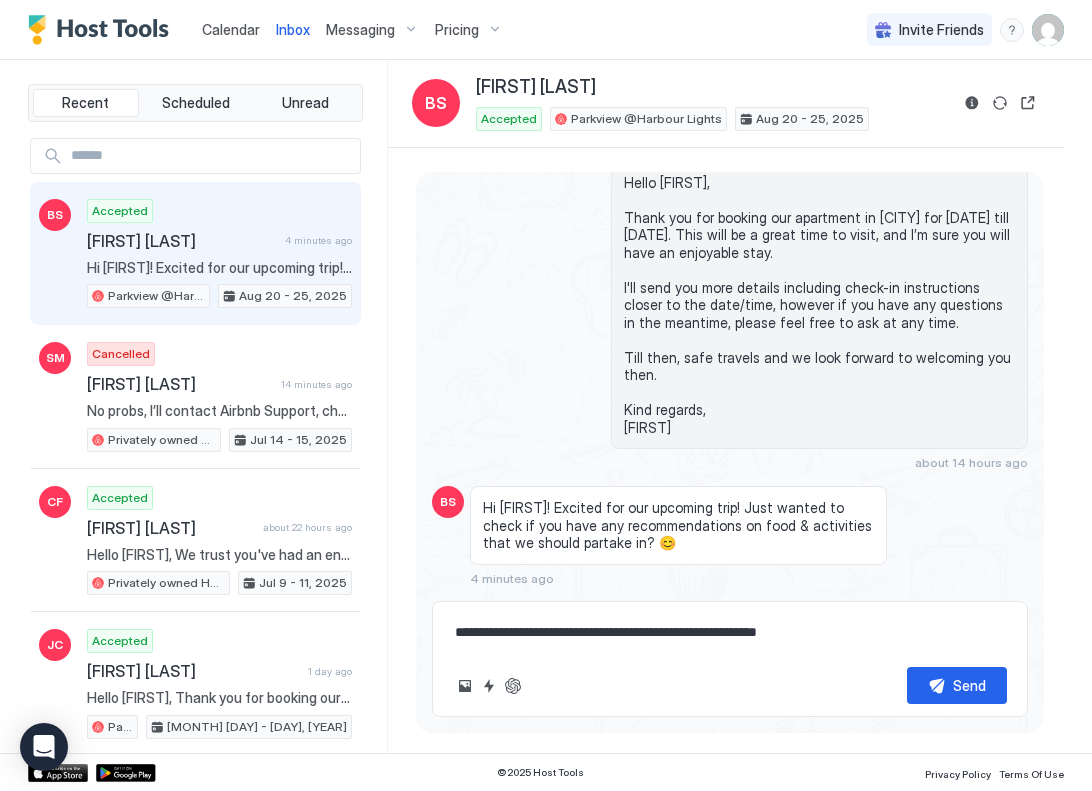 type on "*" 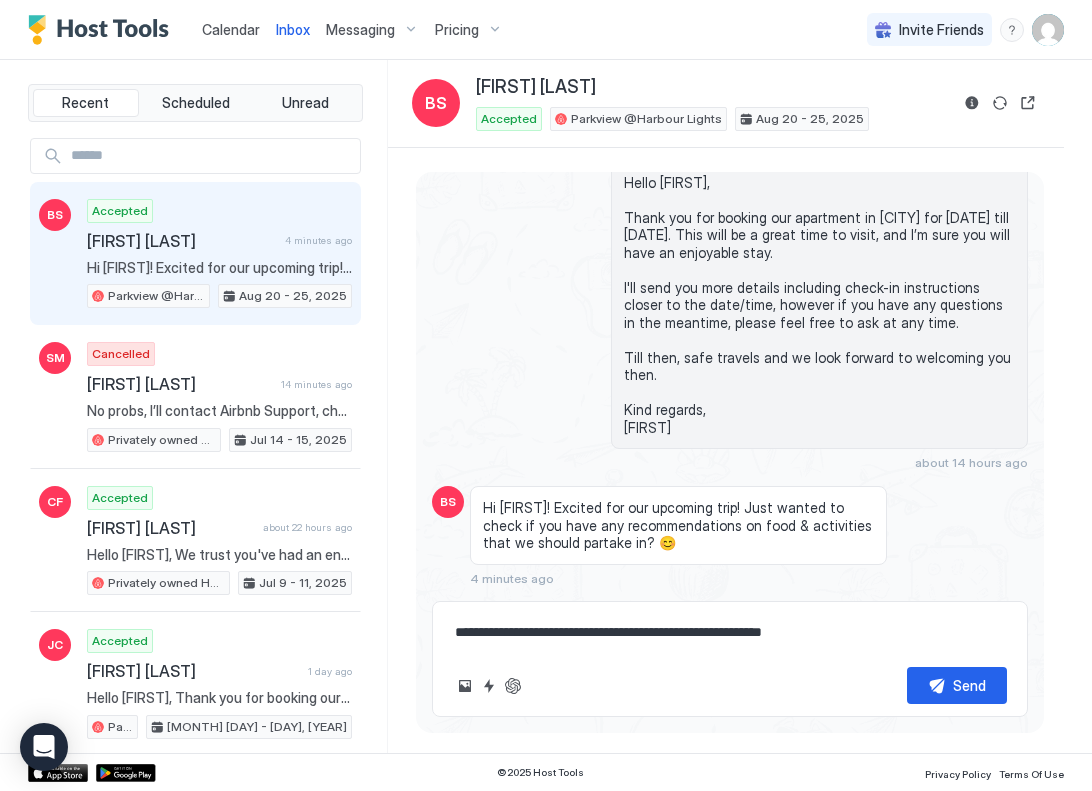 type on "*" 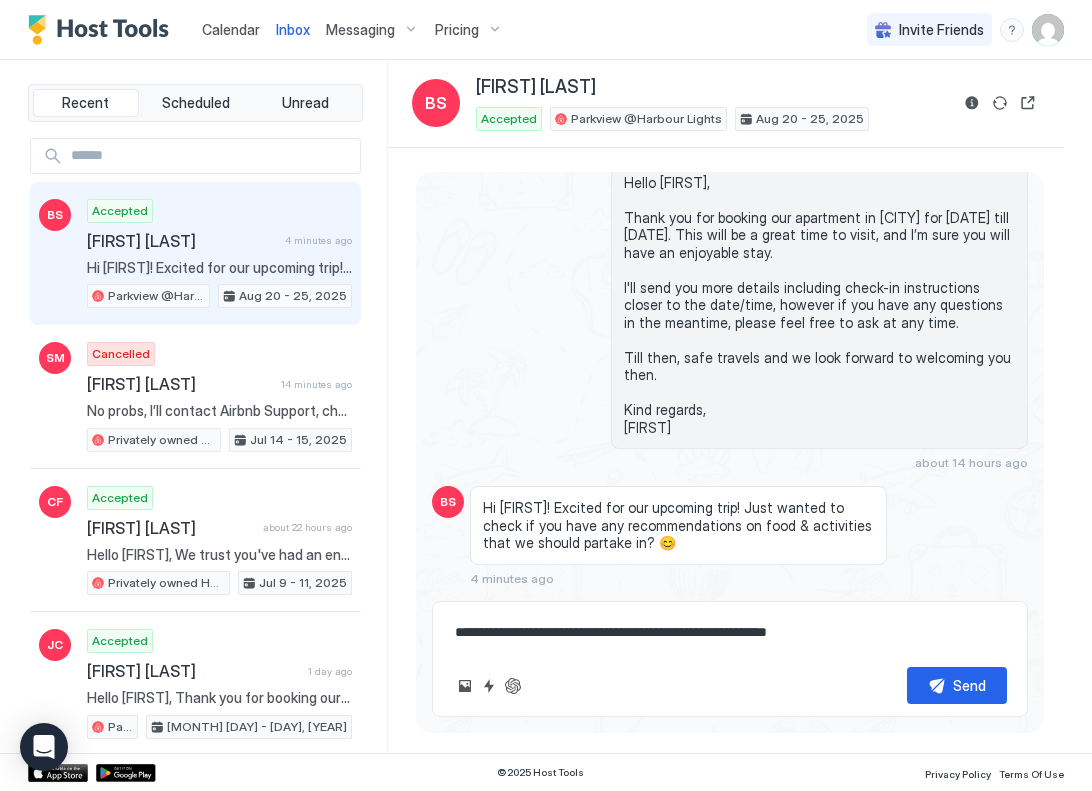 type on "*" 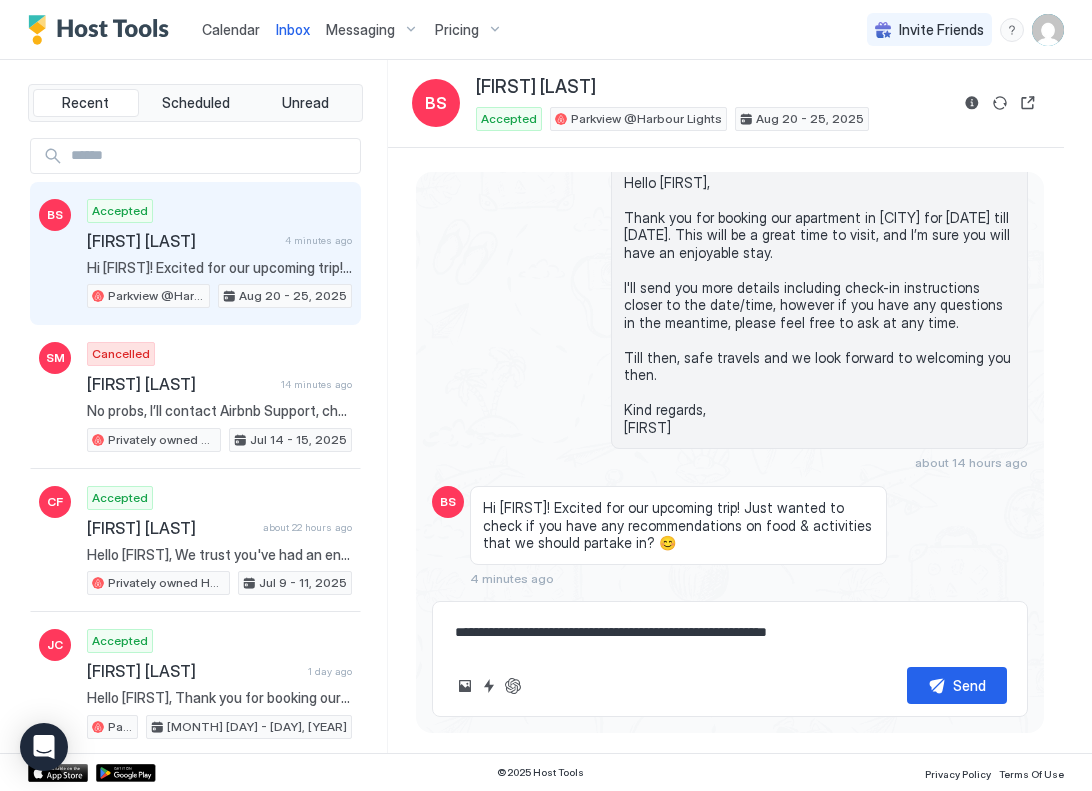 type on "**********" 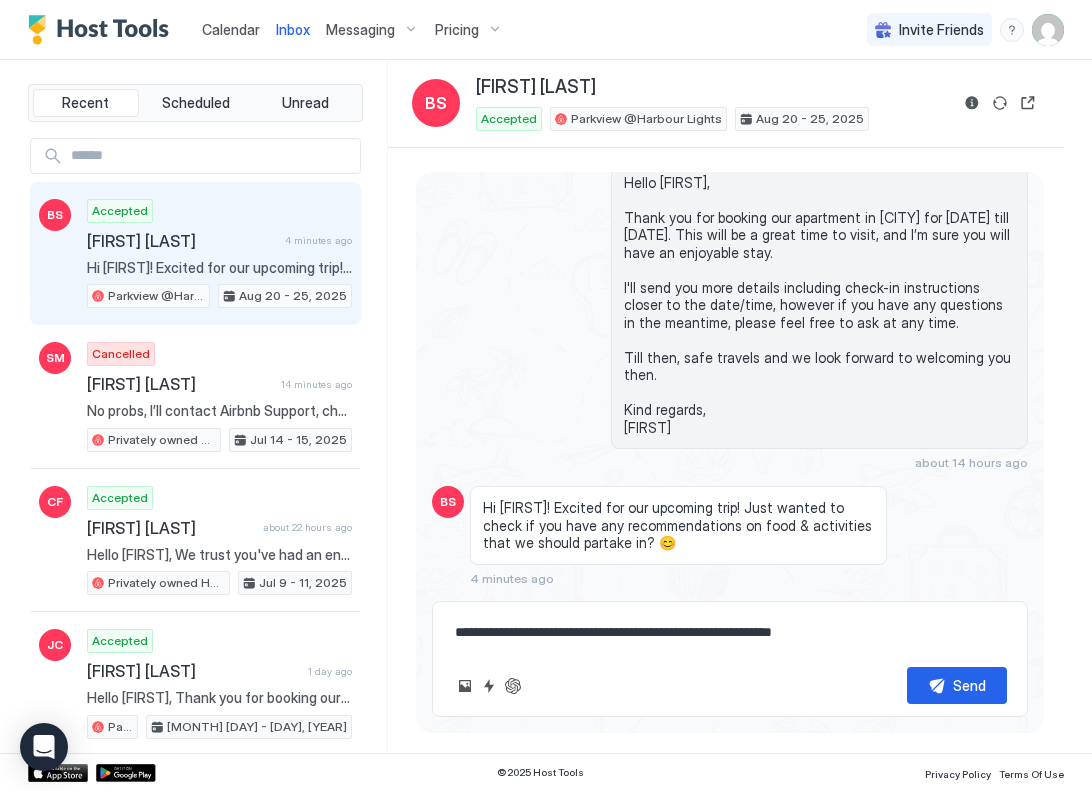 type on "*" 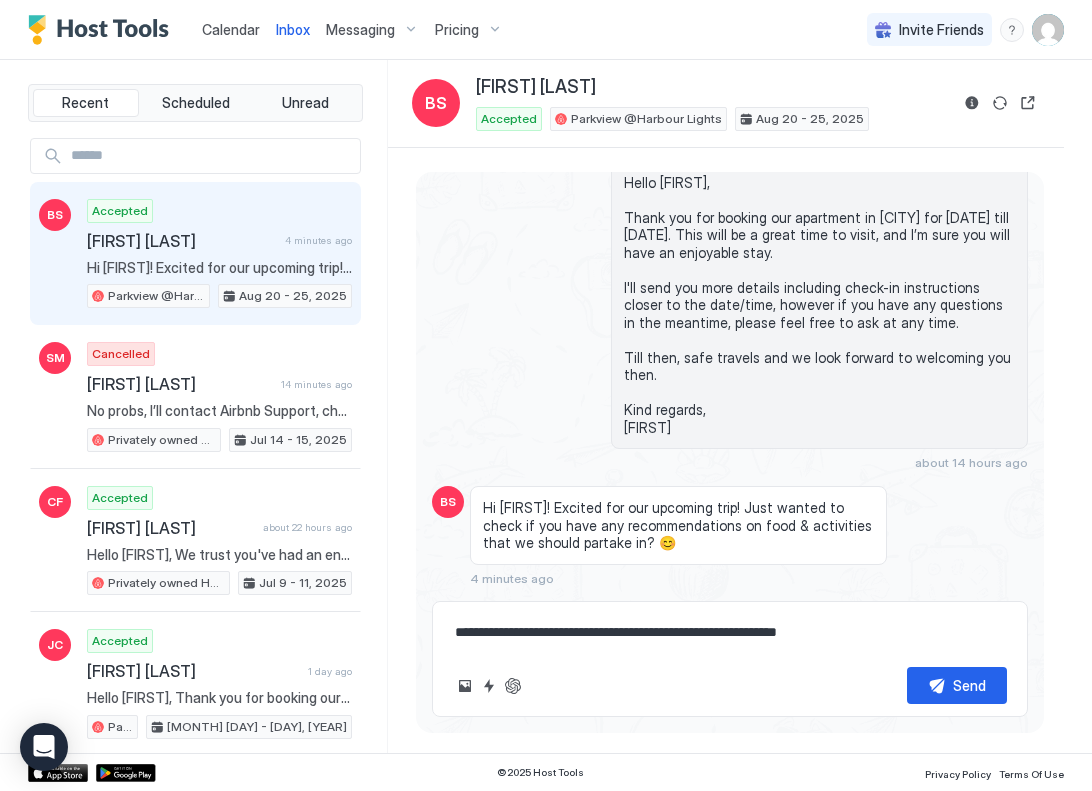 type on "*" 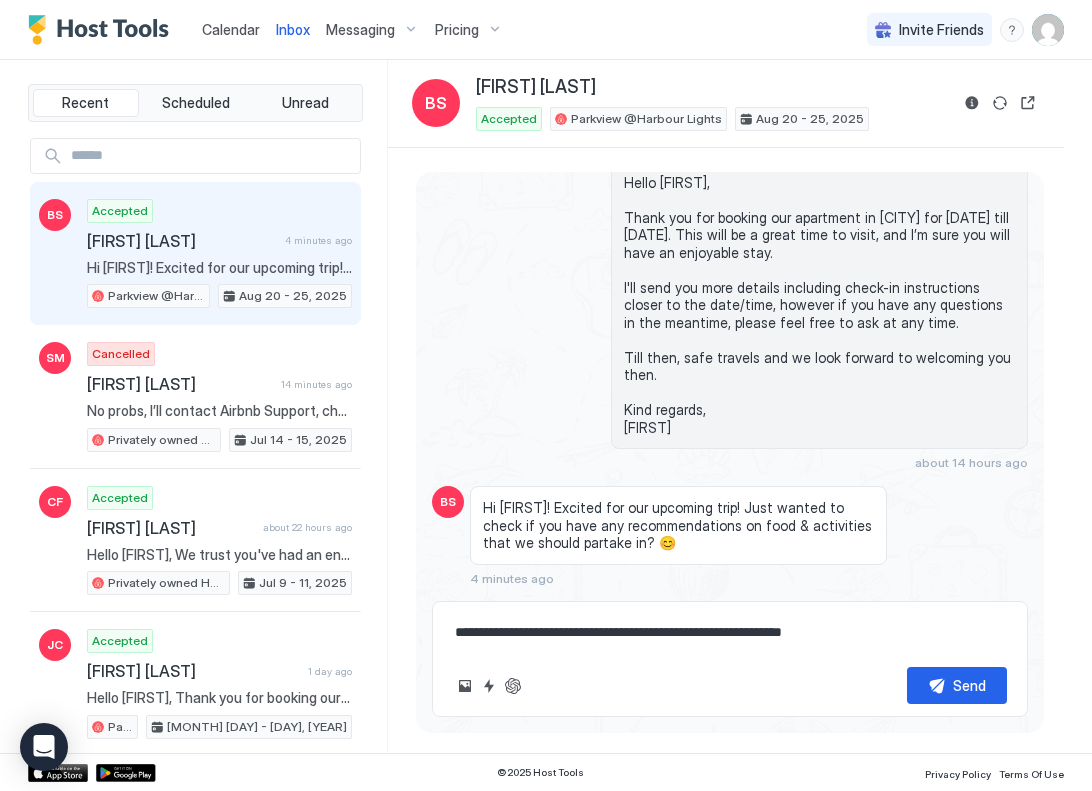 type on "*" 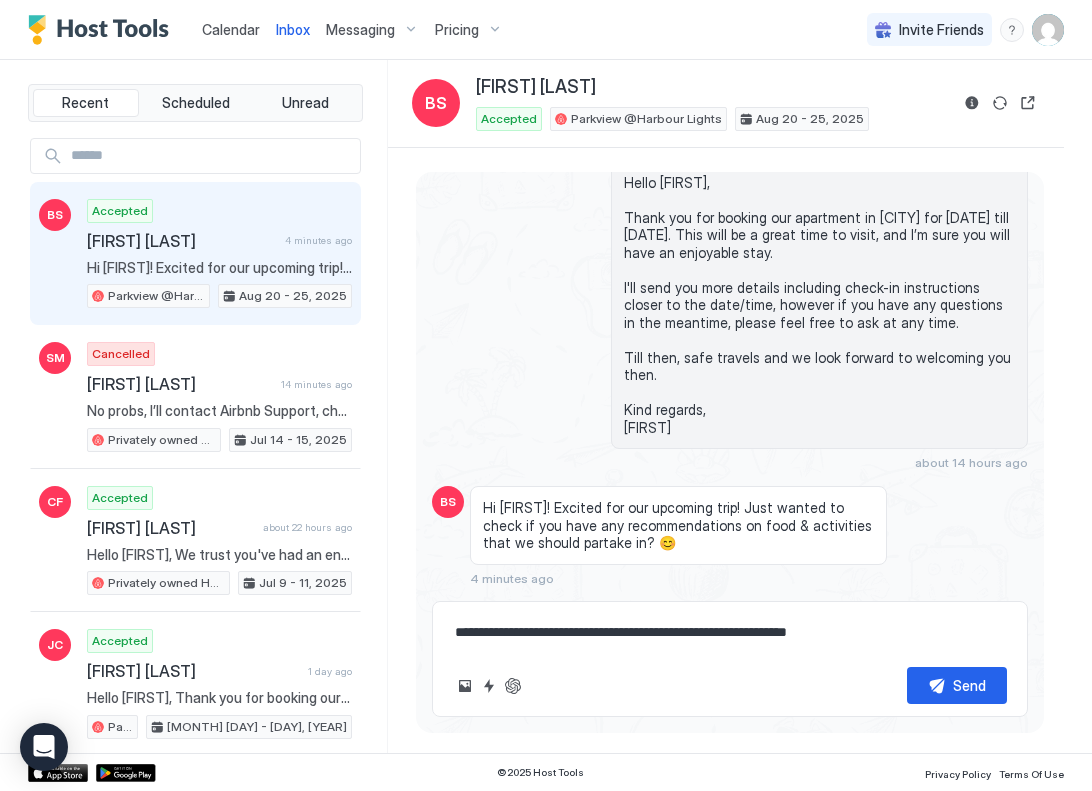 type on "*" 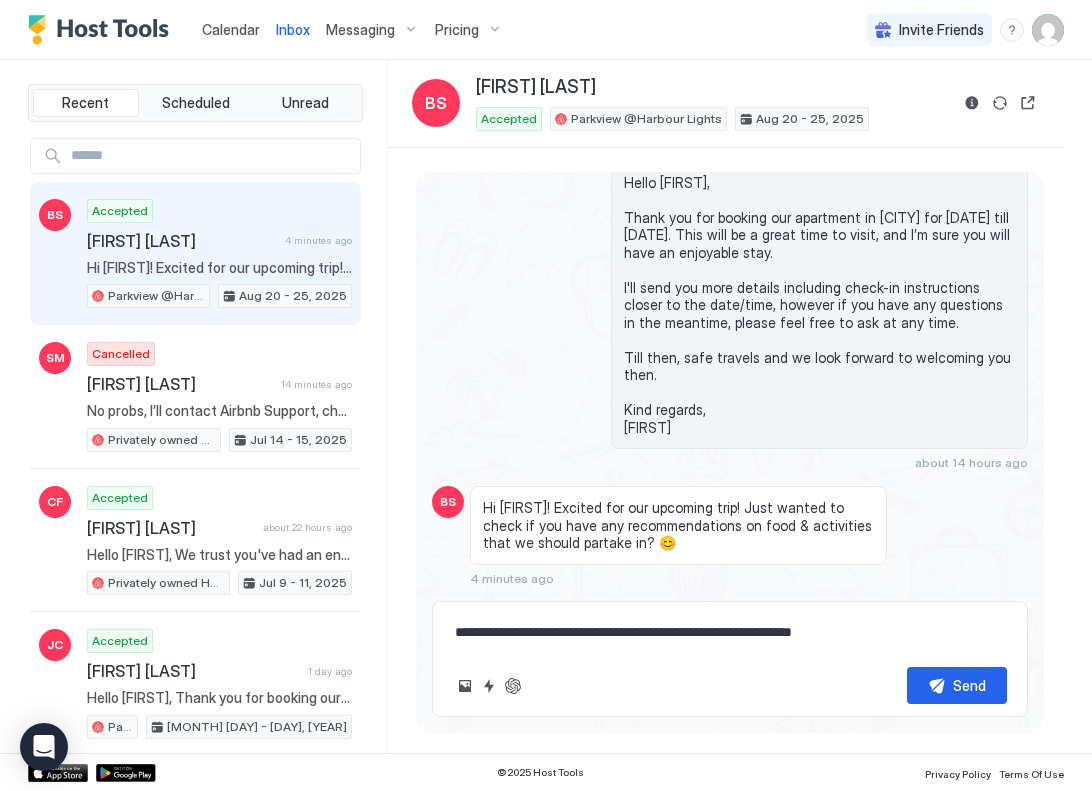 type on "*" 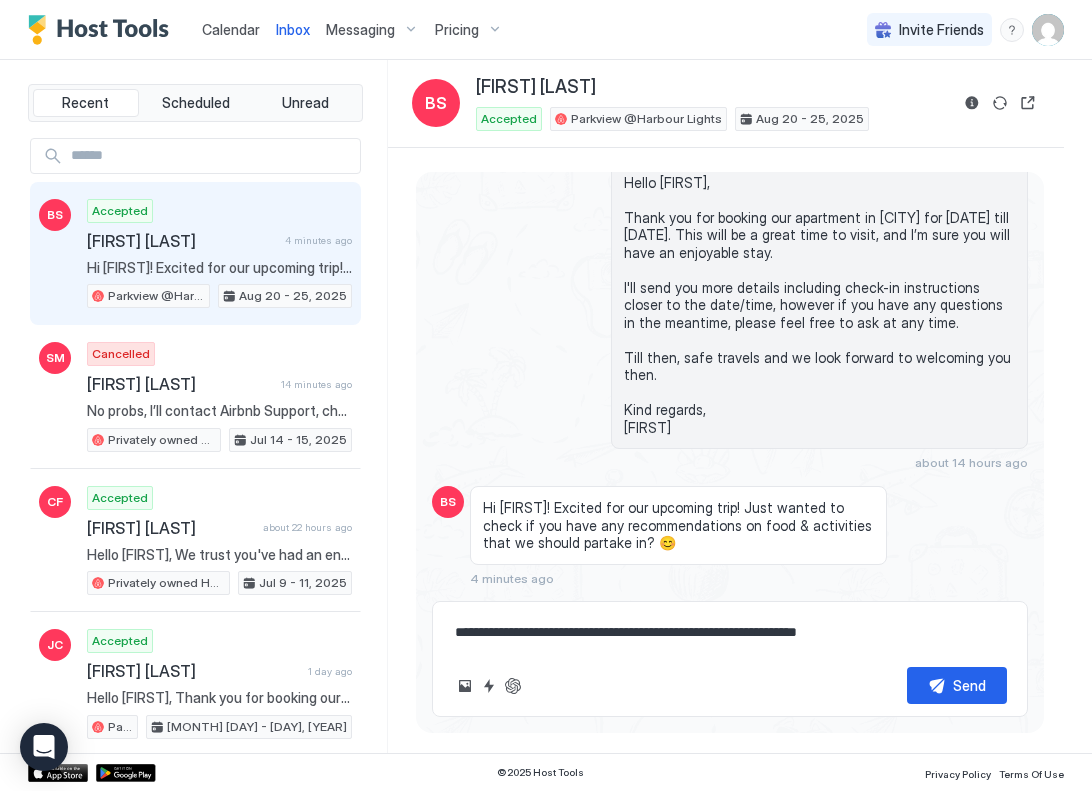 type on "*" 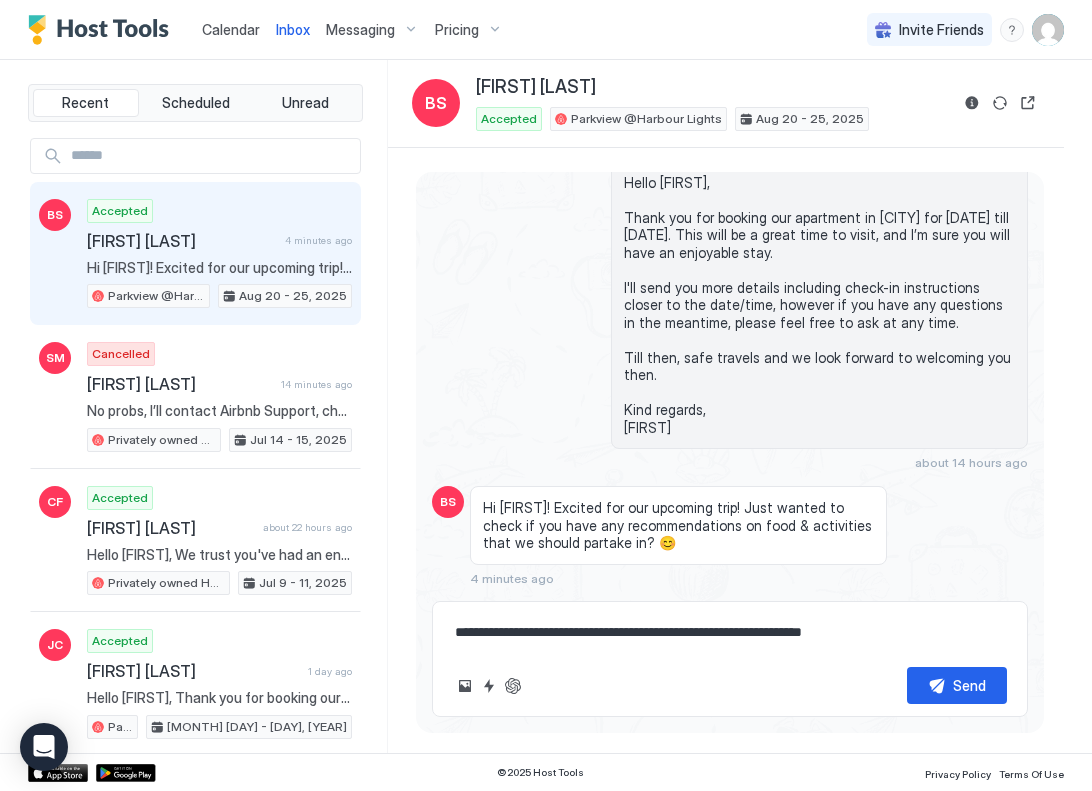 type on "*" 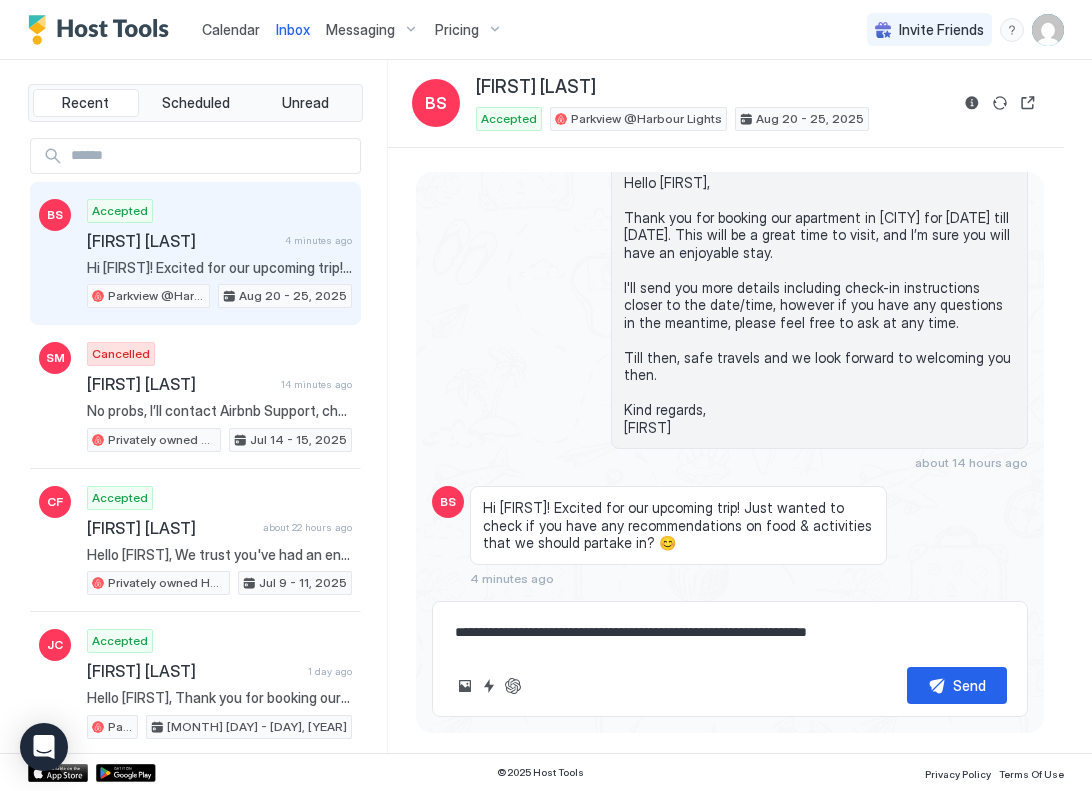 type on "*" 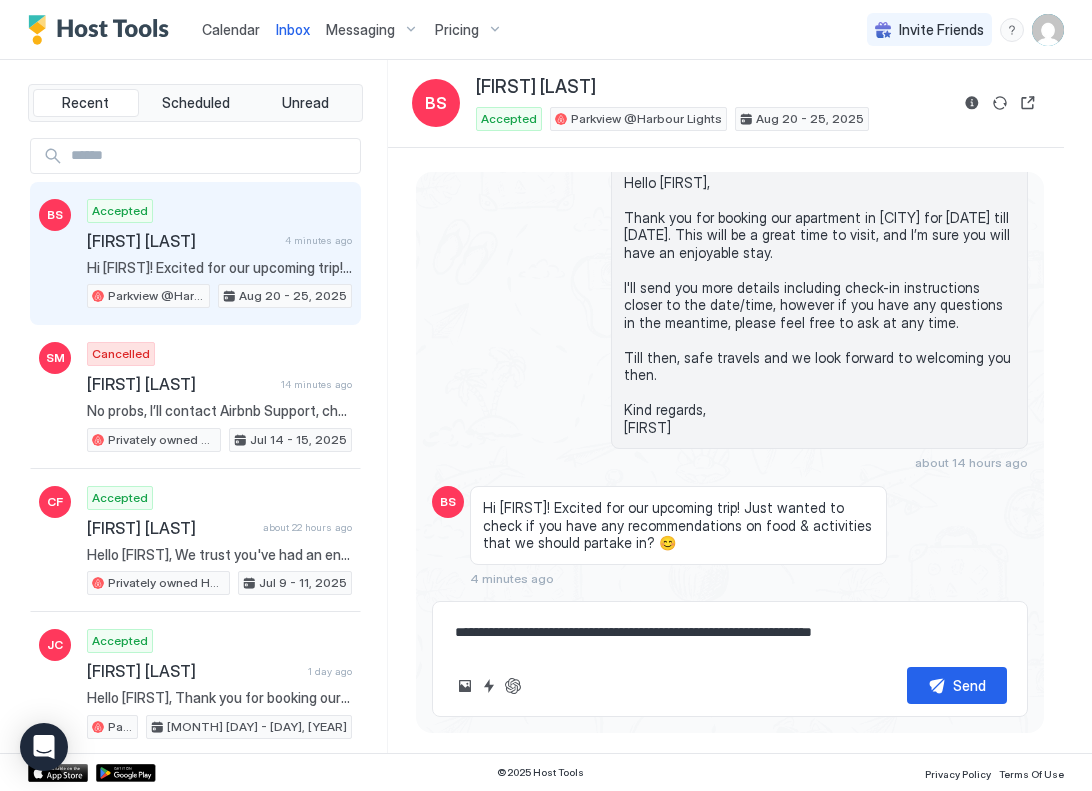 type on "*" 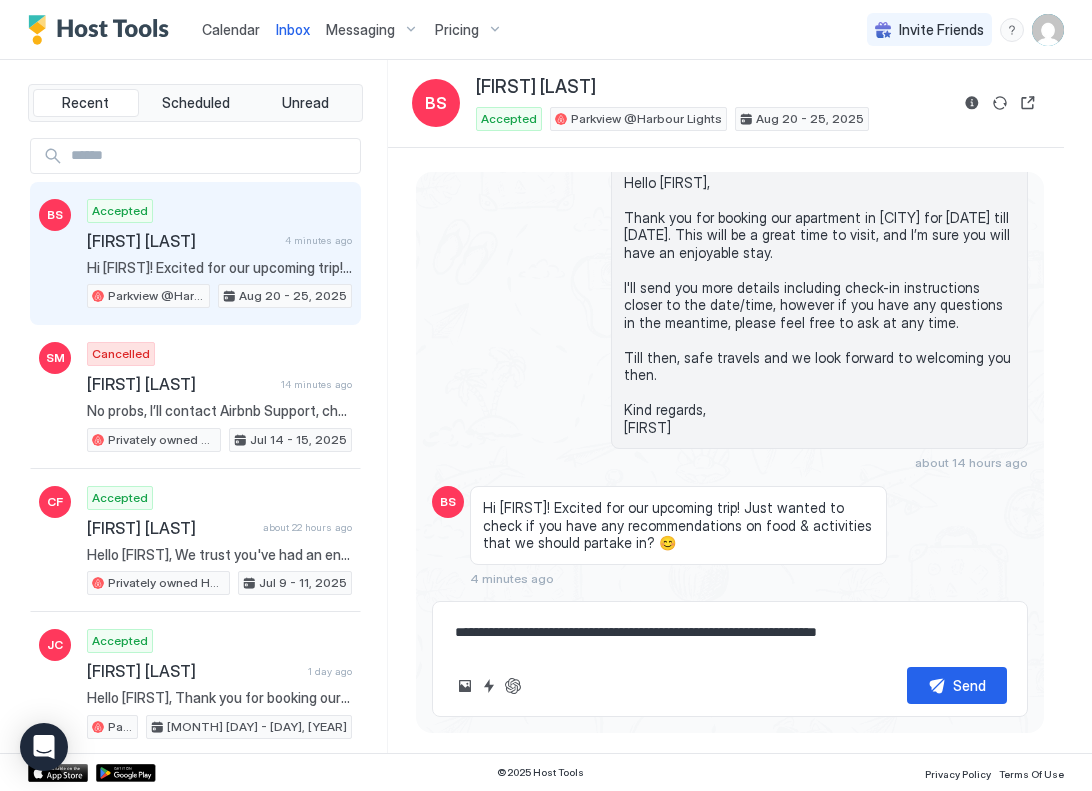 type on "**********" 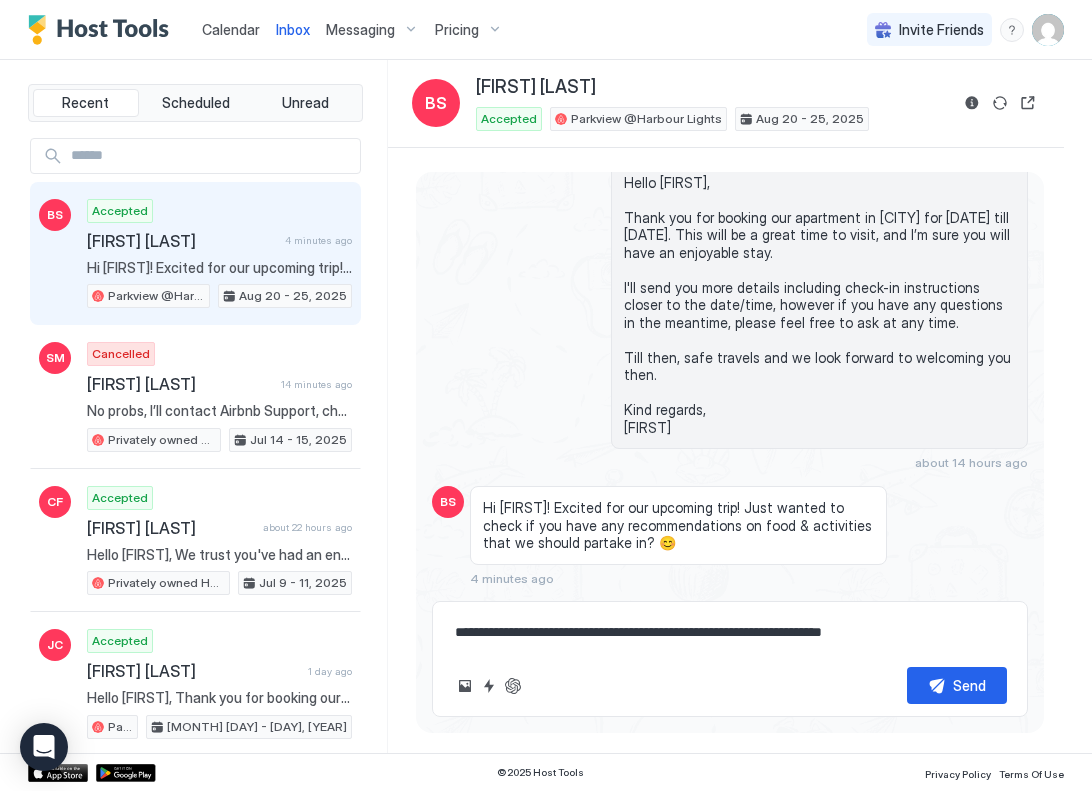 type on "*" 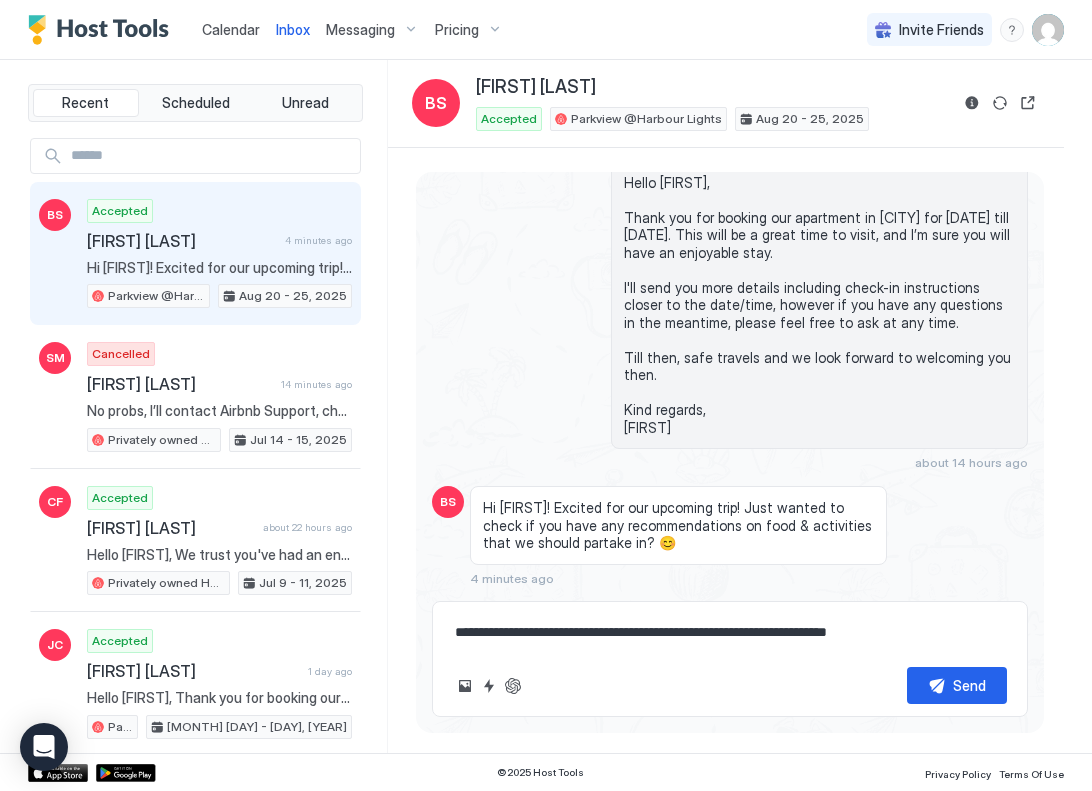 type on "*" 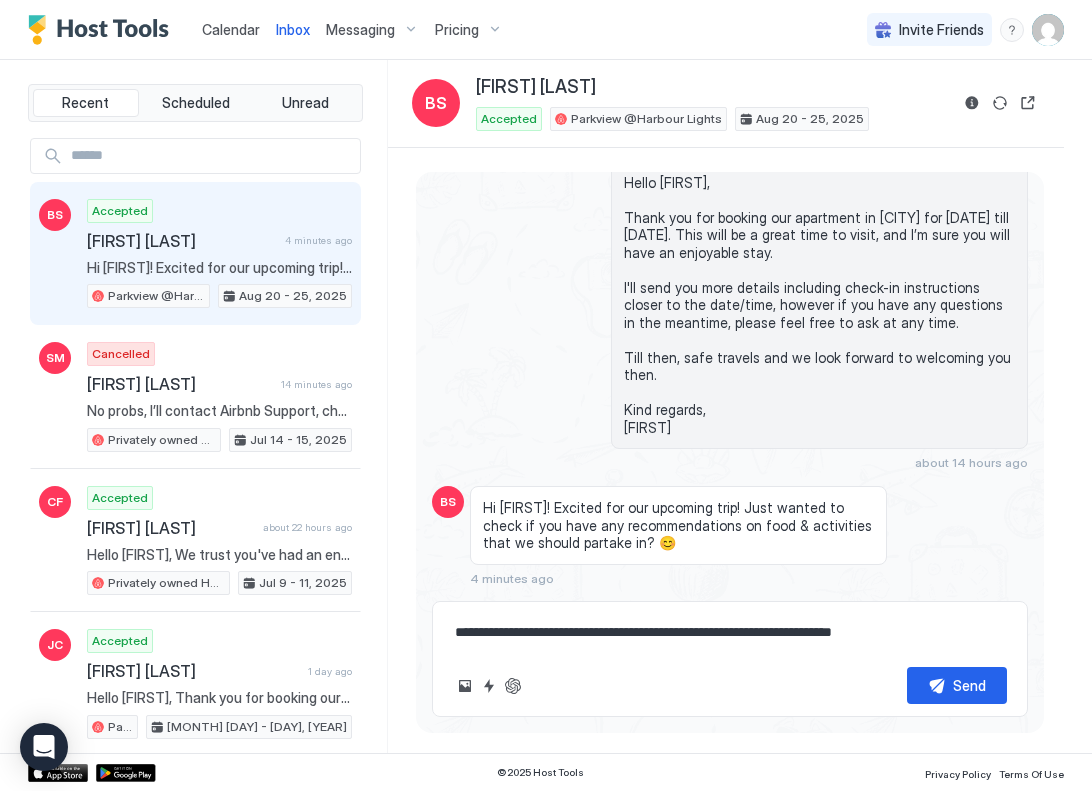 type on "*" 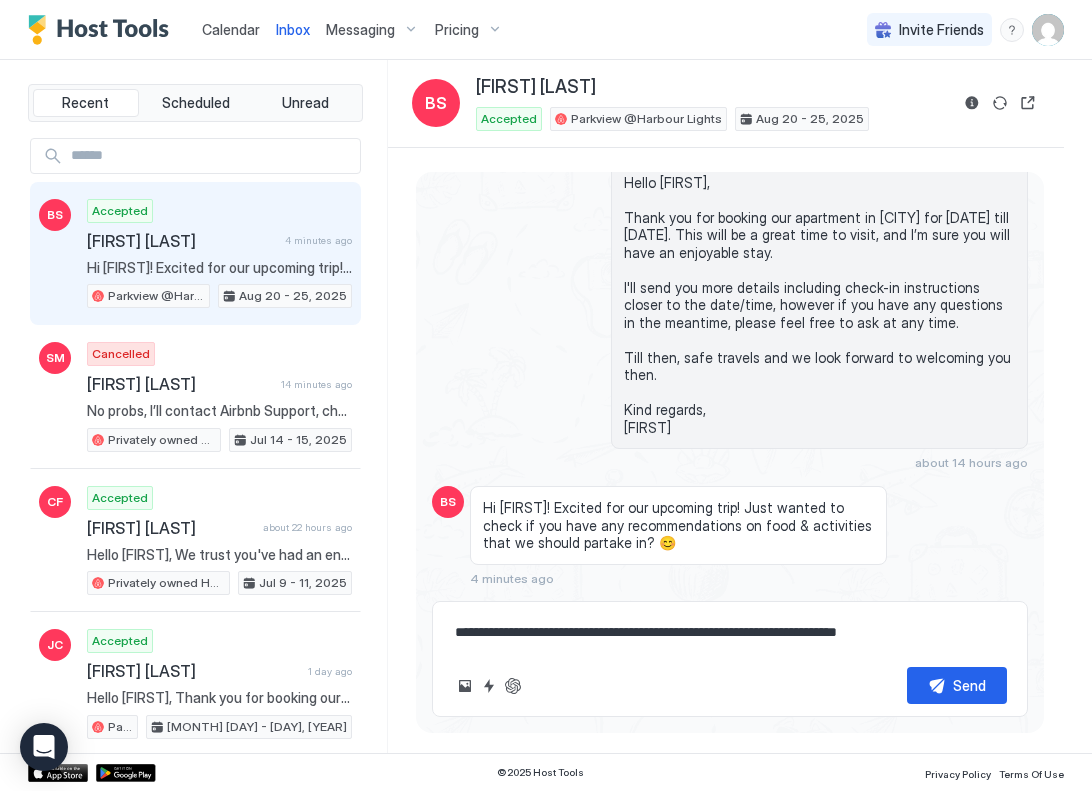 type on "*" 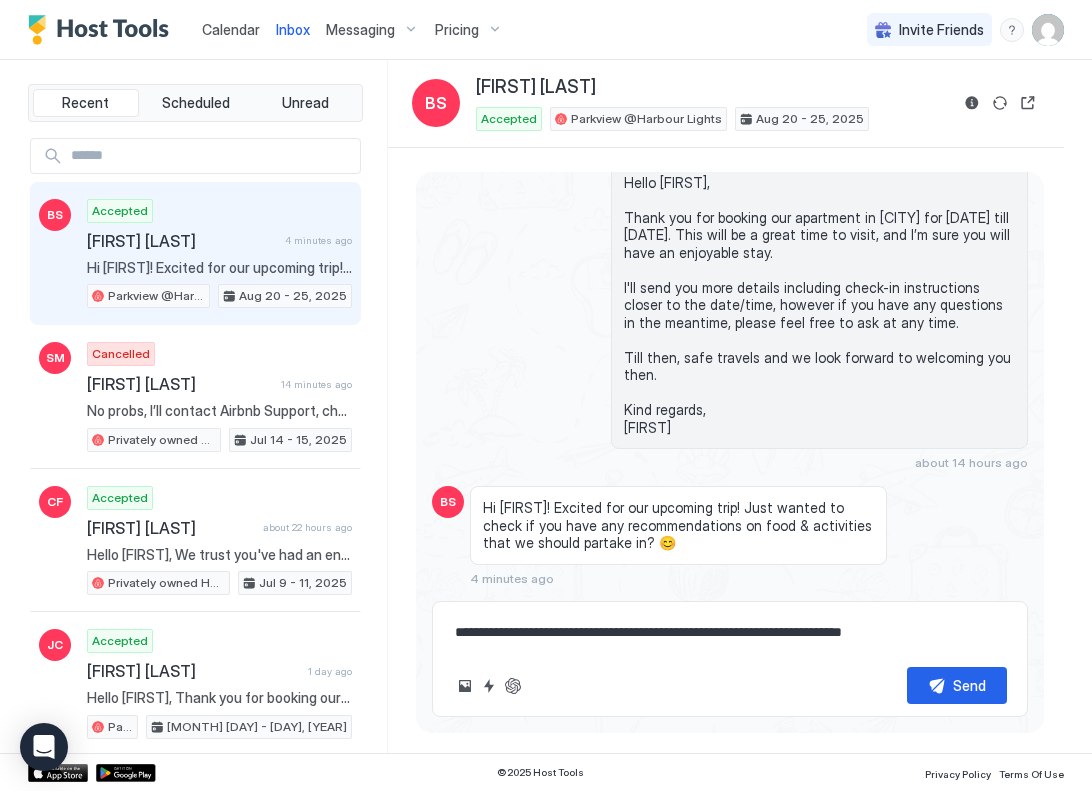 type on "*" 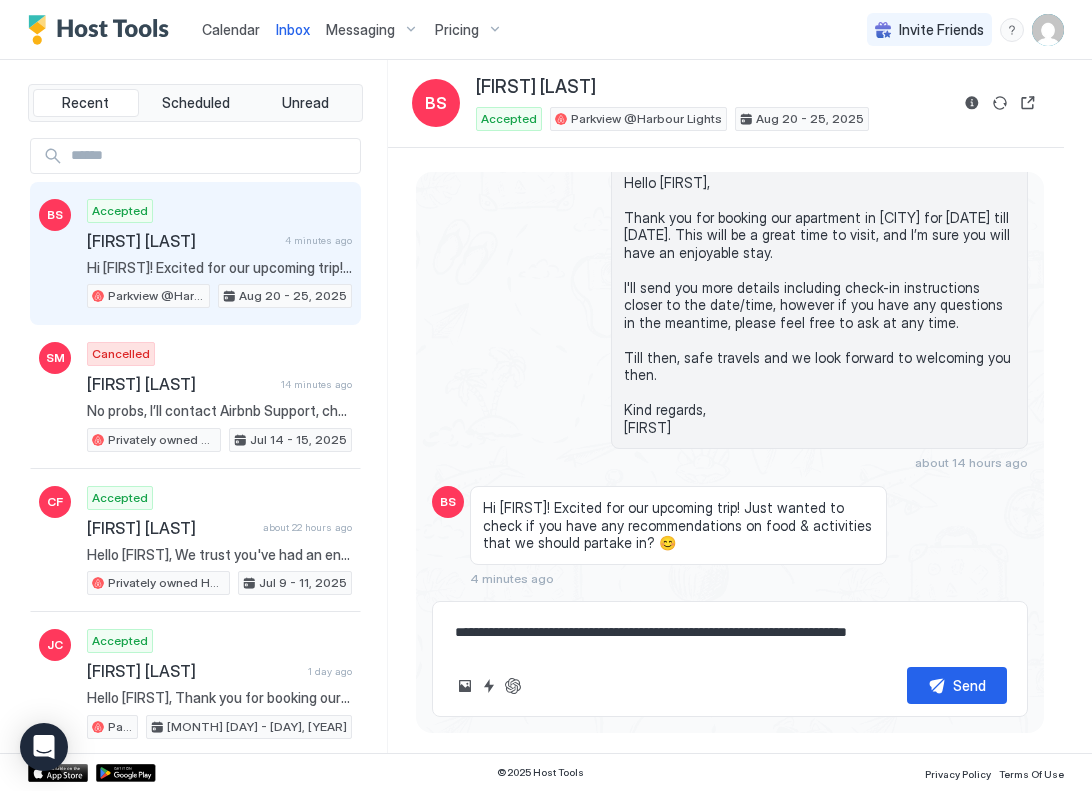 type on "*" 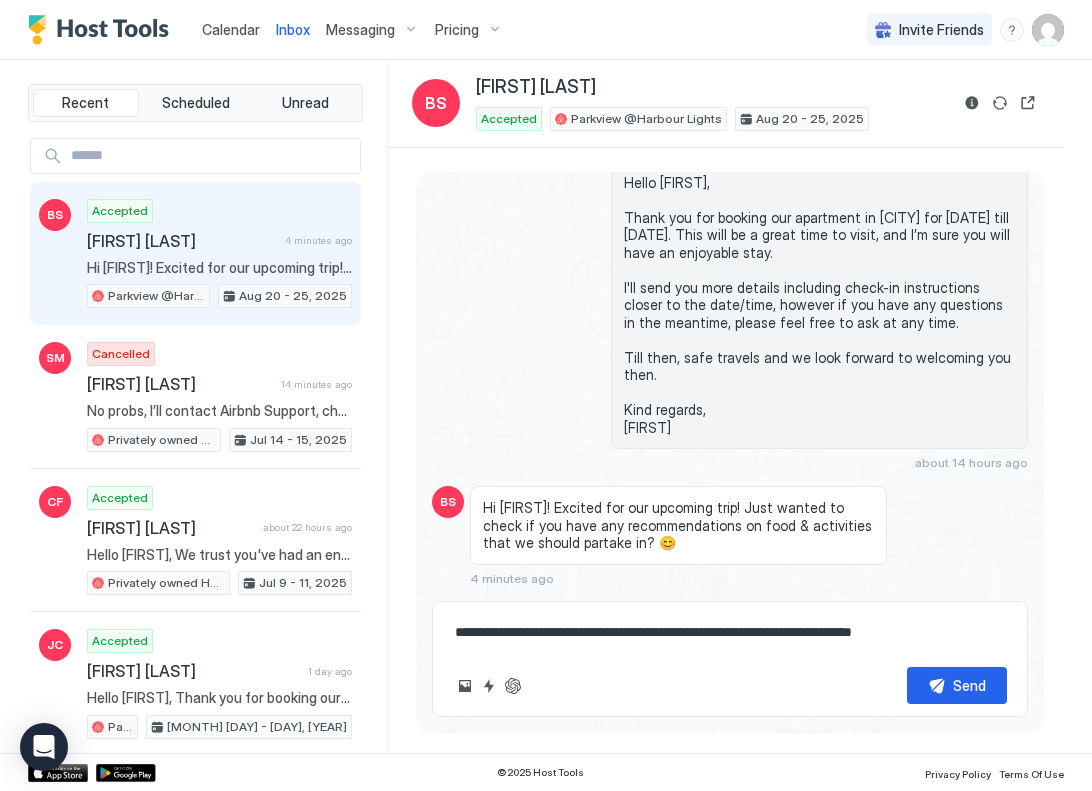 type on "*" 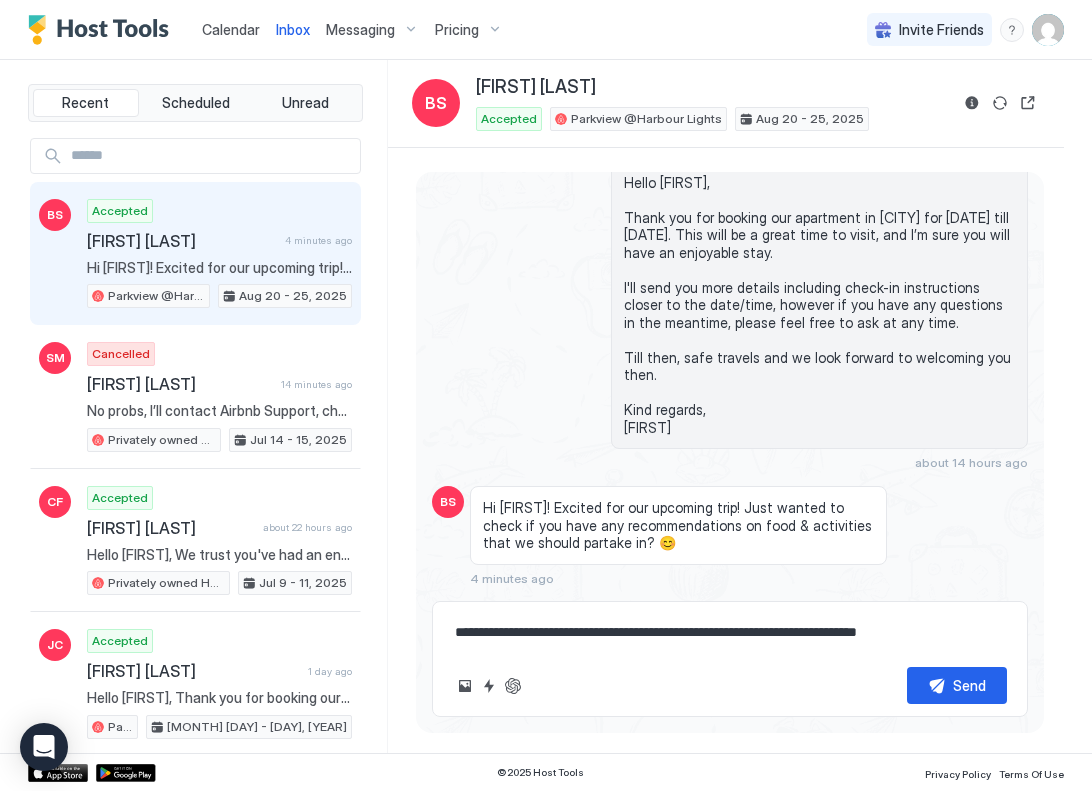 type on "*" 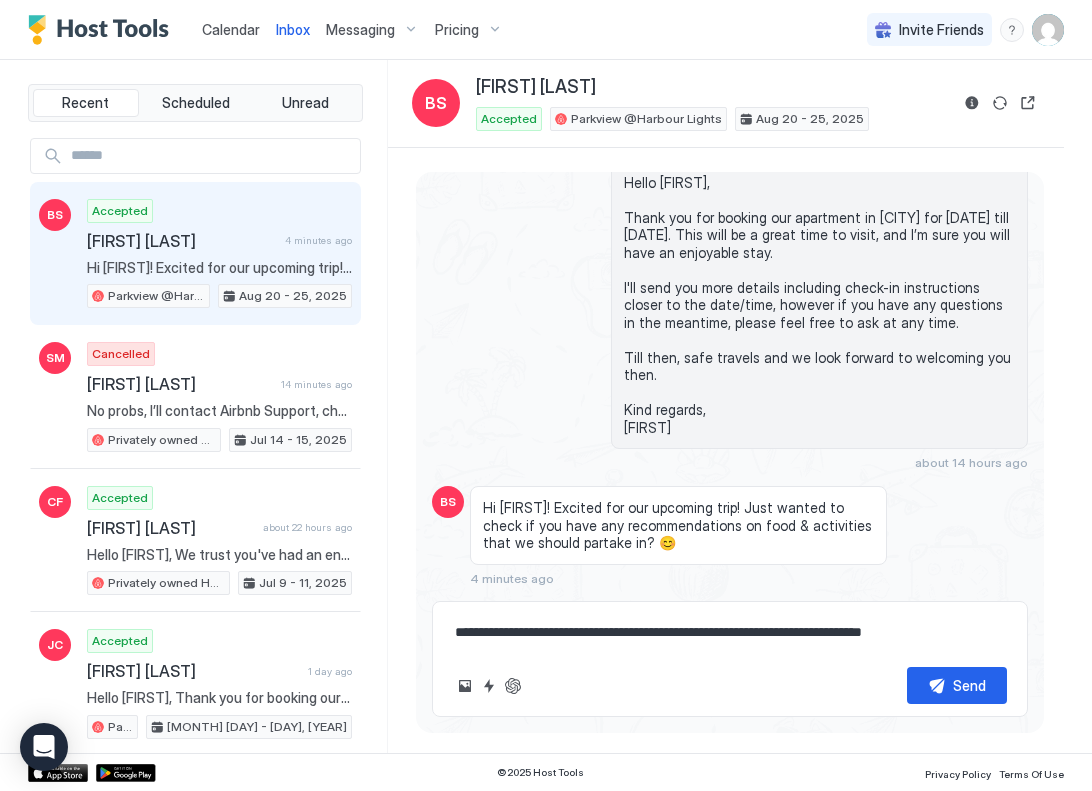 type on "*" 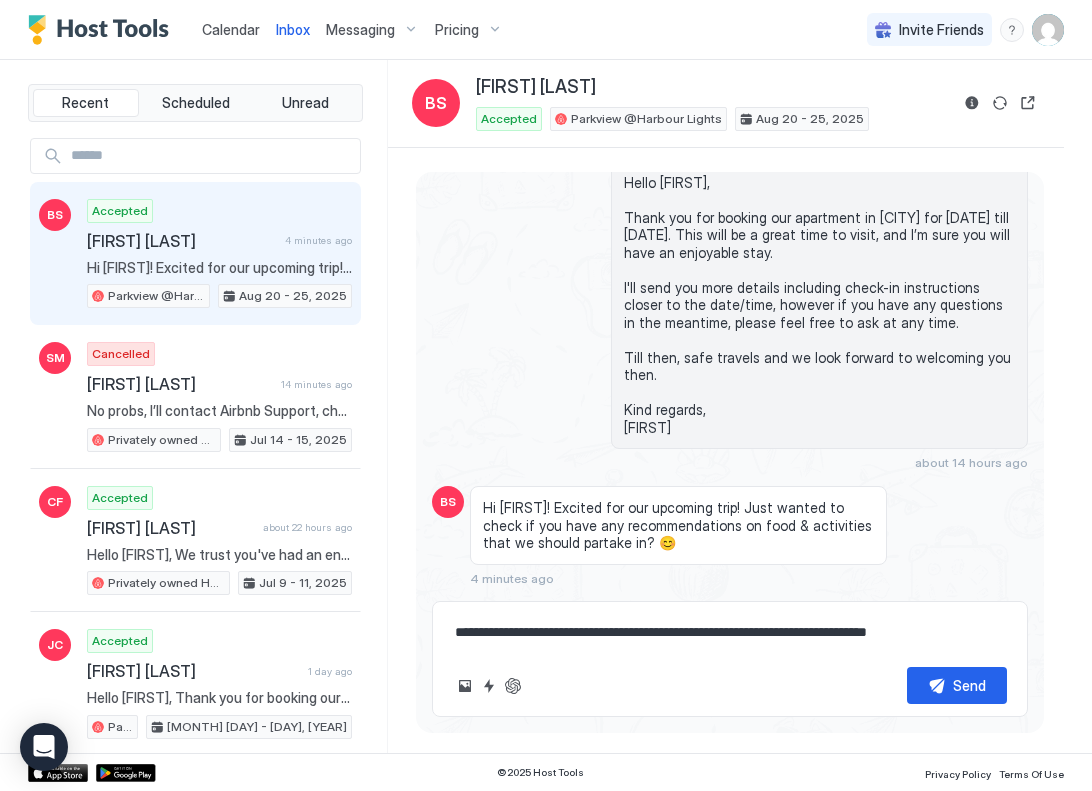 type on "*" 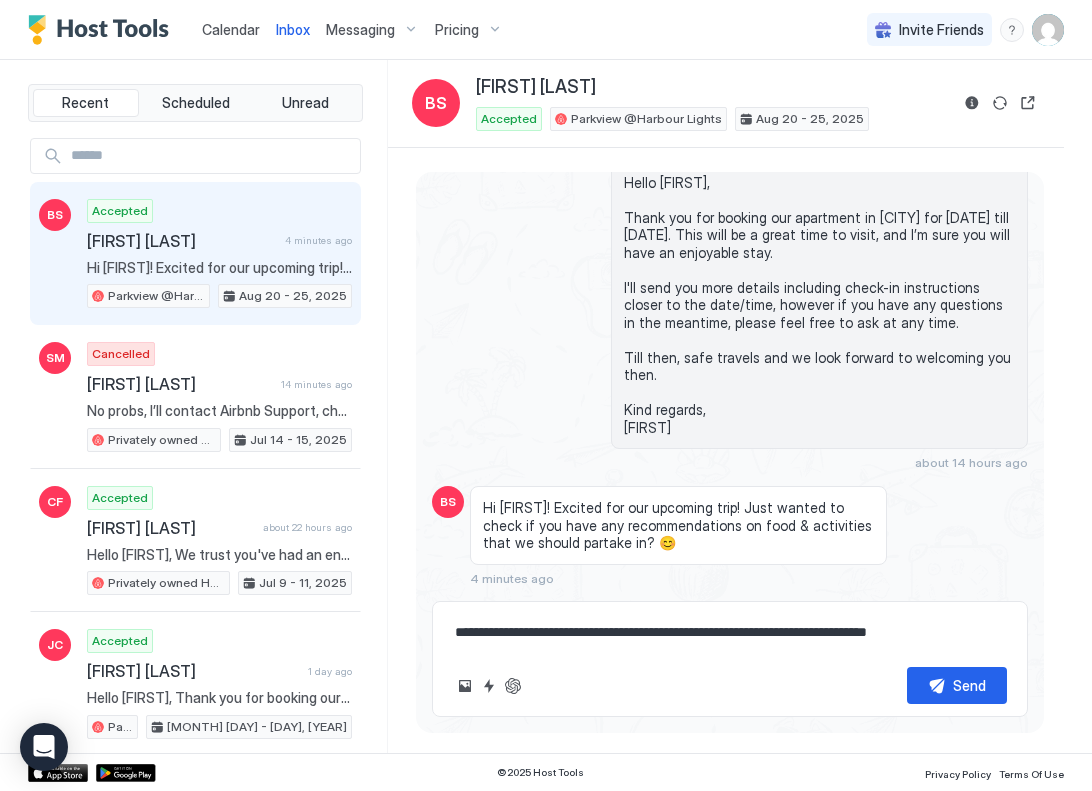 type on "**********" 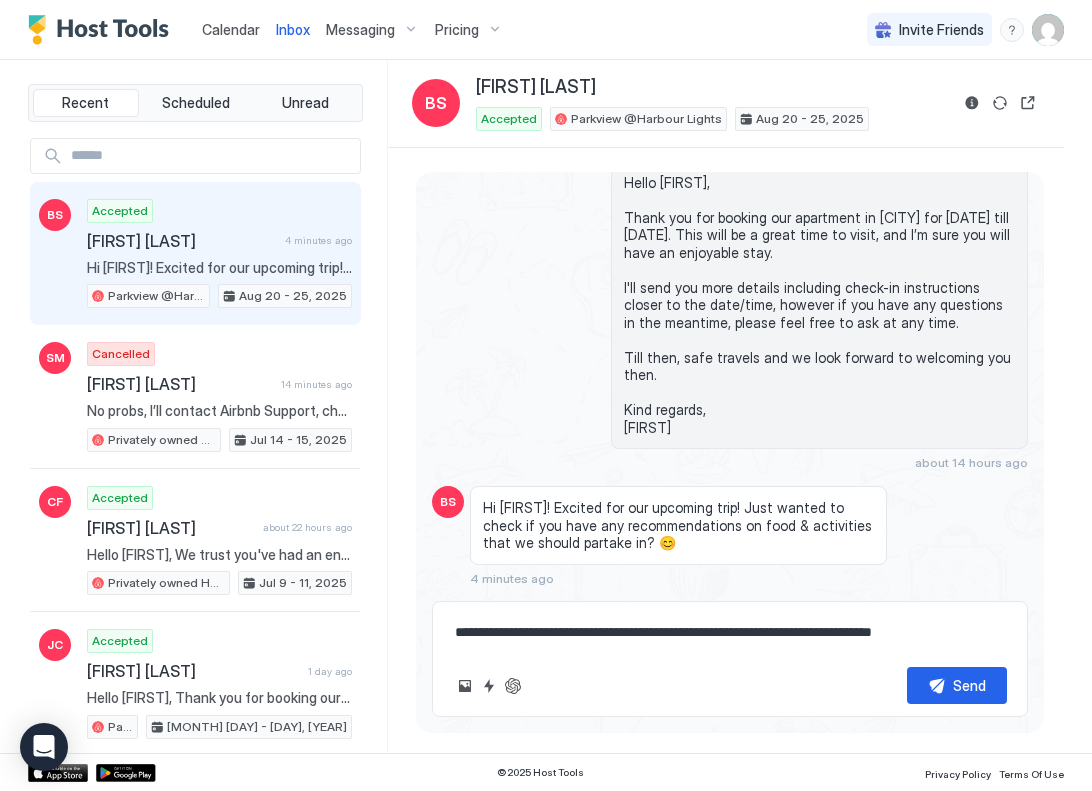 type on "*" 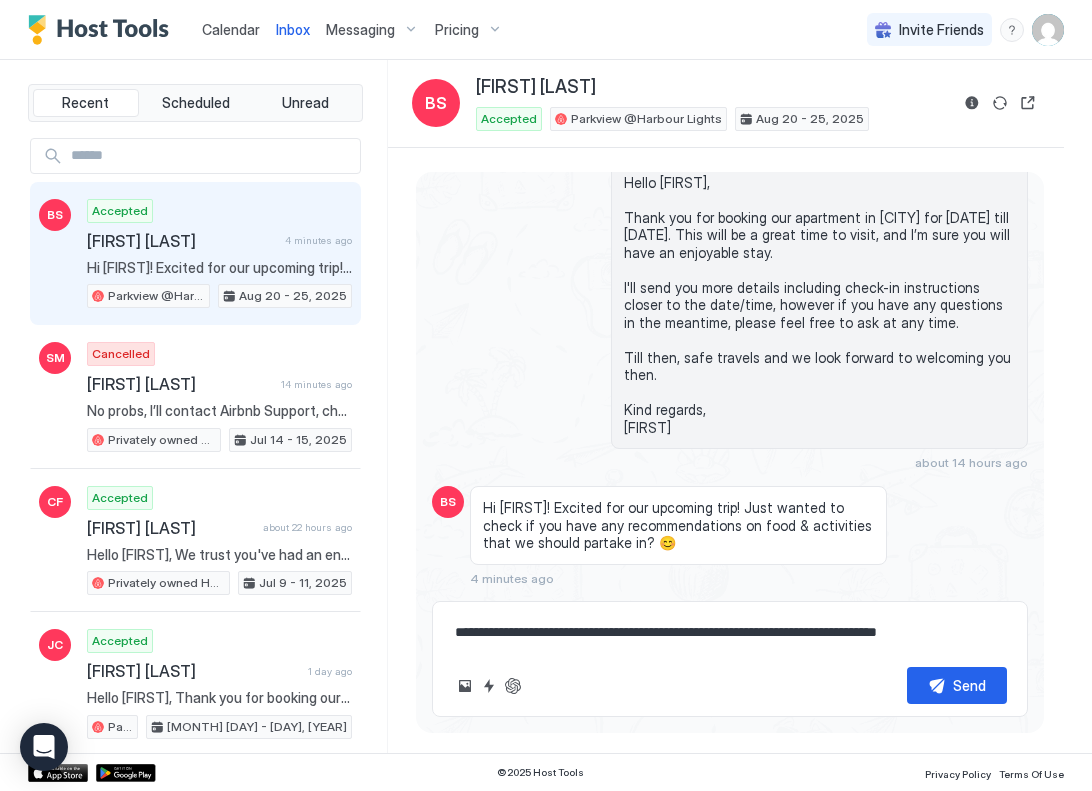 type on "*" 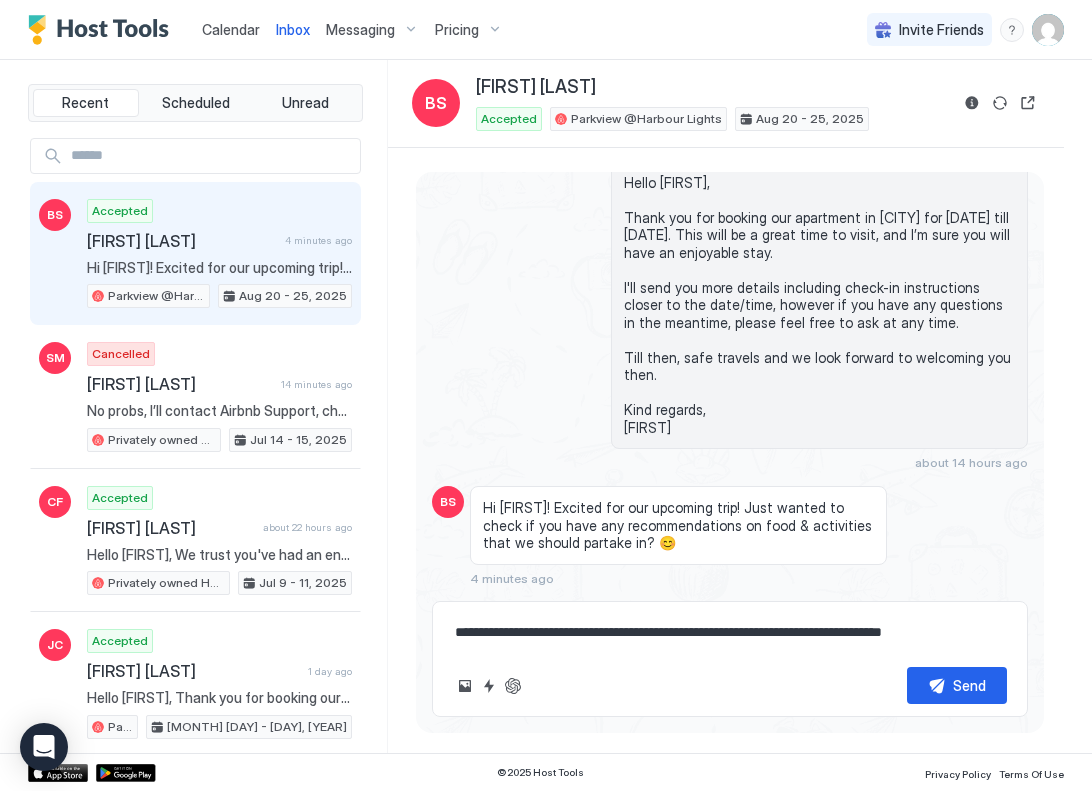type on "*" 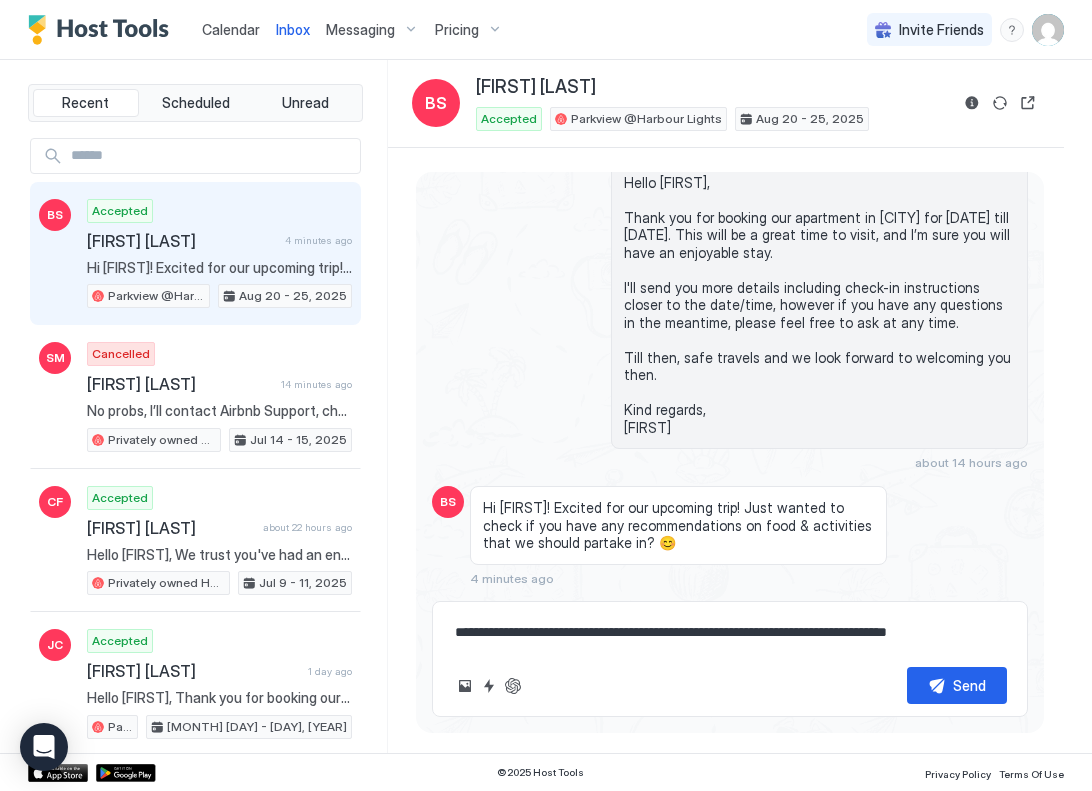 type on "*" 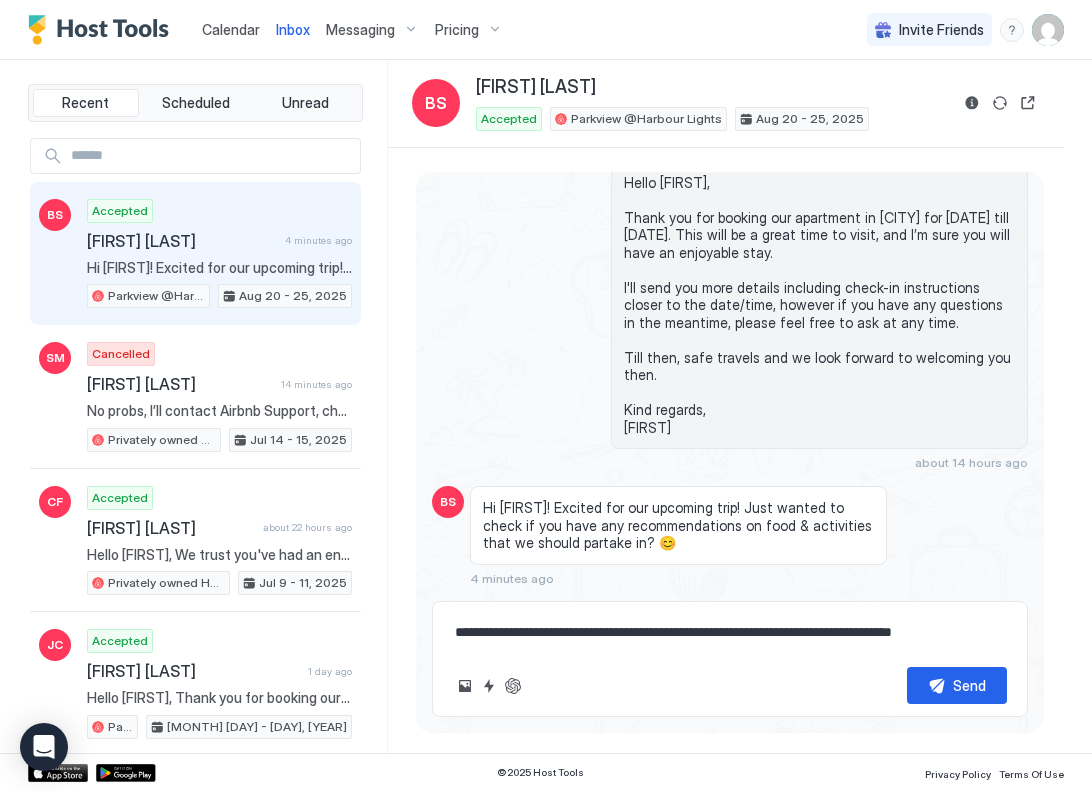 type on "*" 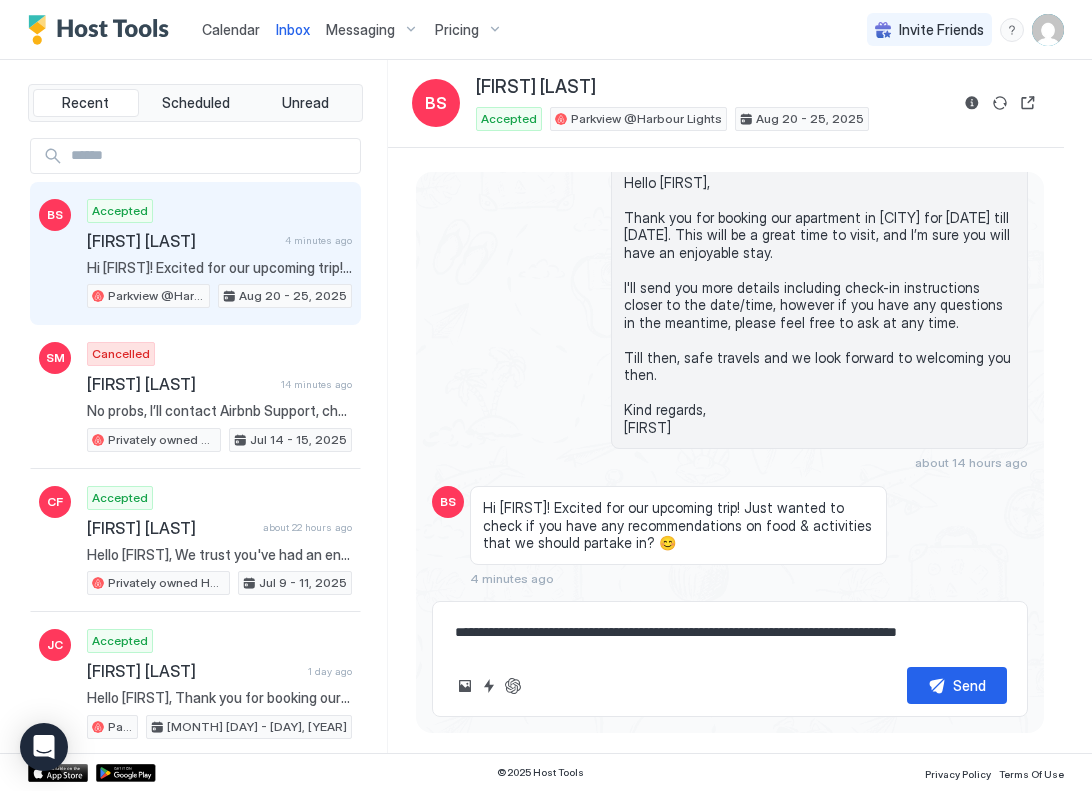 type on "*" 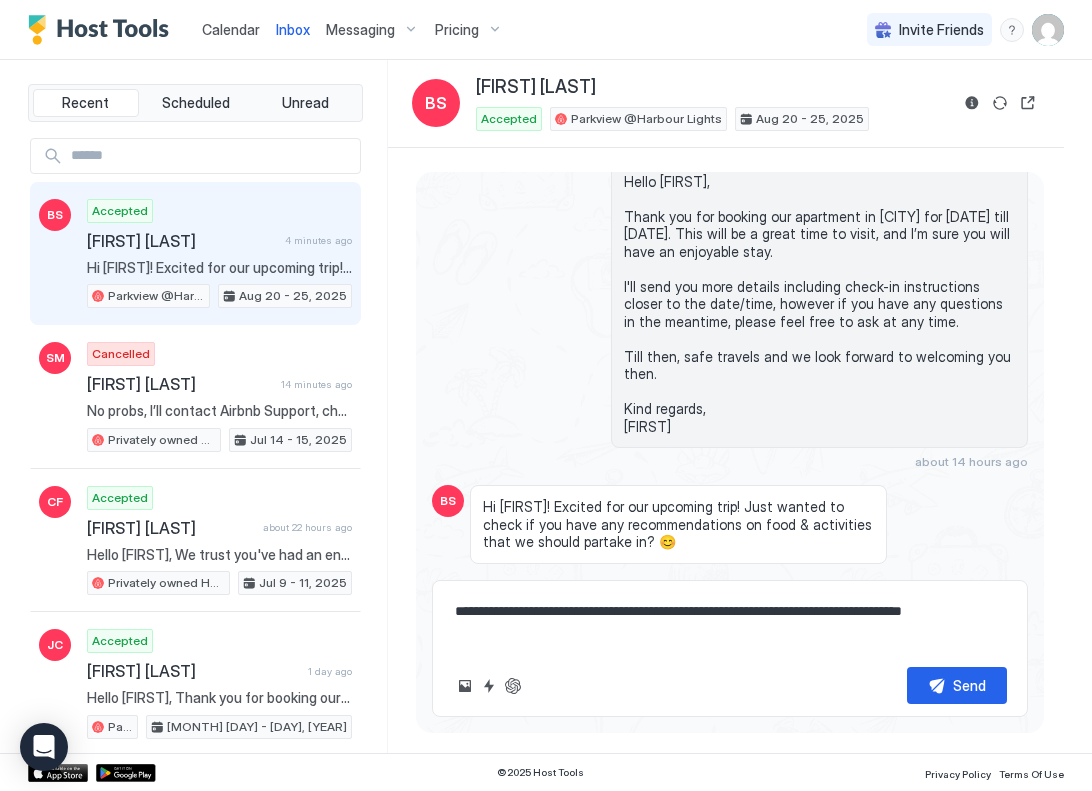 type on "*" 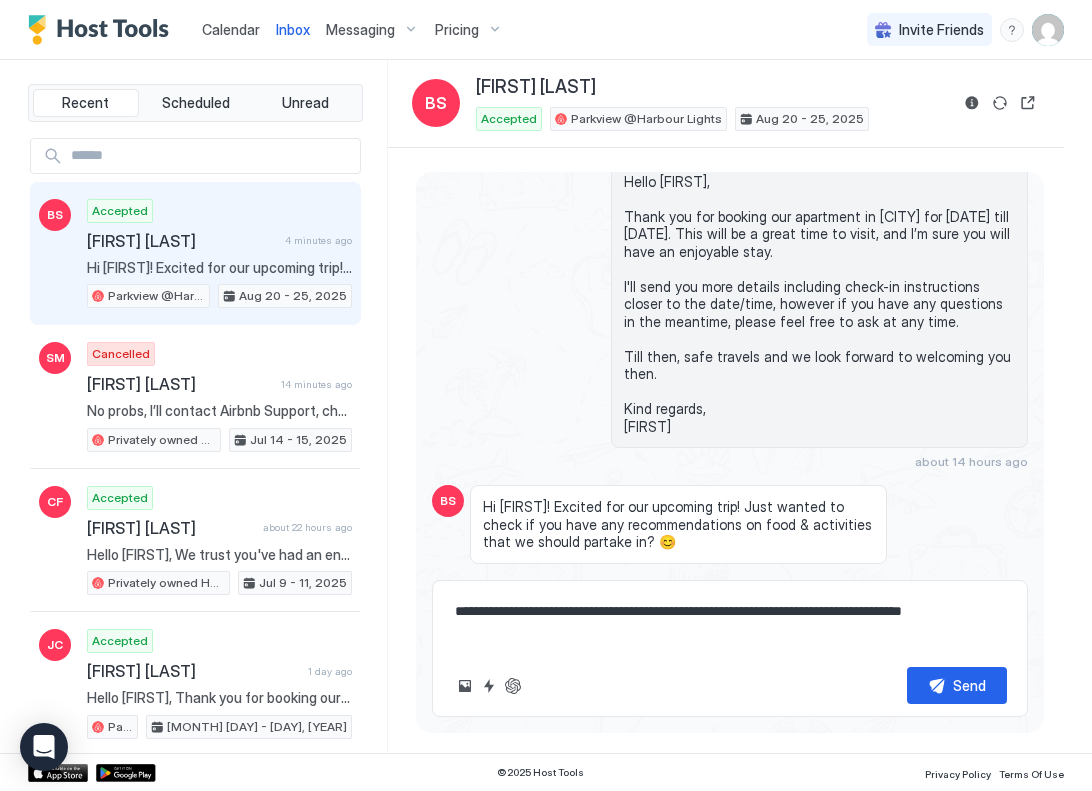 type on "**********" 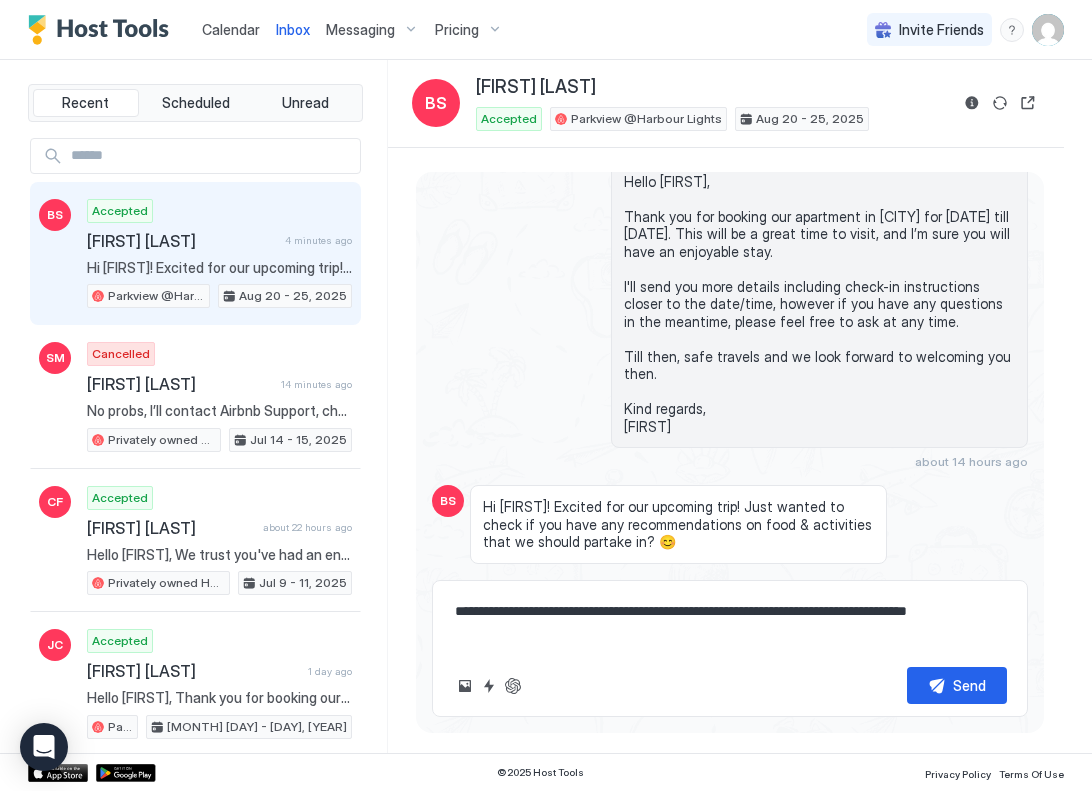 type on "*" 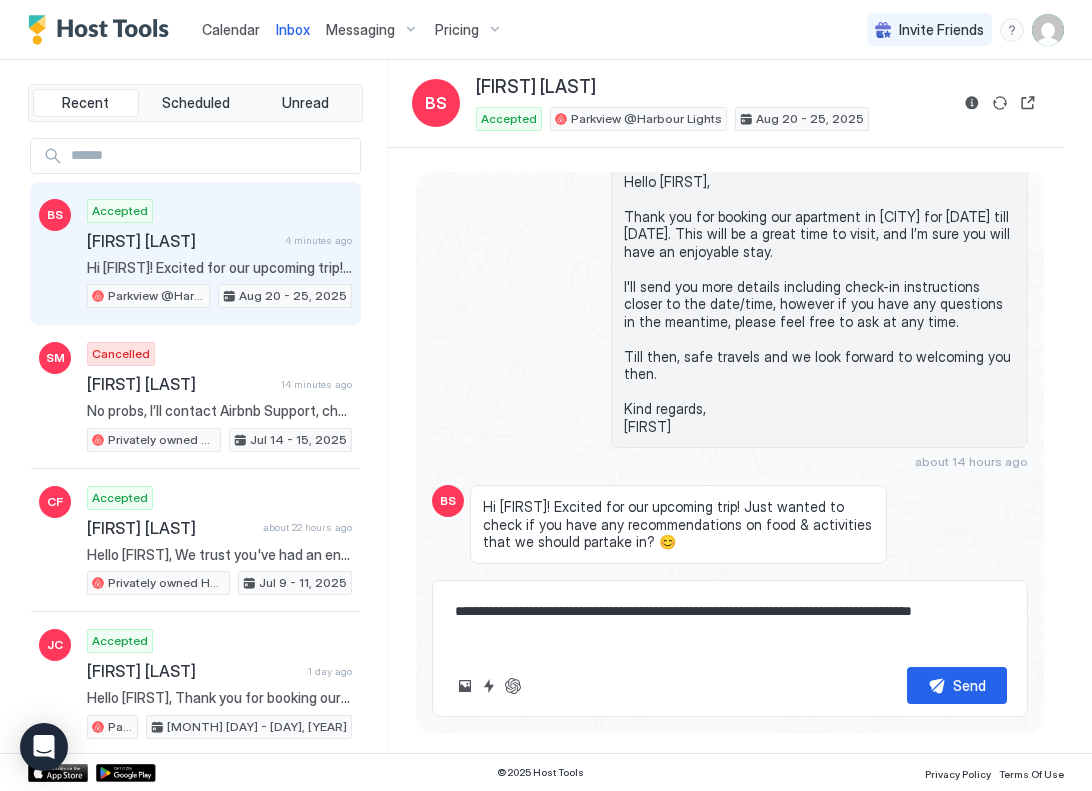 type on "*" 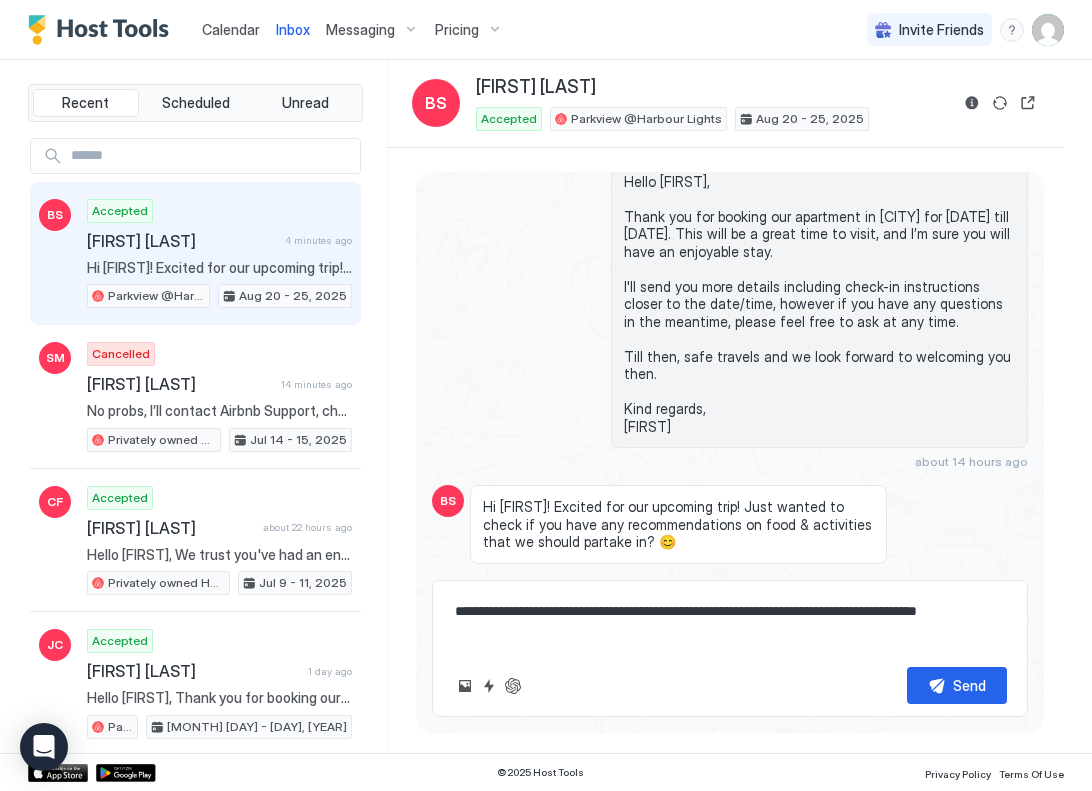 type on "*" 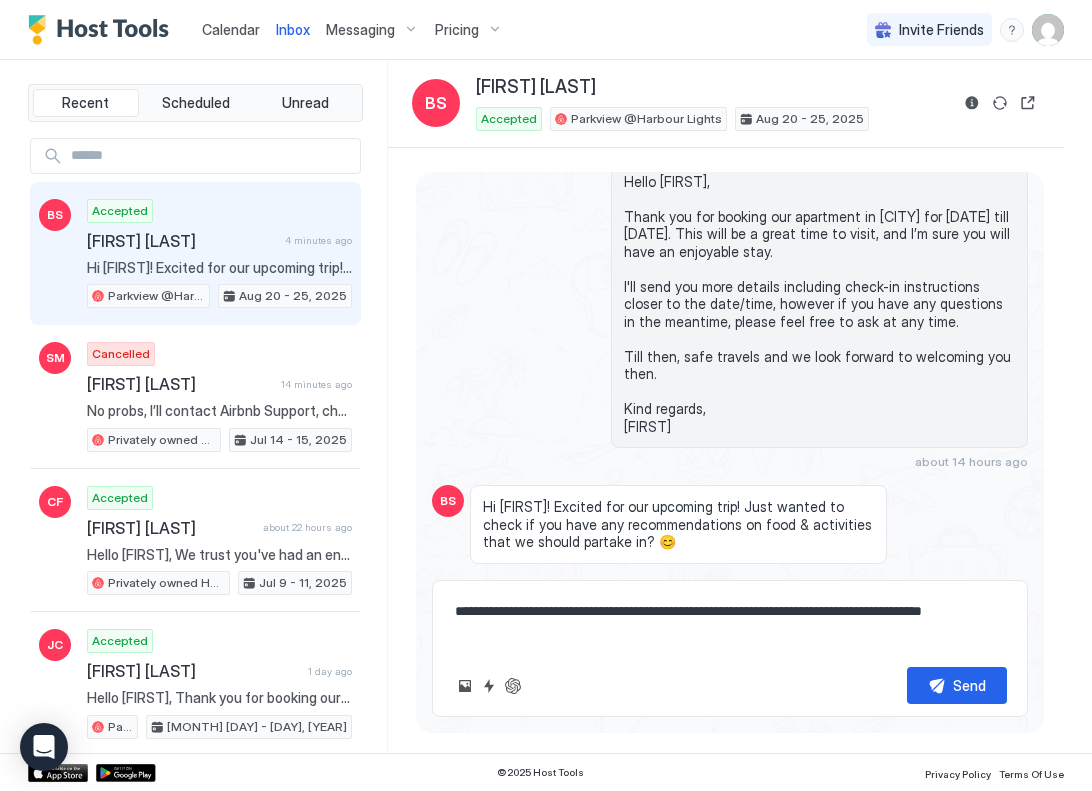 type on "*" 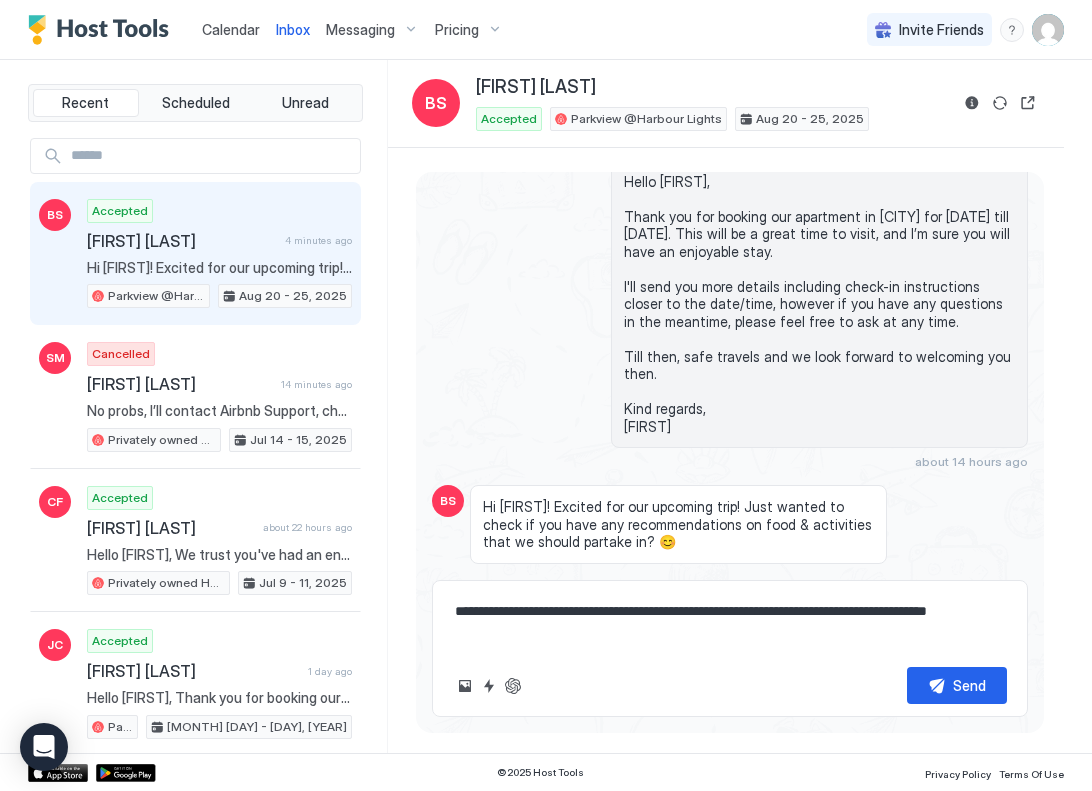 type on "*" 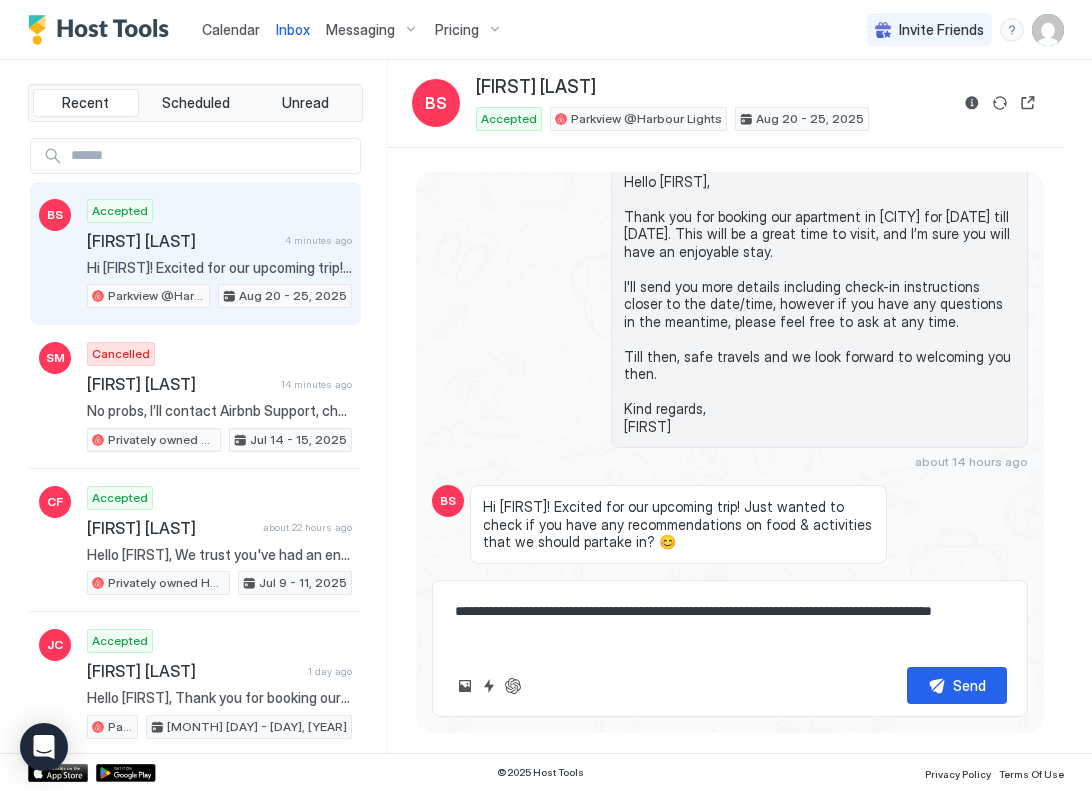 type on "*" 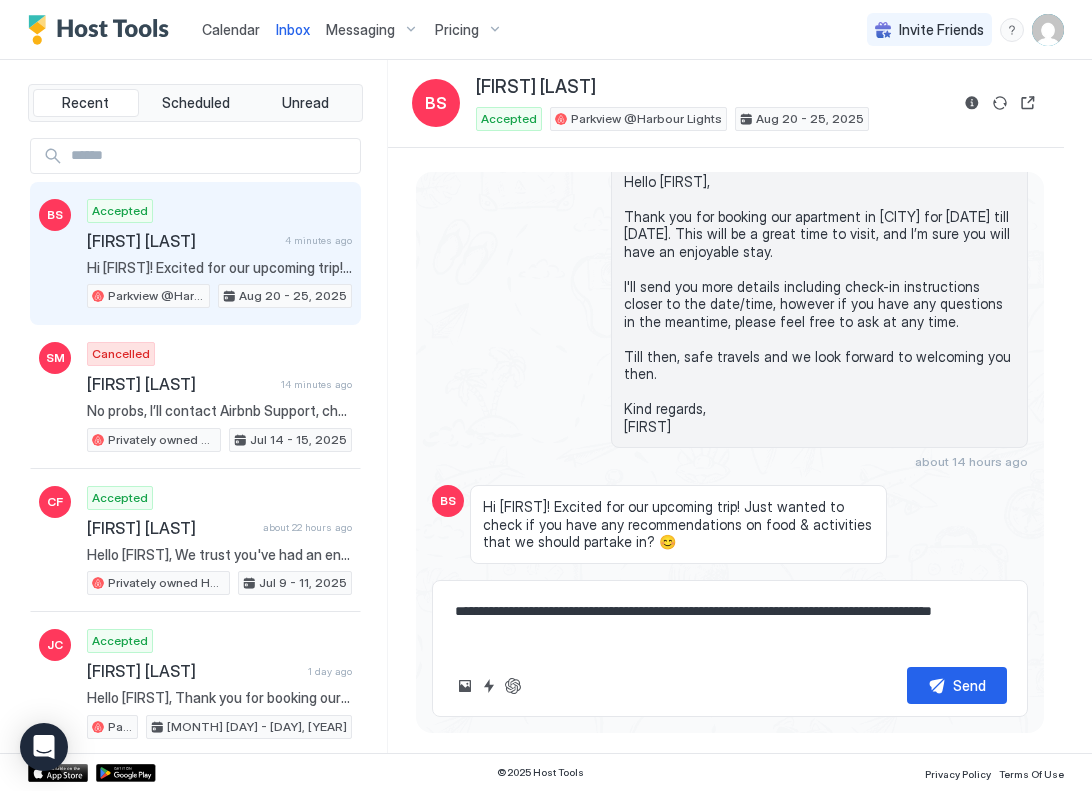 type on "**********" 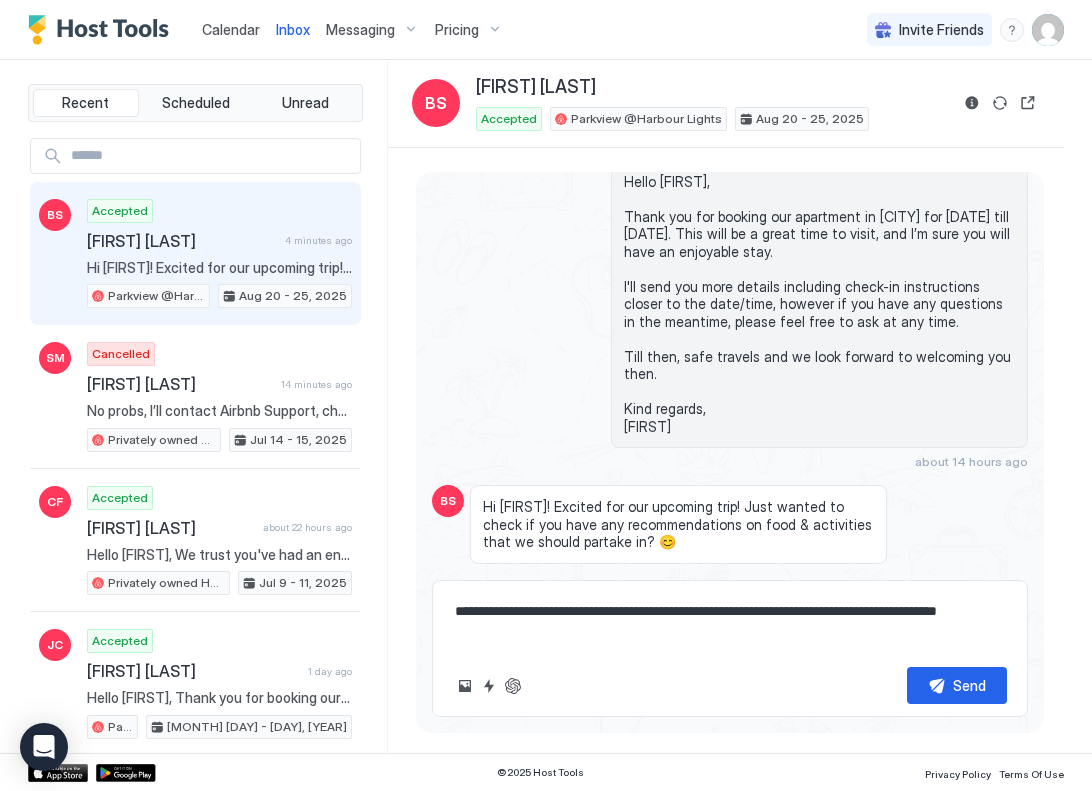 type on "*" 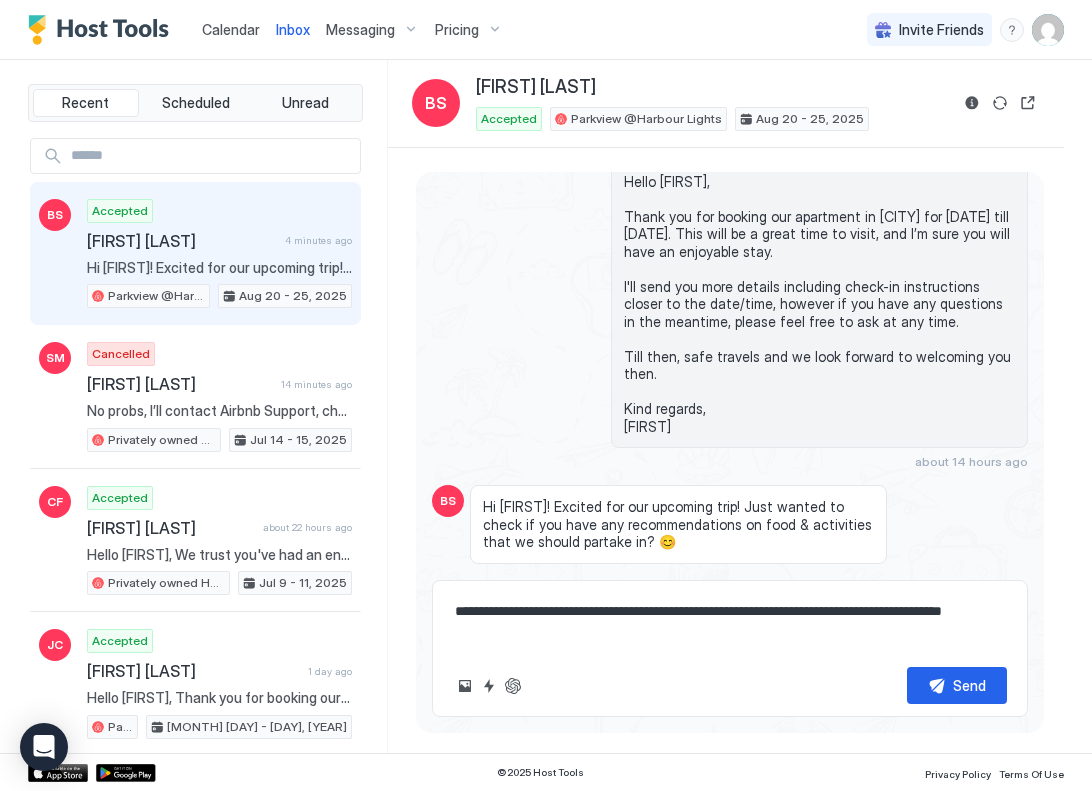 type on "*" 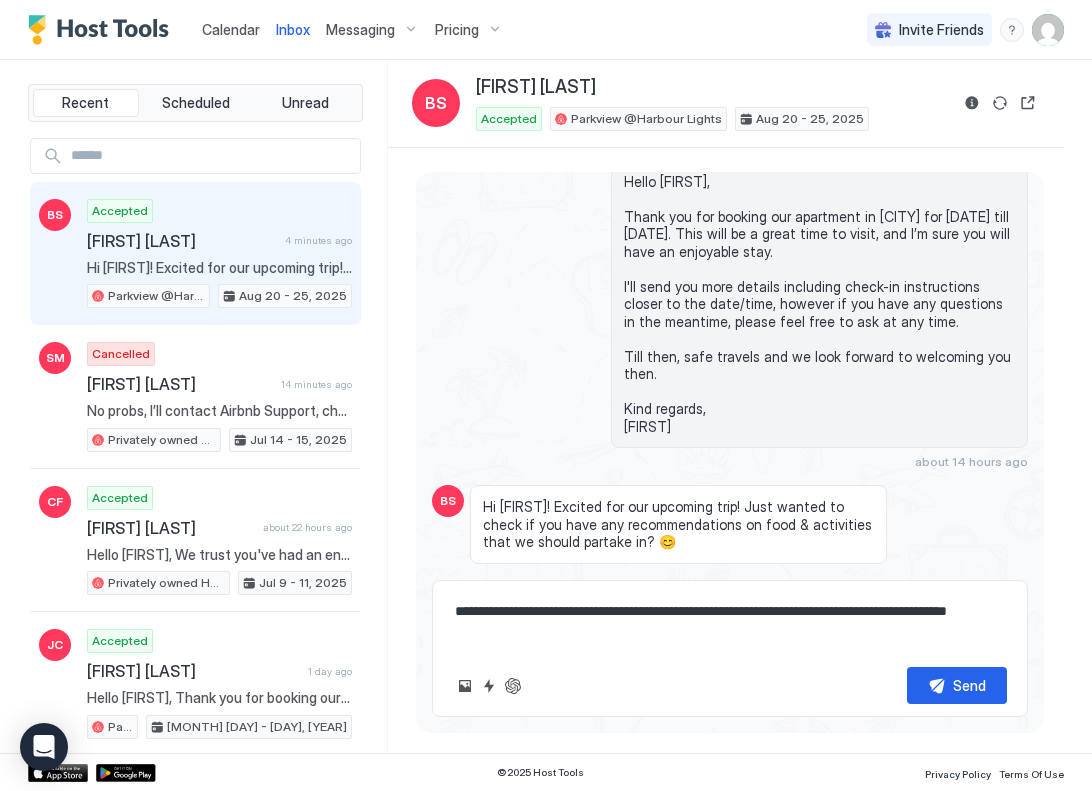type on "*" 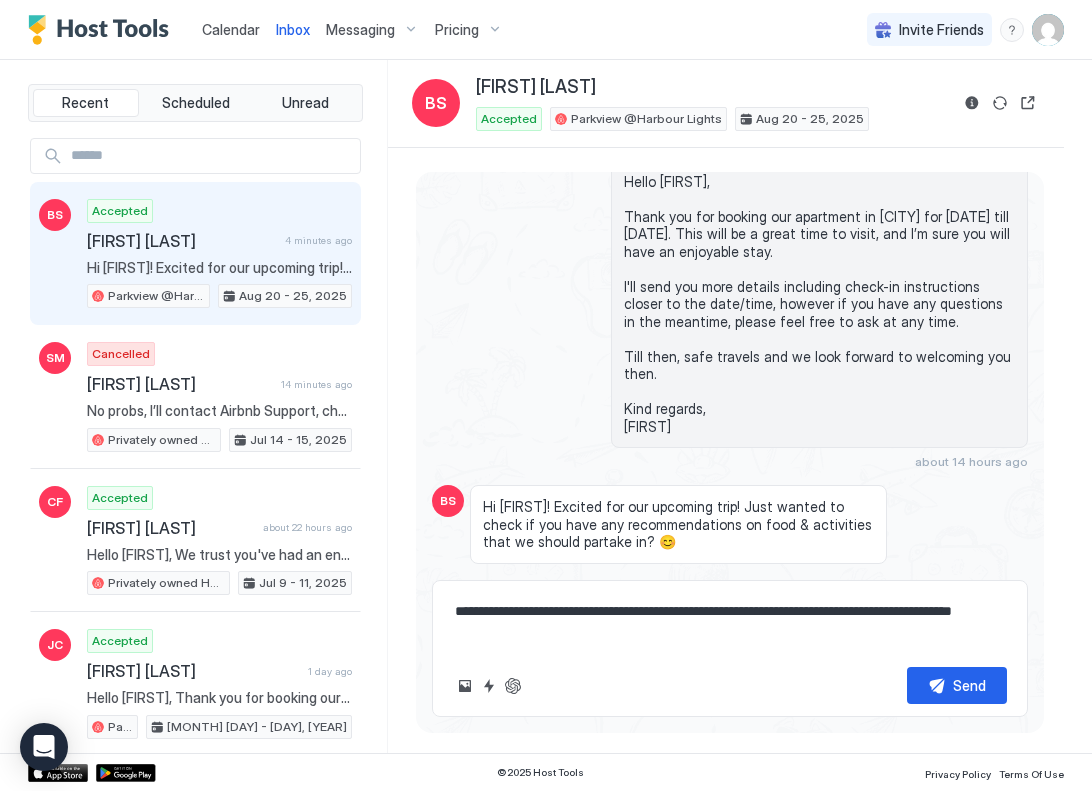 type on "*" 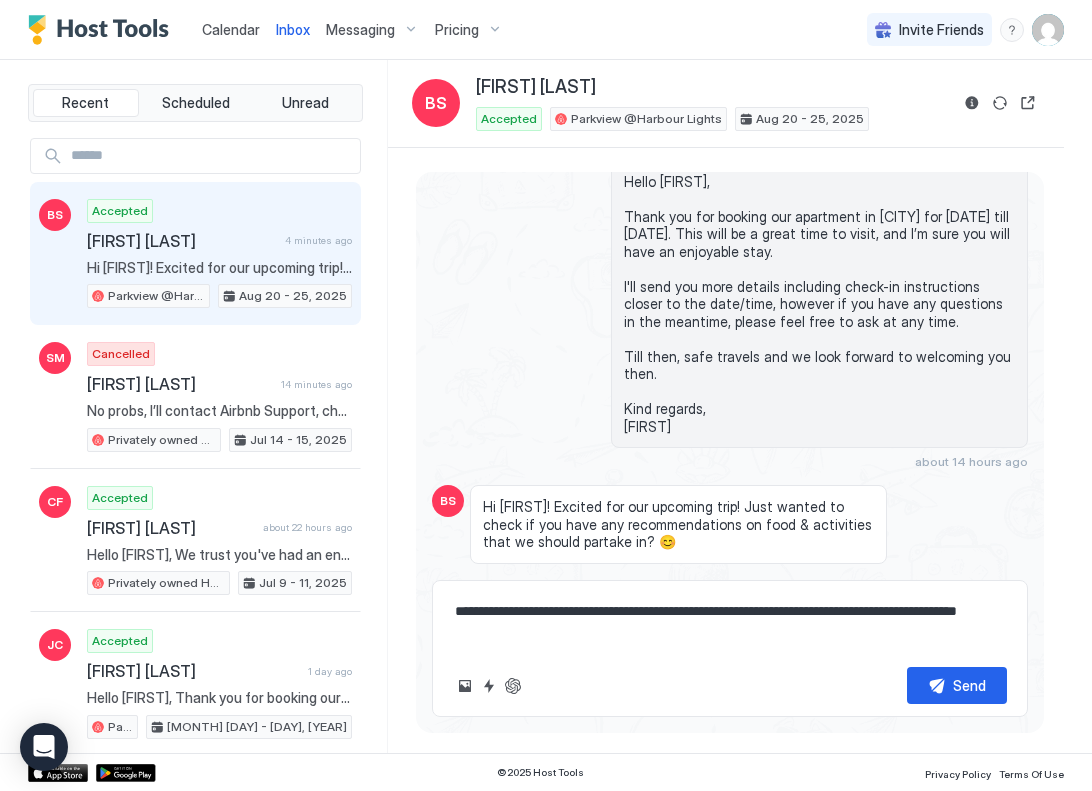 type on "*" 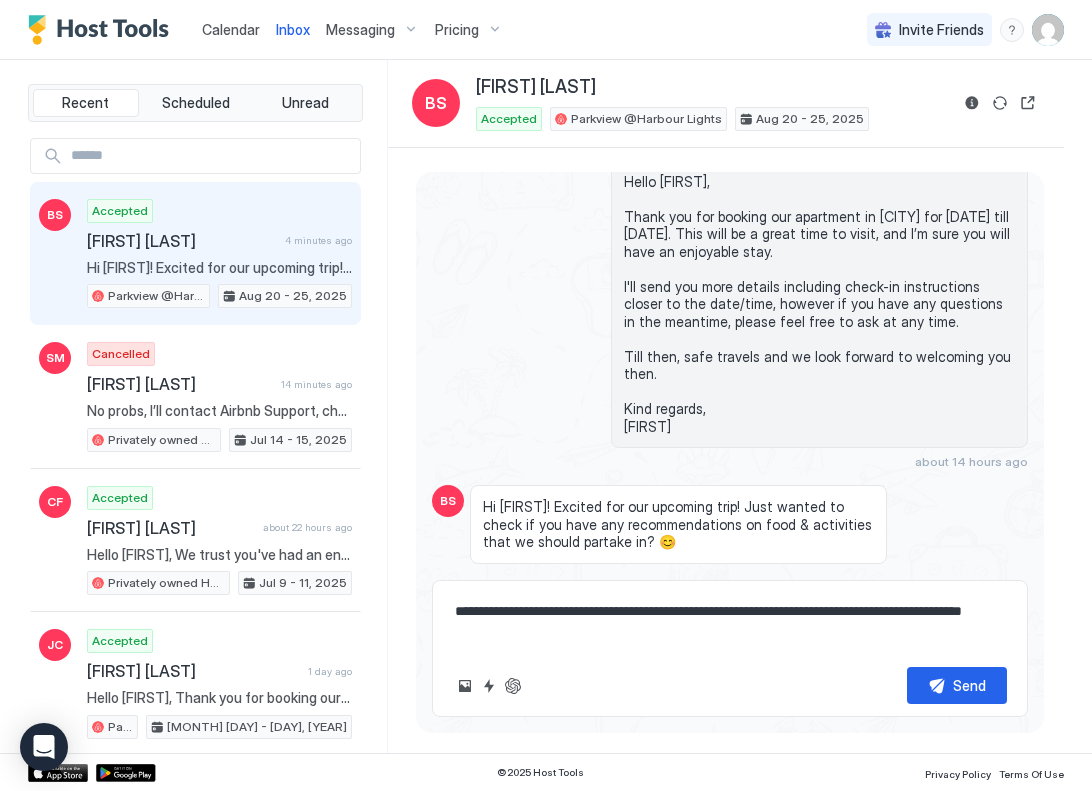 type on "*" 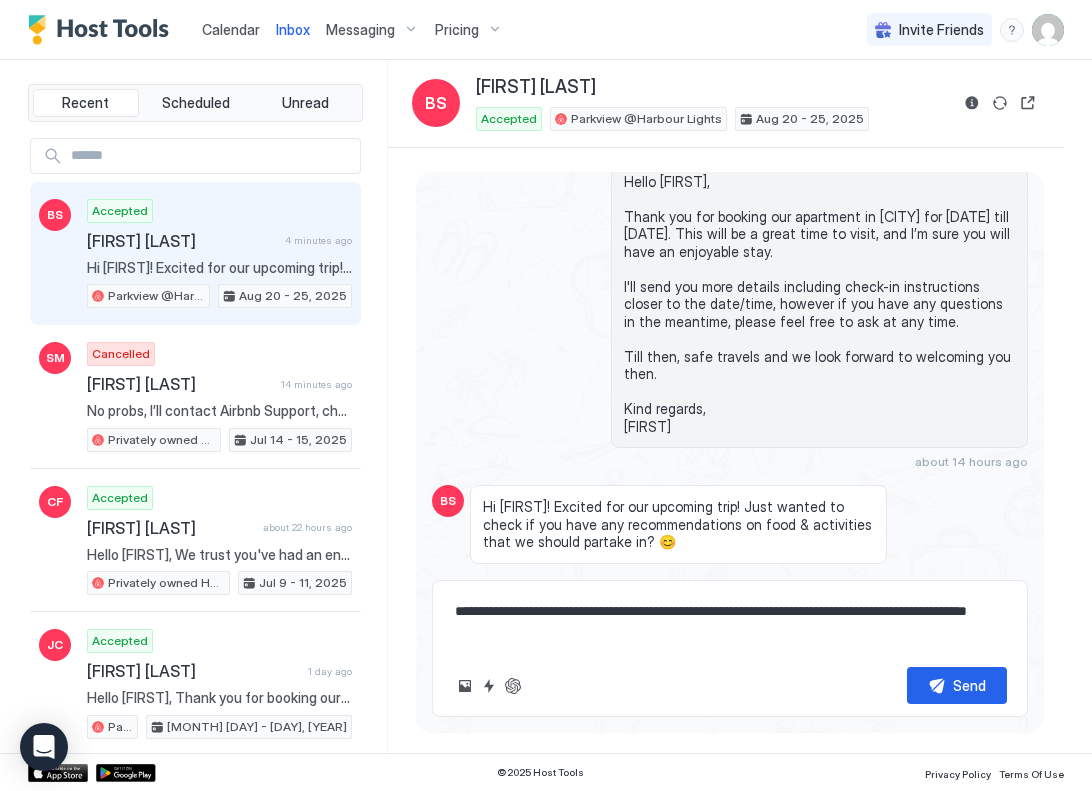 type on "*" 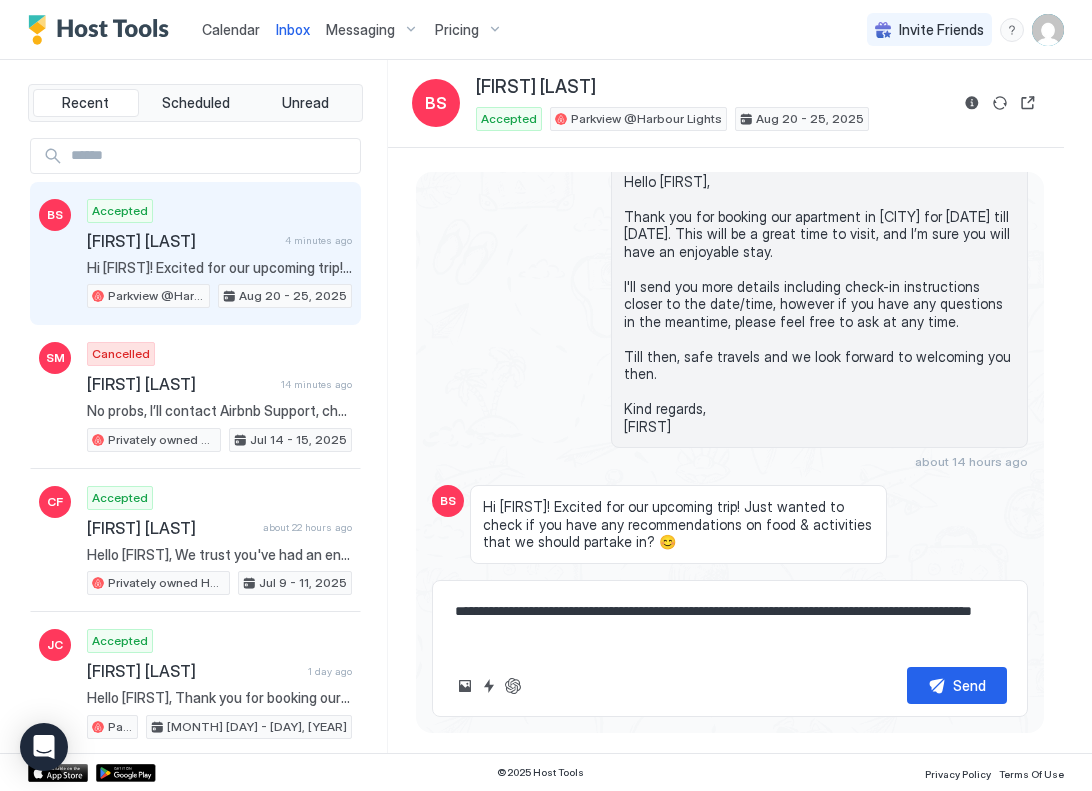 type 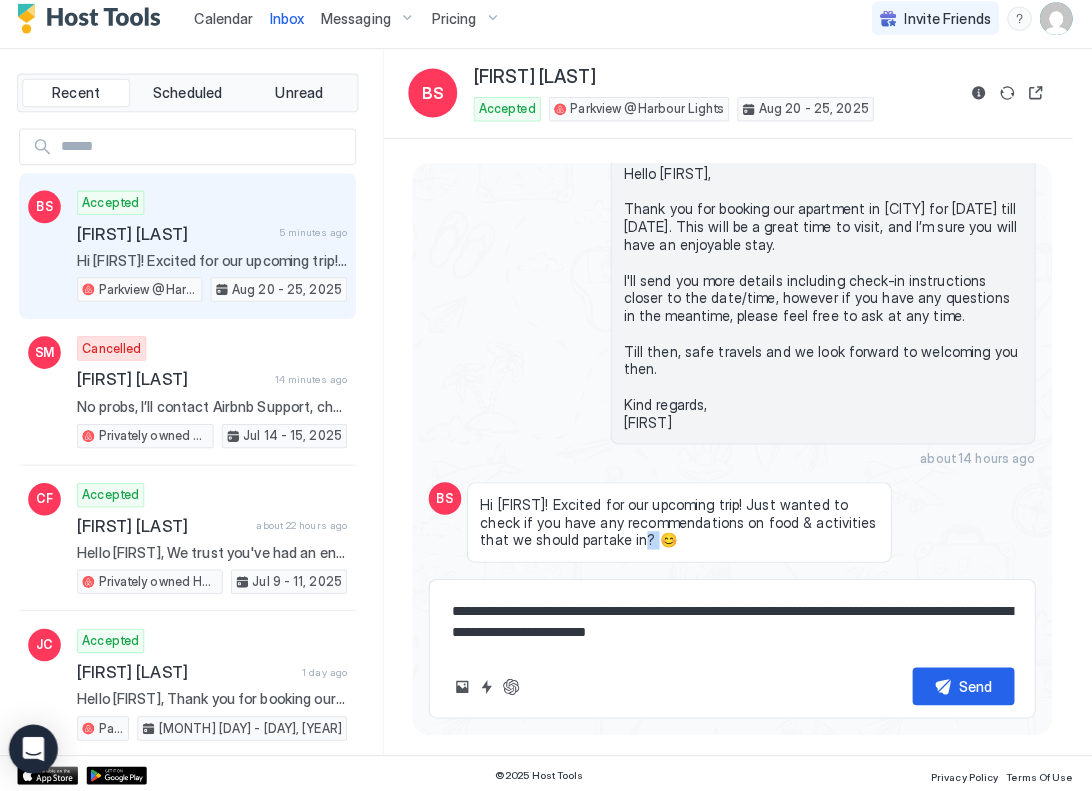 drag, startPoint x: 613, startPoint y: 540, endPoint x: 602, endPoint y: 545, distance: 12.083046 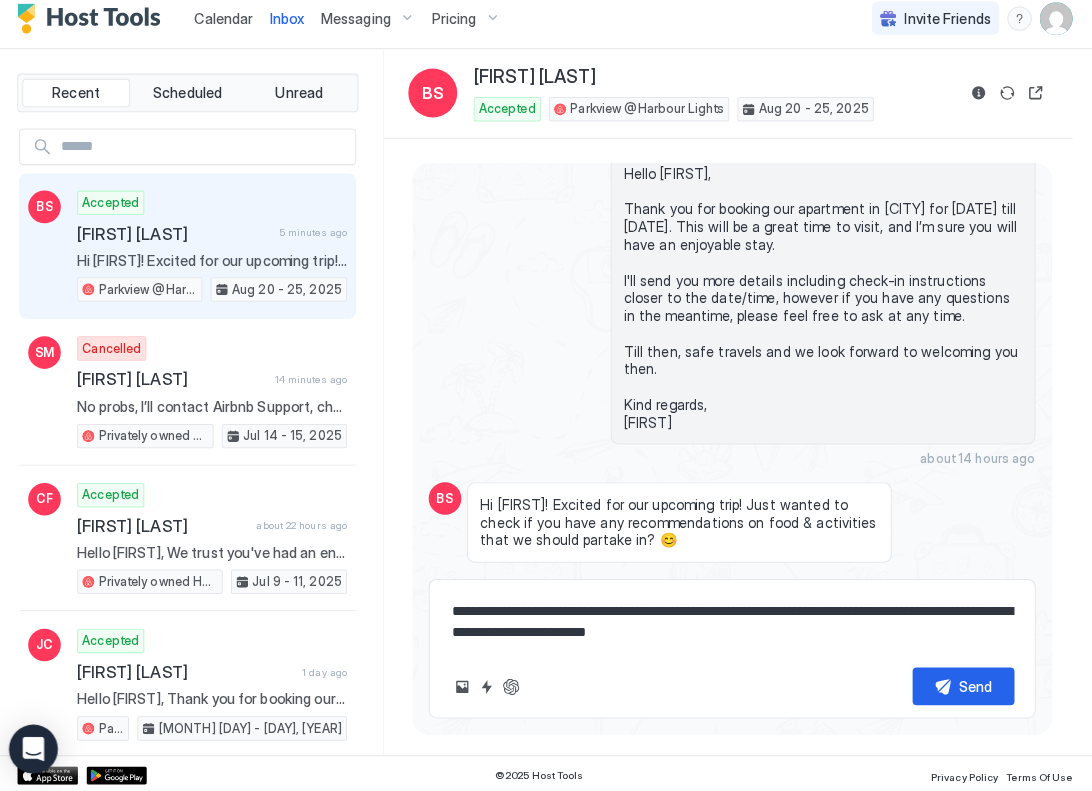 click on "**********" at bounding box center (730, 622) 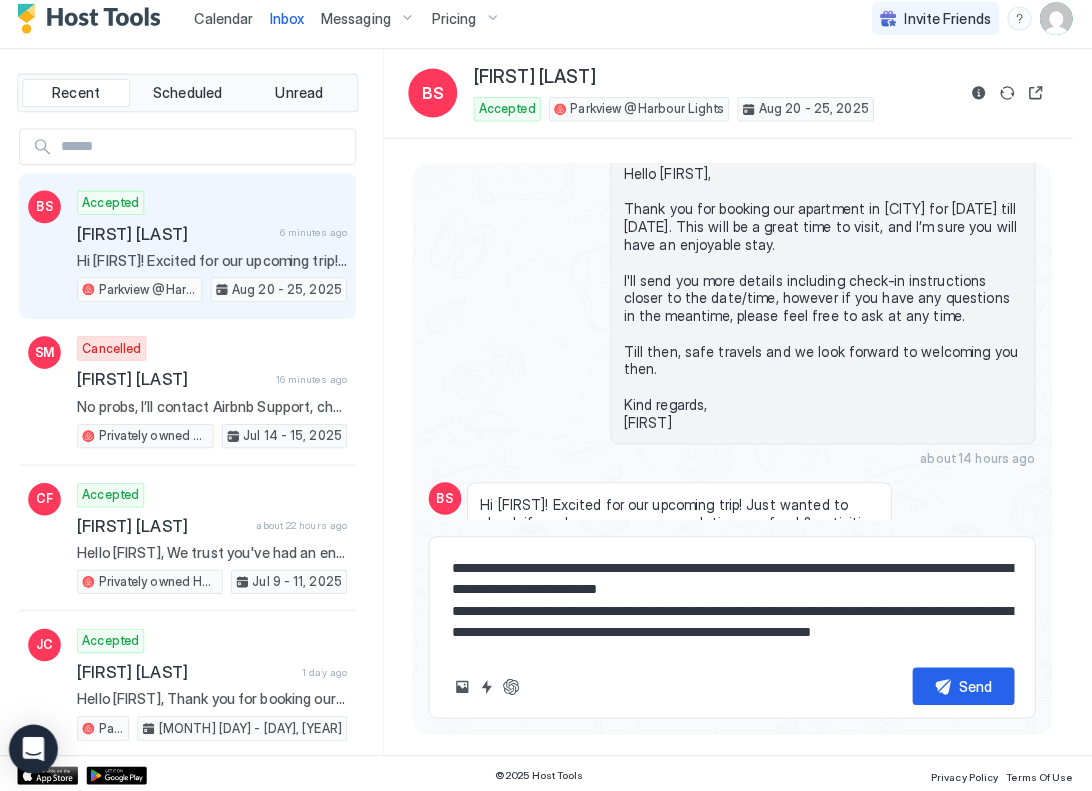 scroll, scrollTop: 11, scrollLeft: 0, axis: vertical 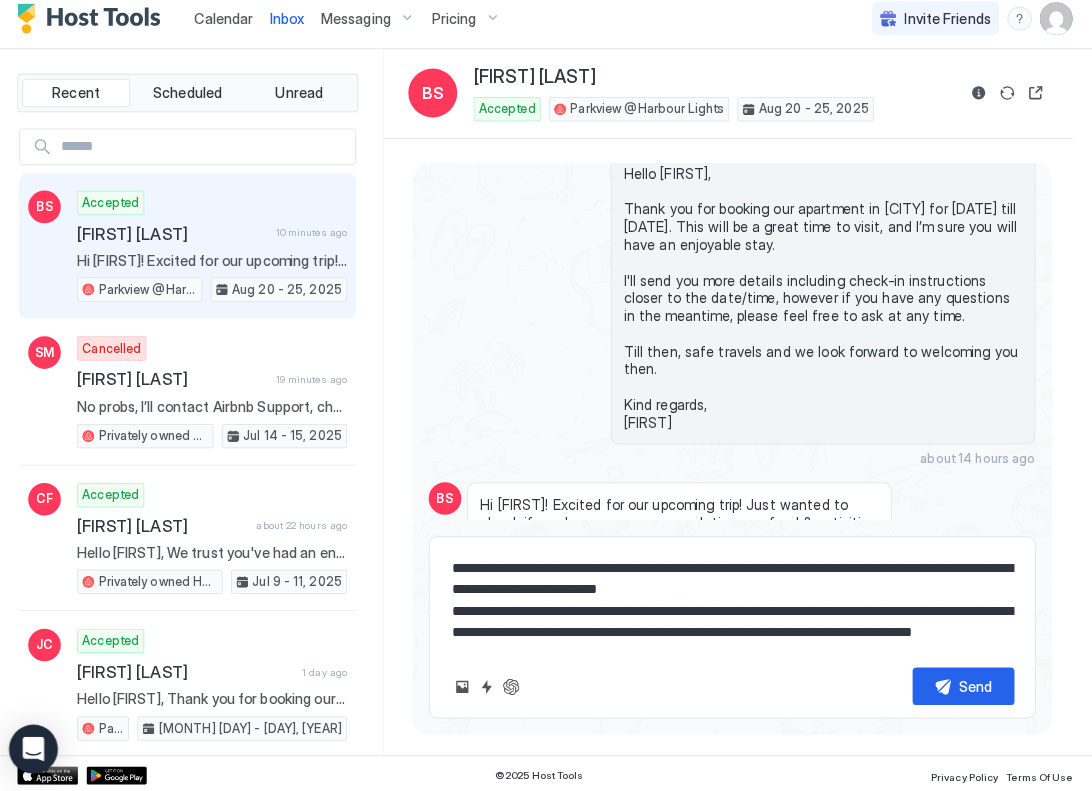 click on "**********" at bounding box center [730, 601] 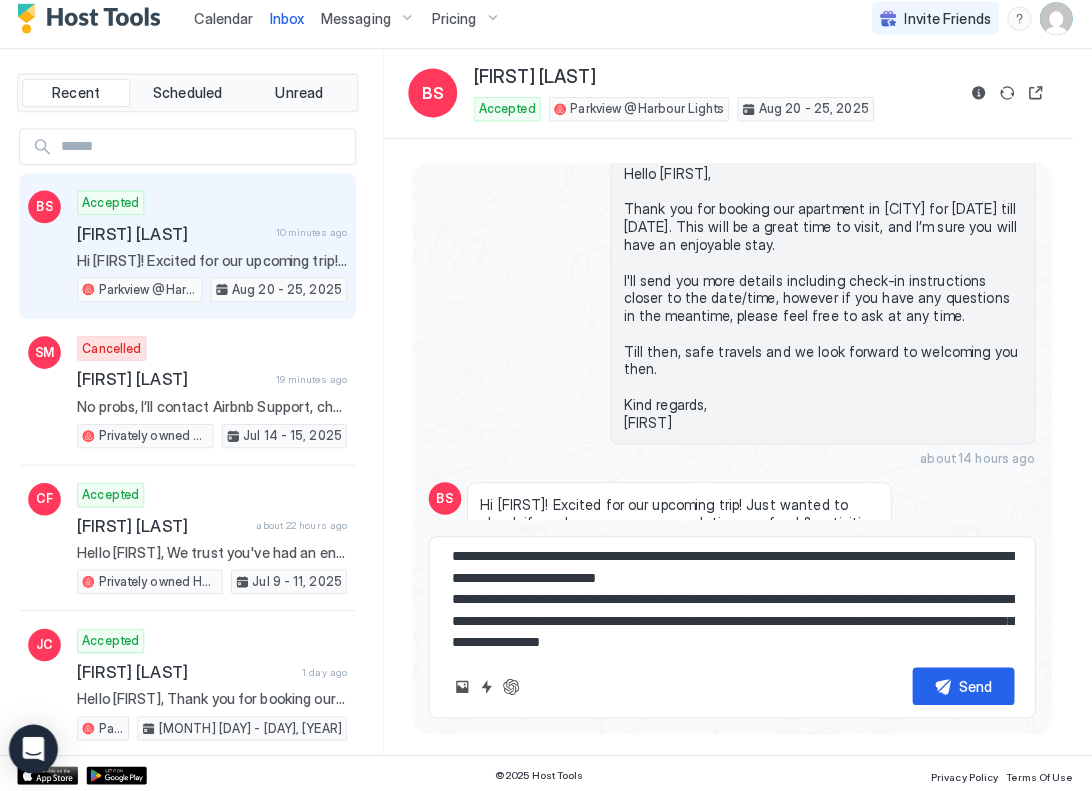 paste on "**********" 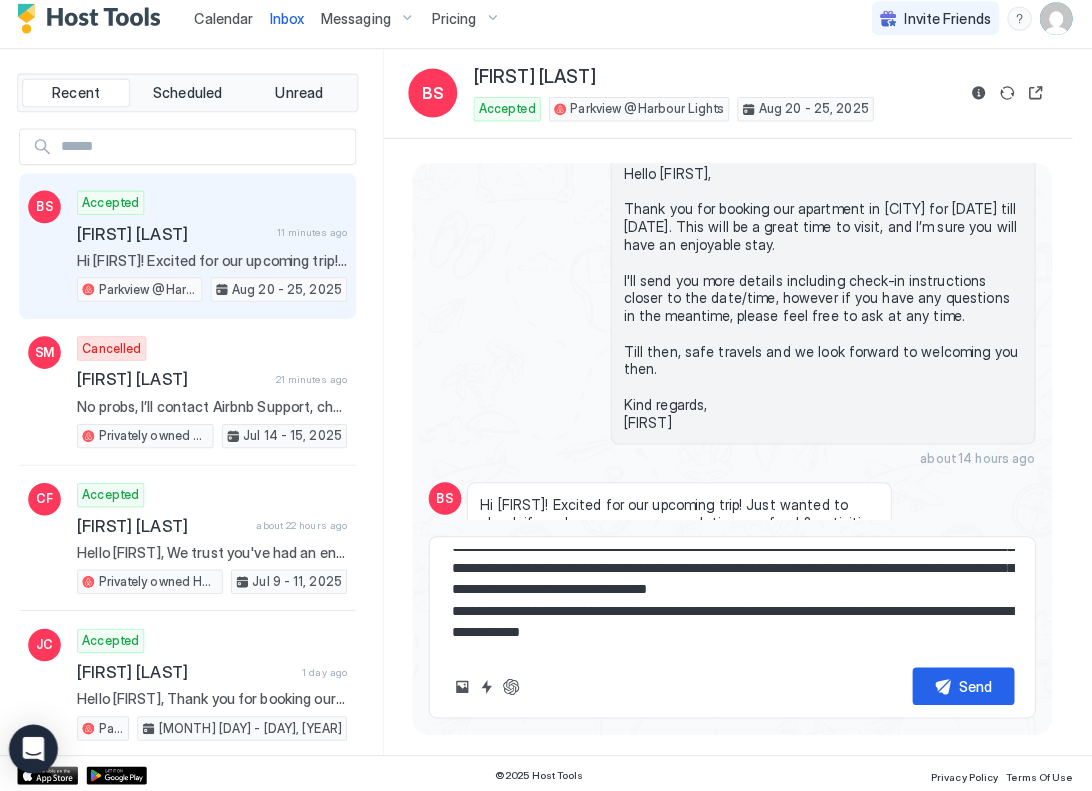 scroll, scrollTop: 118, scrollLeft: 0, axis: vertical 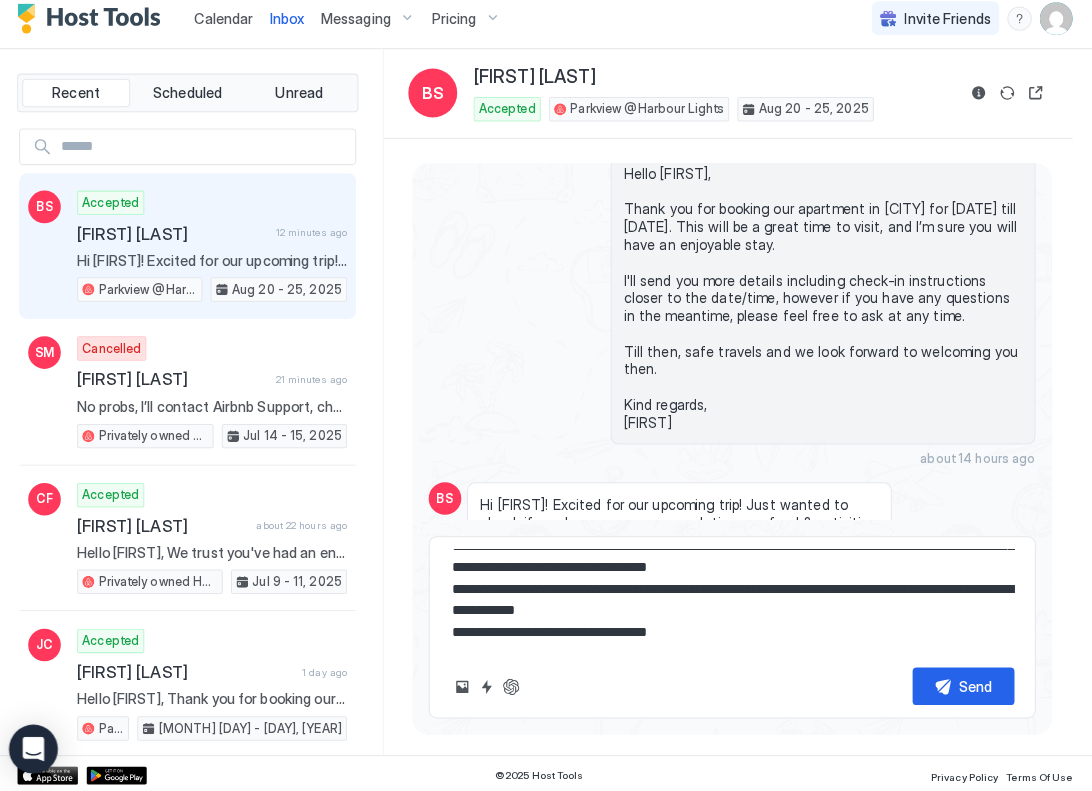 click on "**********" at bounding box center (730, 601) 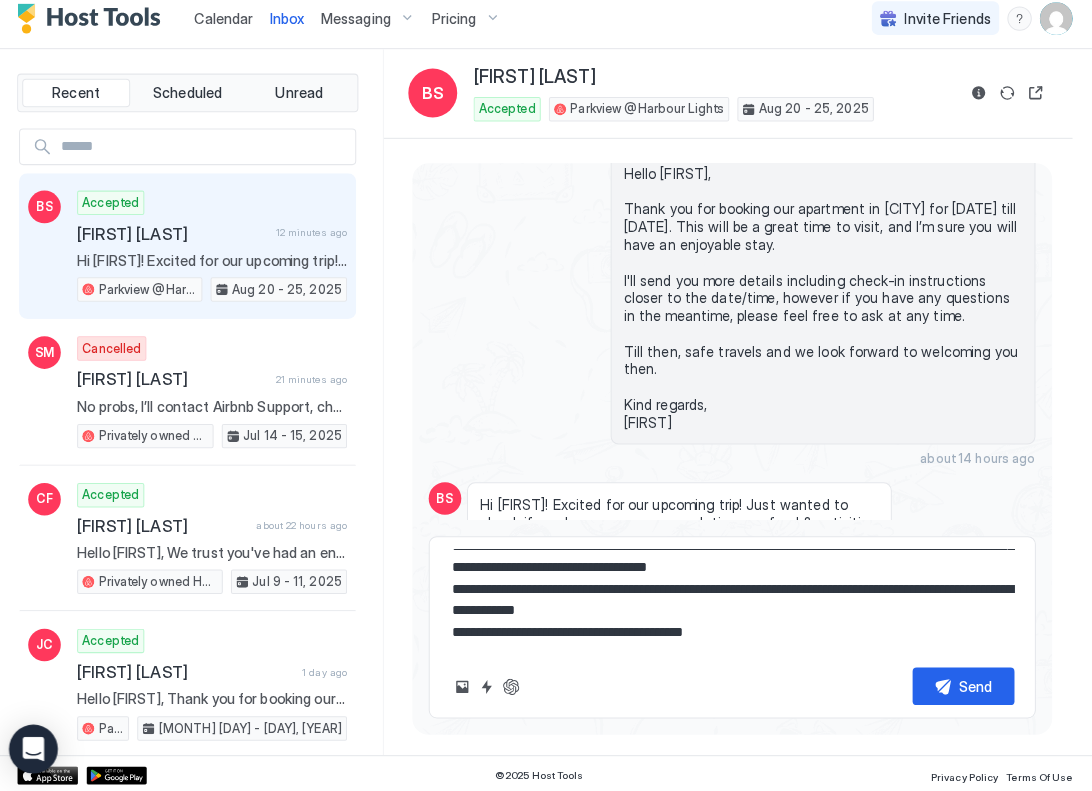 click on "**********" at bounding box center (730, 601) 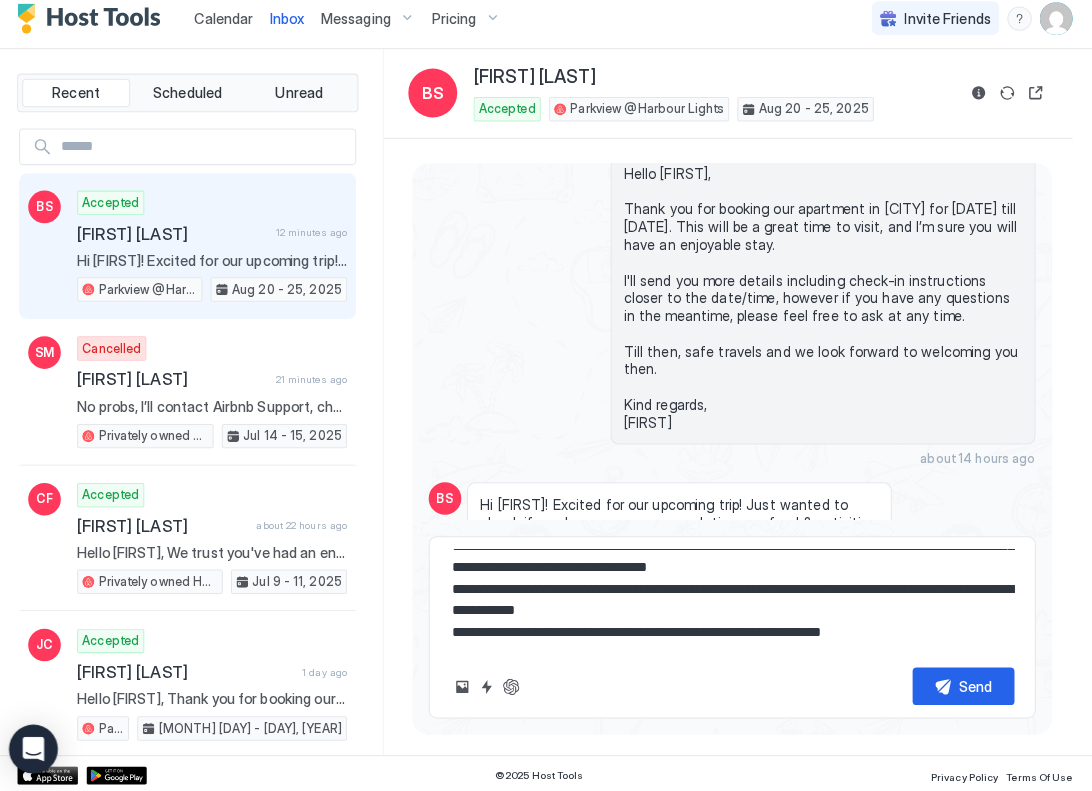 click on "**********" at bounding box center (730, 601) 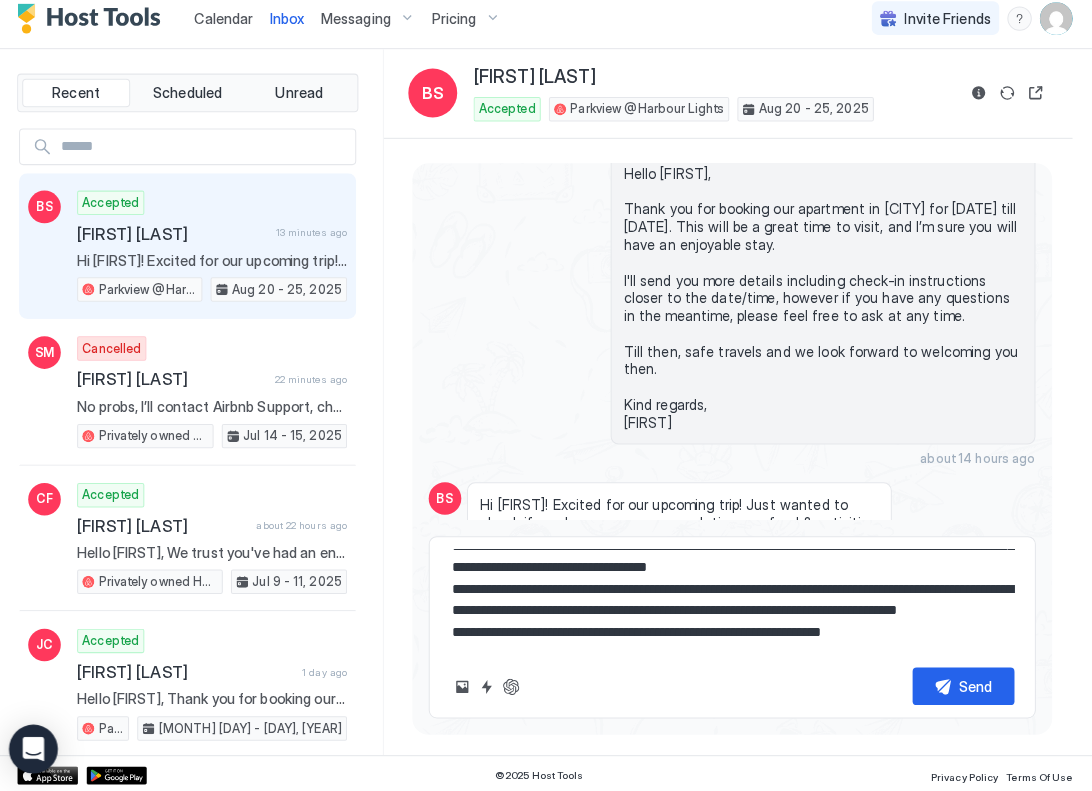 scroll, scrollTop: 147, scrollLeft: 0, axis: vertical 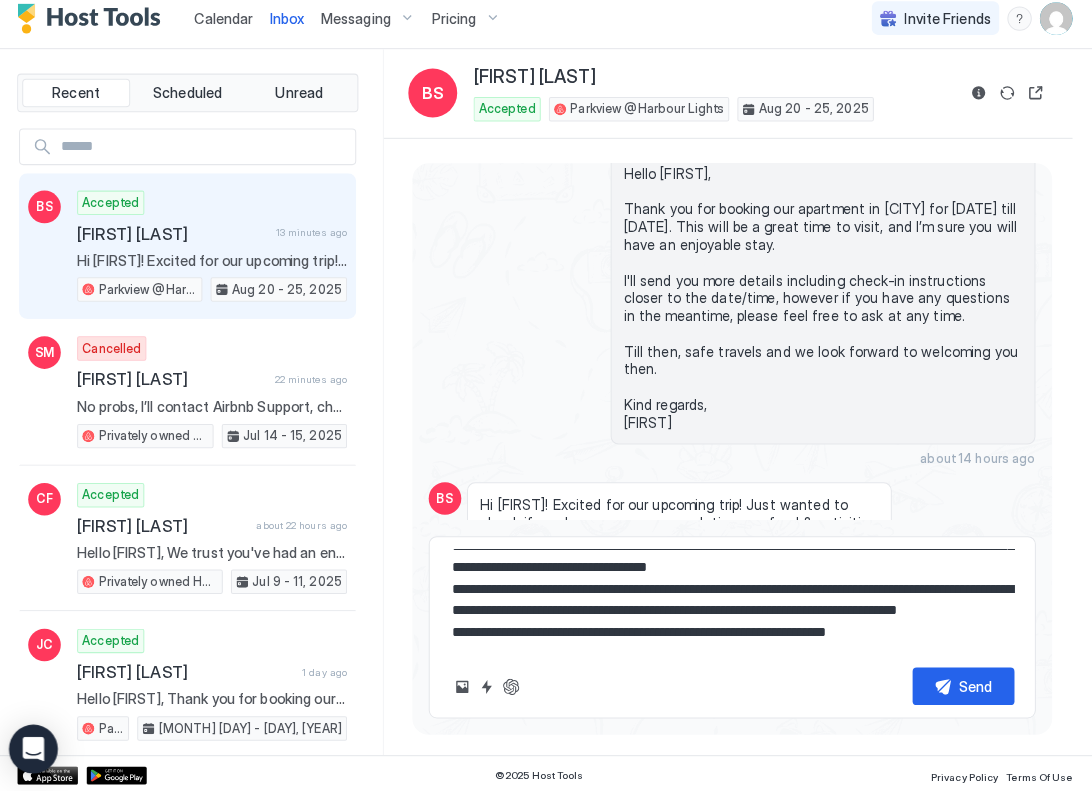 click on "**********" at bounding box center (730, 601) 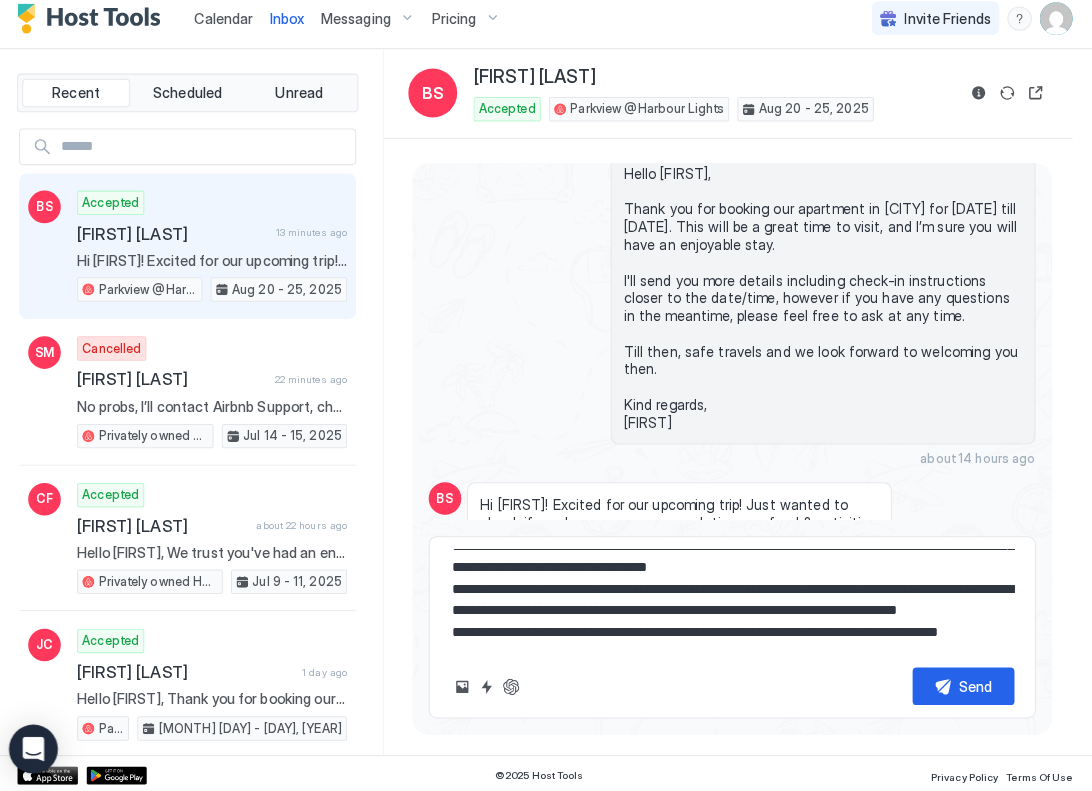 drag, startPoint x: 954, startPoint y: 637, endPoint x: 952, endPoint y: 653, distance: 16.124516 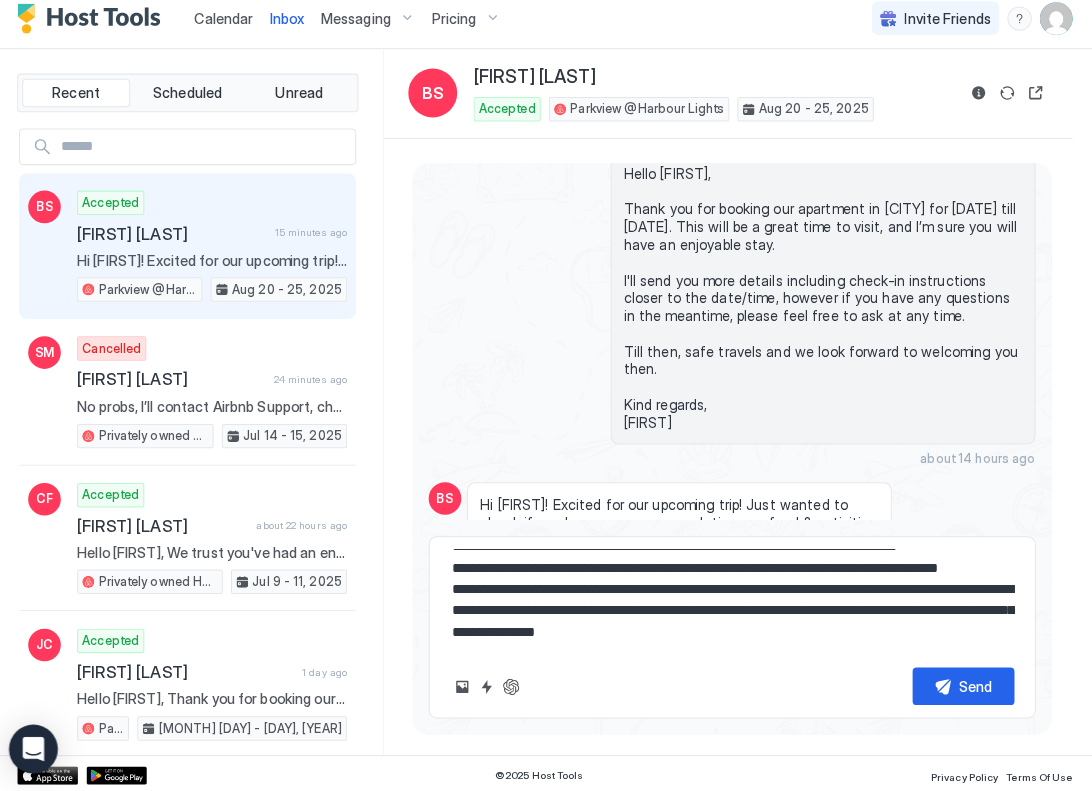scroll, scrollTop: 244, scrollLeft: 0, axis: vertical 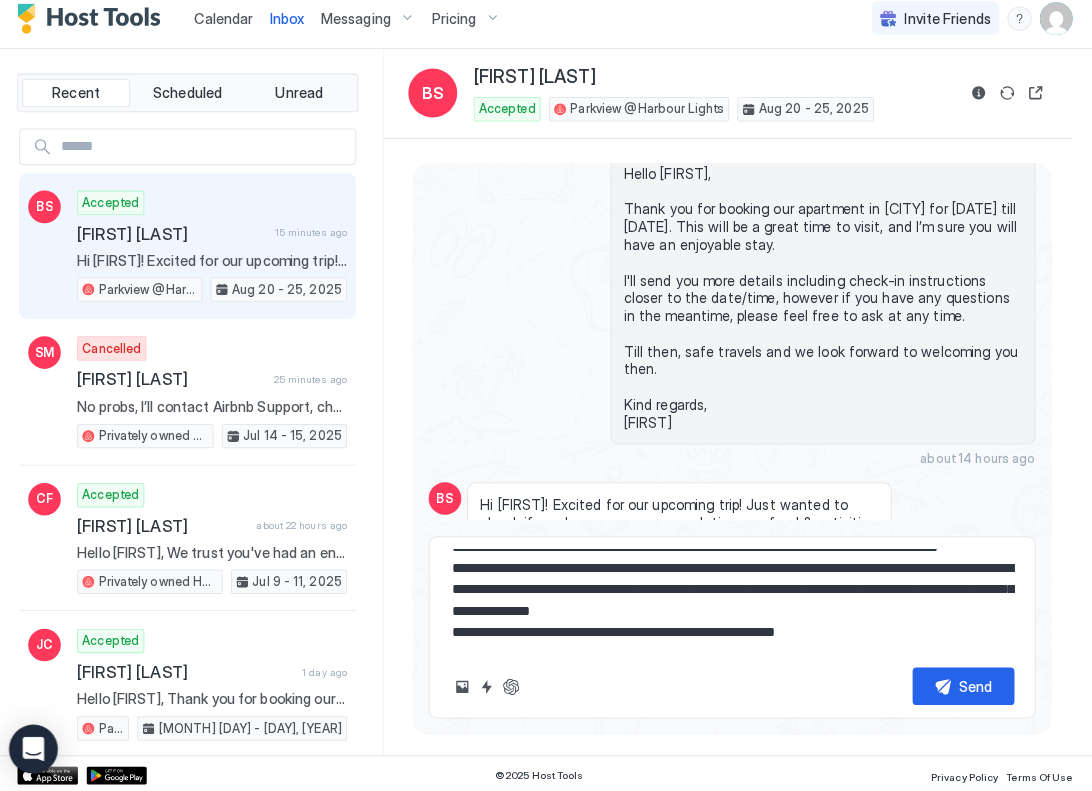 click at bounding box center (730, 601) 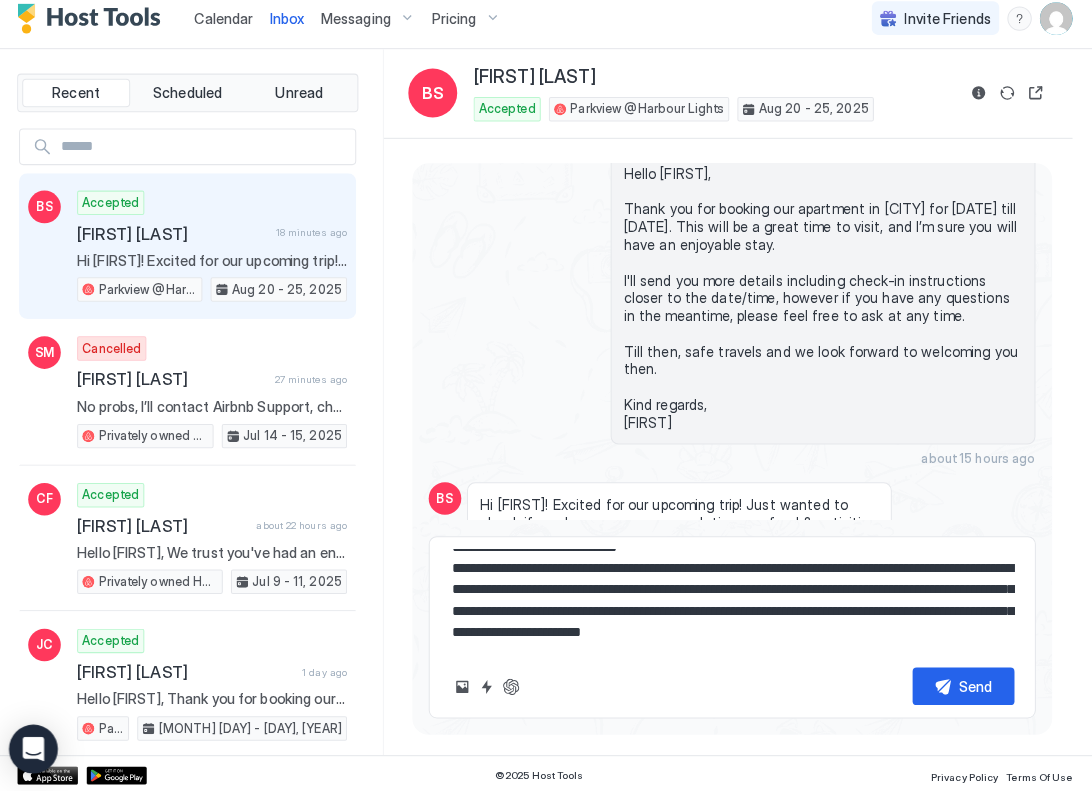 scroll, scrollTop: 369, scrollLeft: 0, axis: vertical 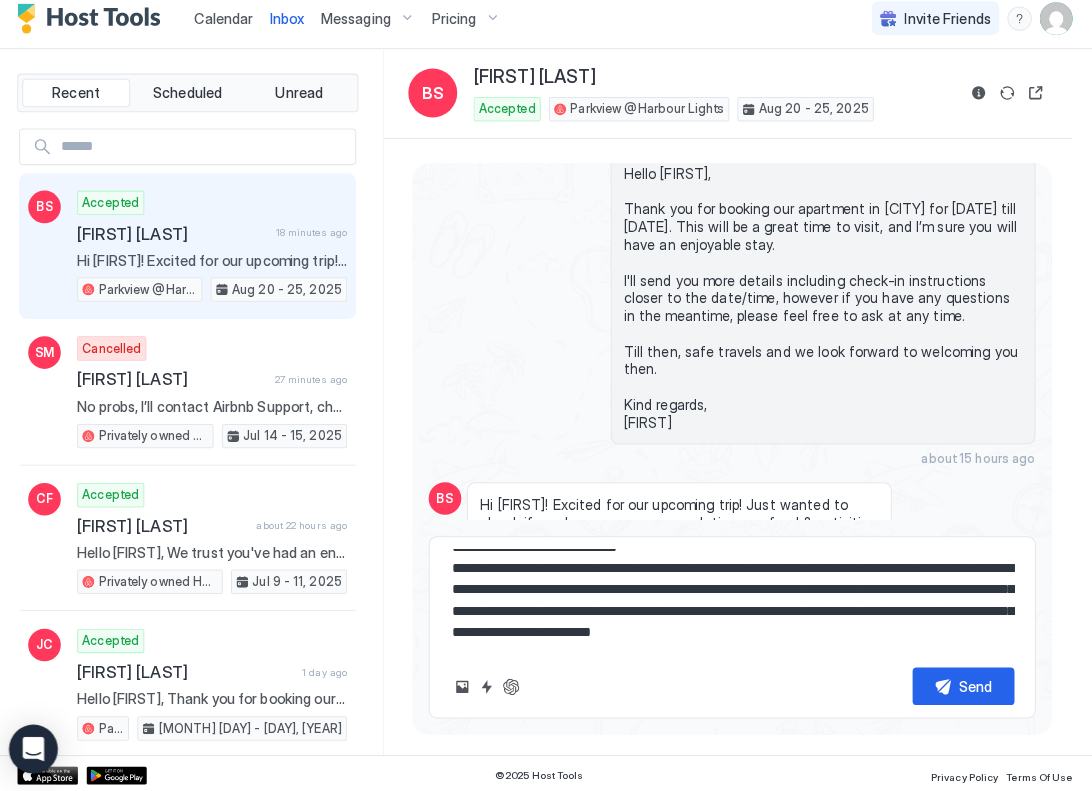 drag, startPoint x: 745, startPoint y: 625, endPoint x: 745, endPoint y: 650, distance: 25 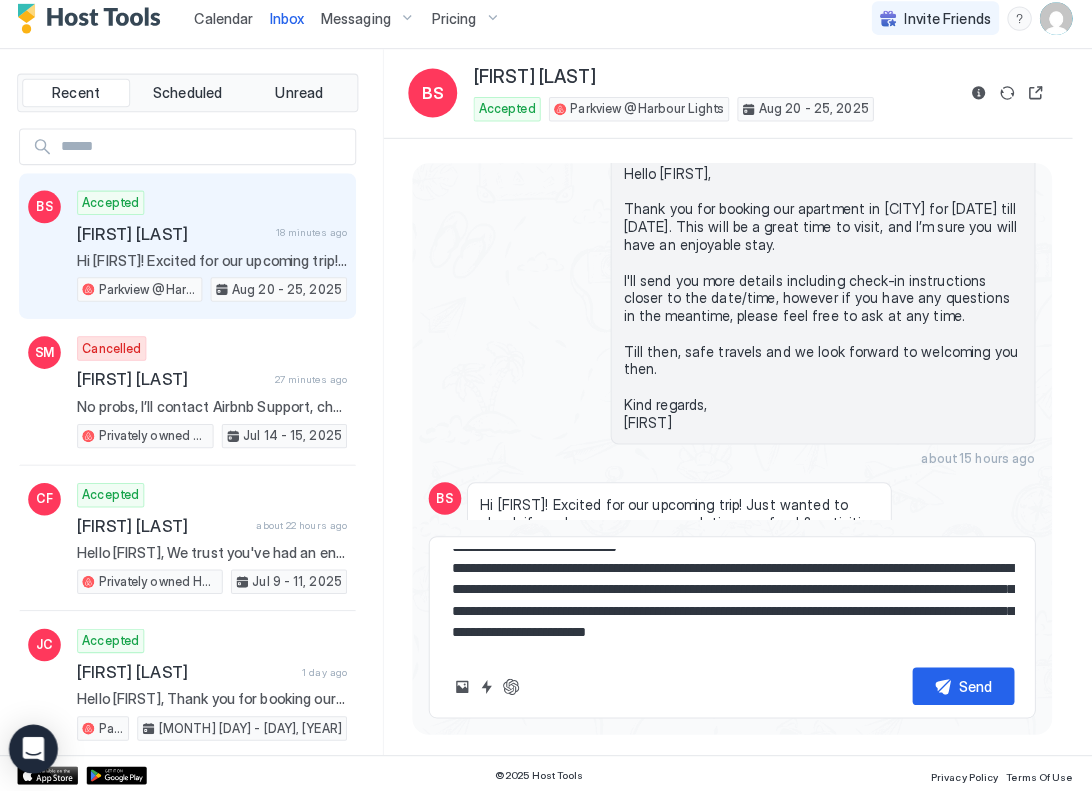 scroll, scrollTop: 369, scrollLeft: 0, axis: vertical 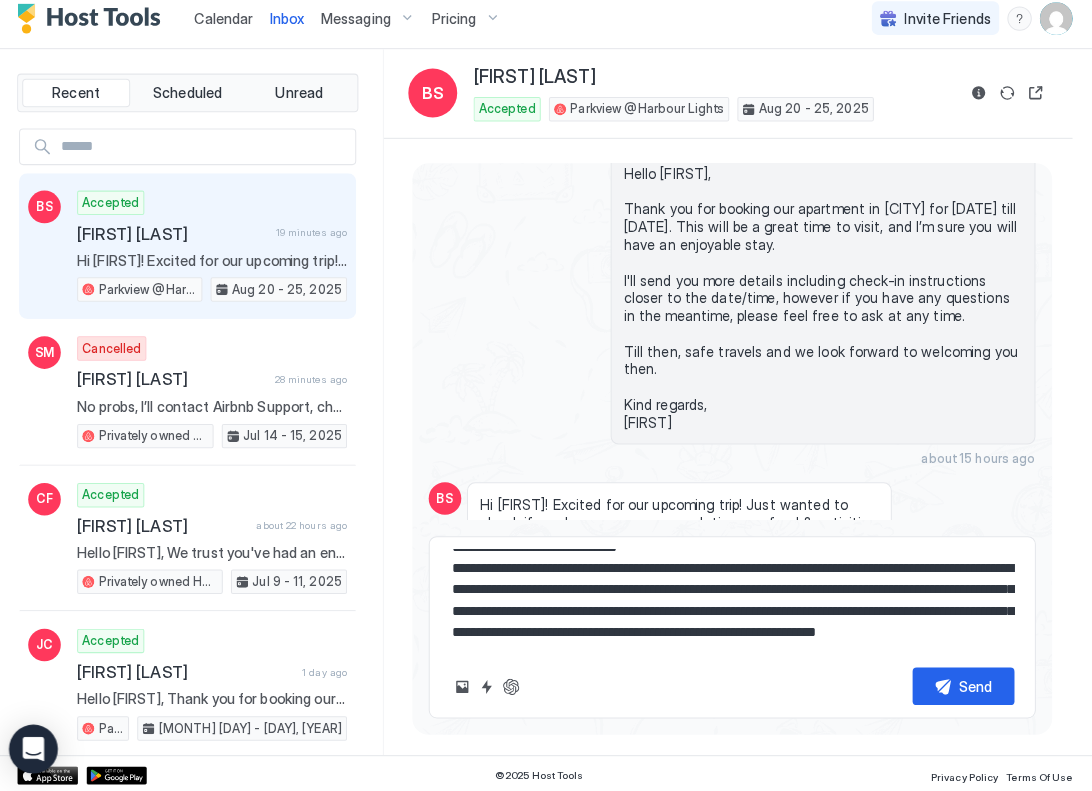 click at bounding box center (730, 601) 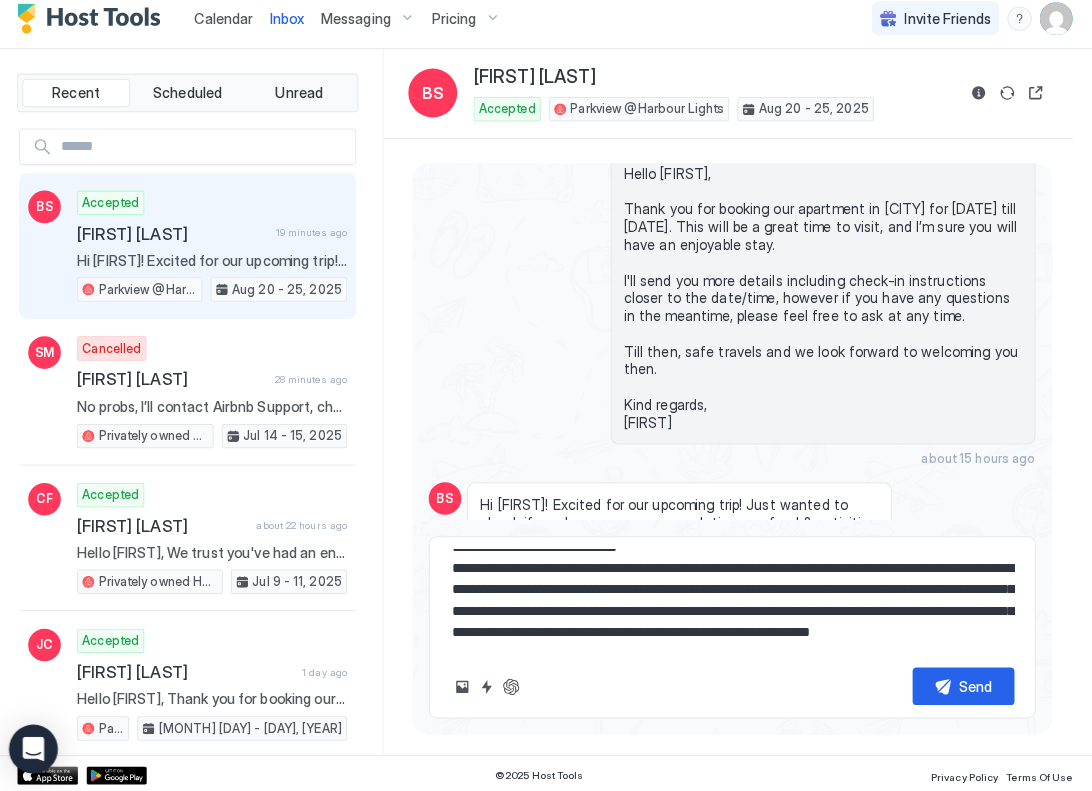 scroll, scrollTop: 367, scrollLeft: 0, axis: vertical 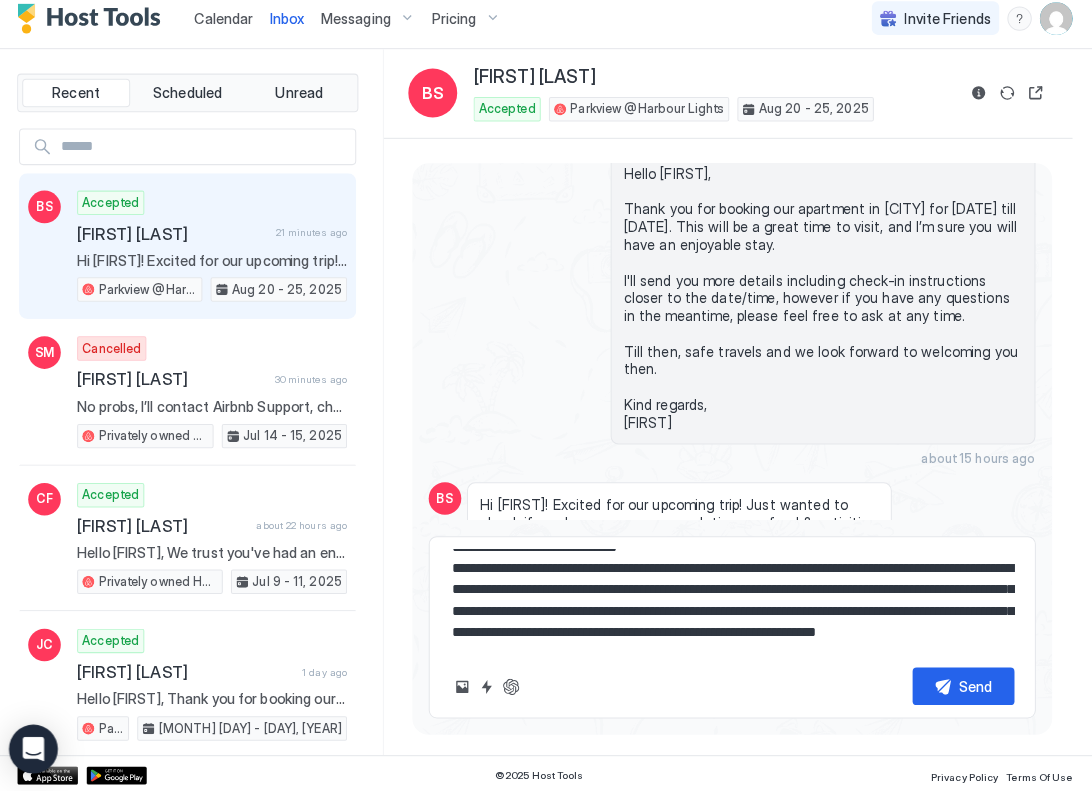 click at bounding box center [730, 601] 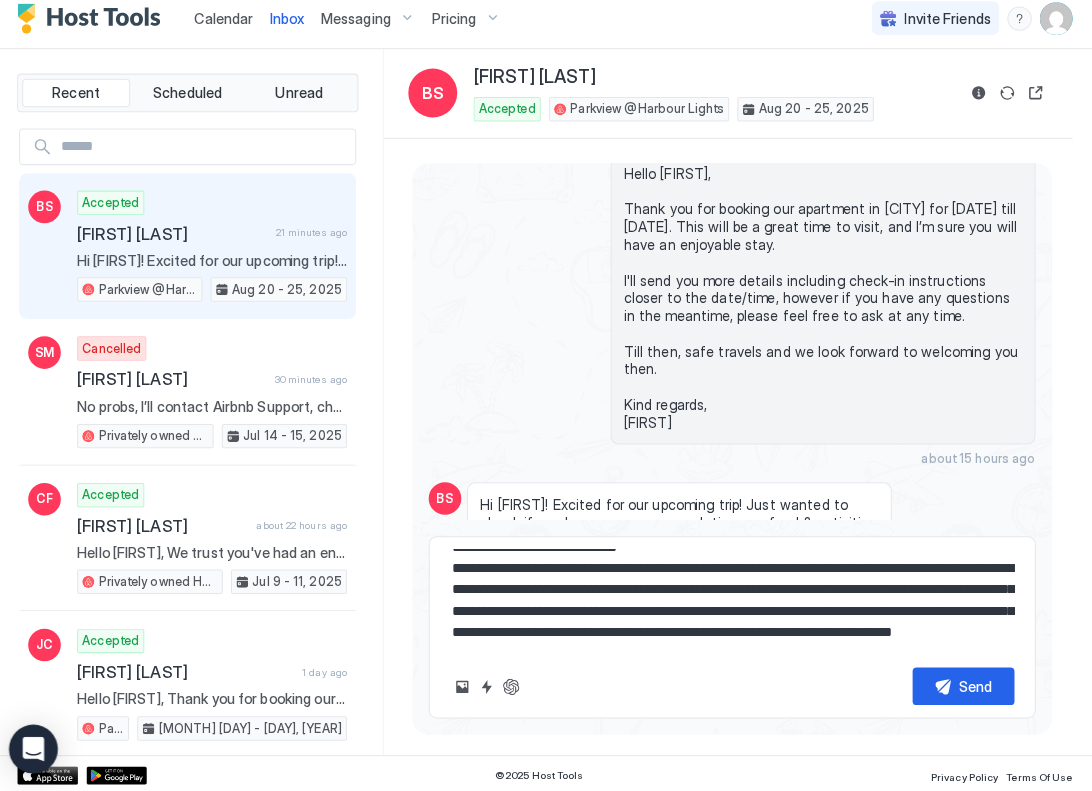 paste on "**********" 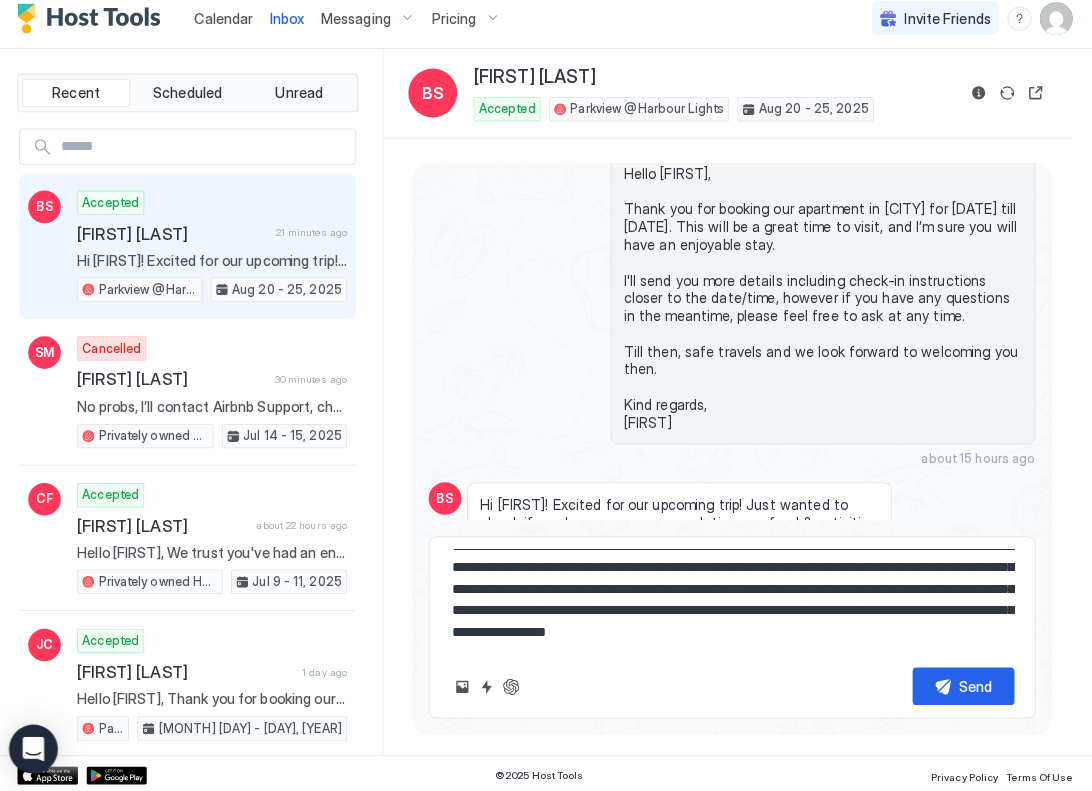 scroll, scrollTop: 410, scrollLeft: 0, axis: vertical 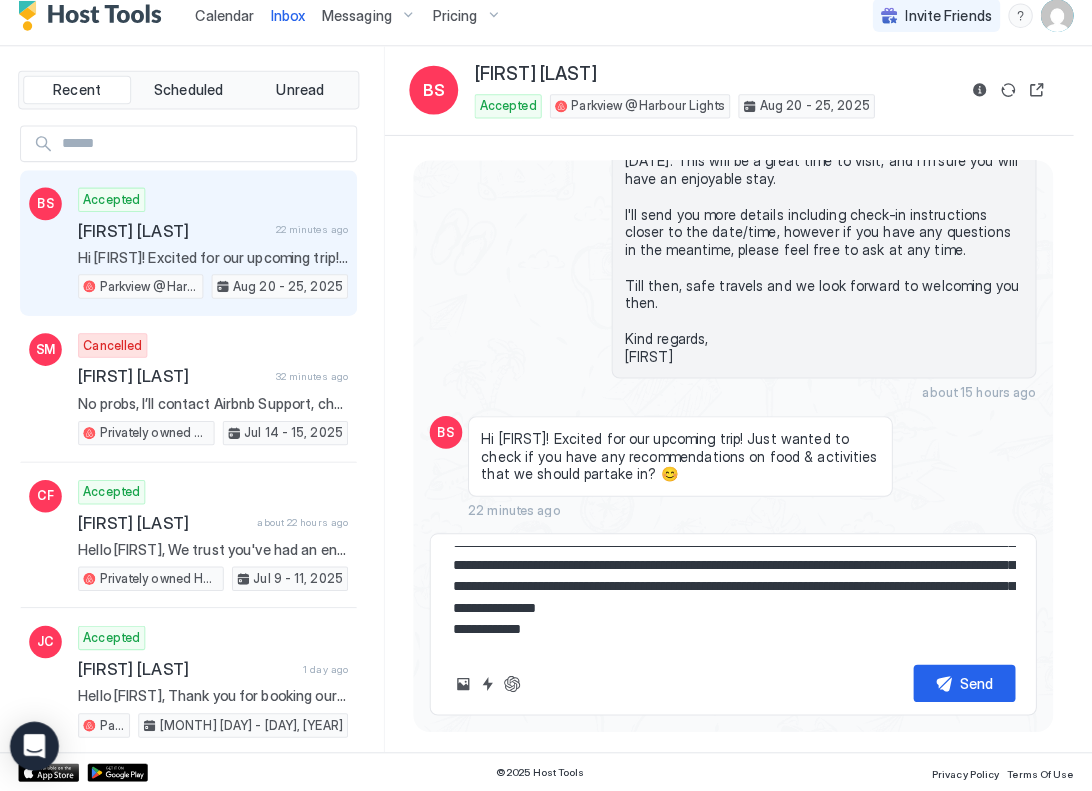 click at bounding box center (730, 601) 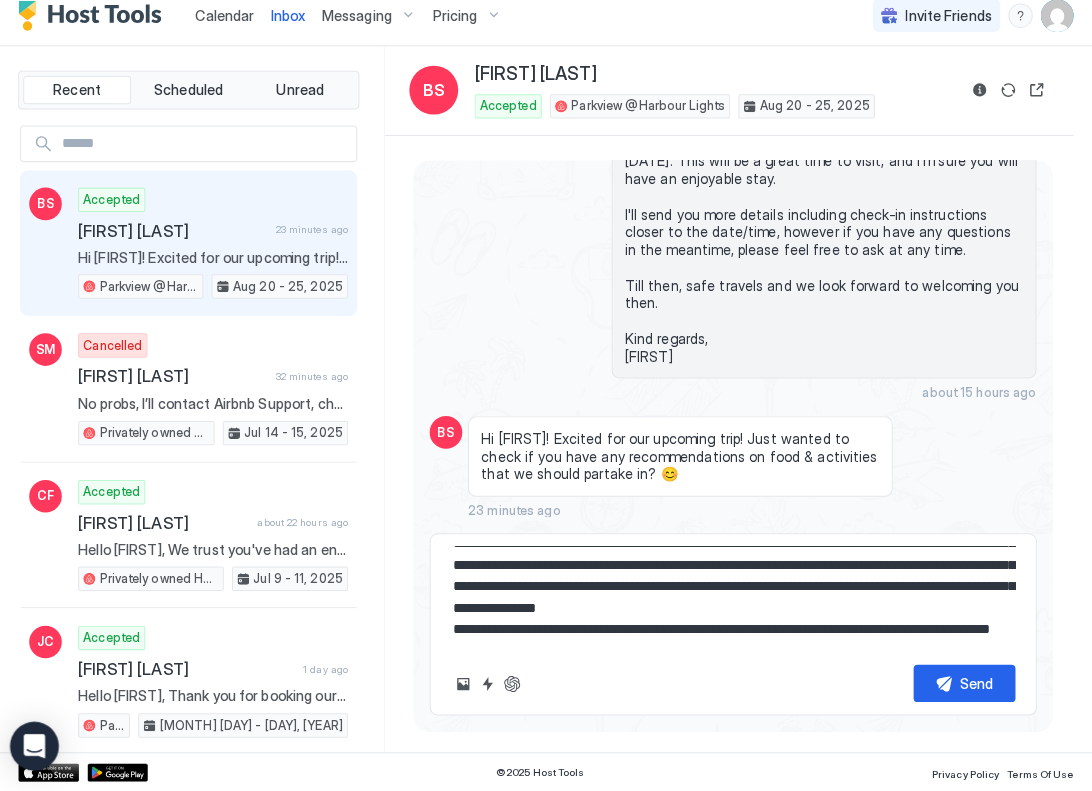scroll, scrollTop: 453, scrollLeft: 0, axis: vertical 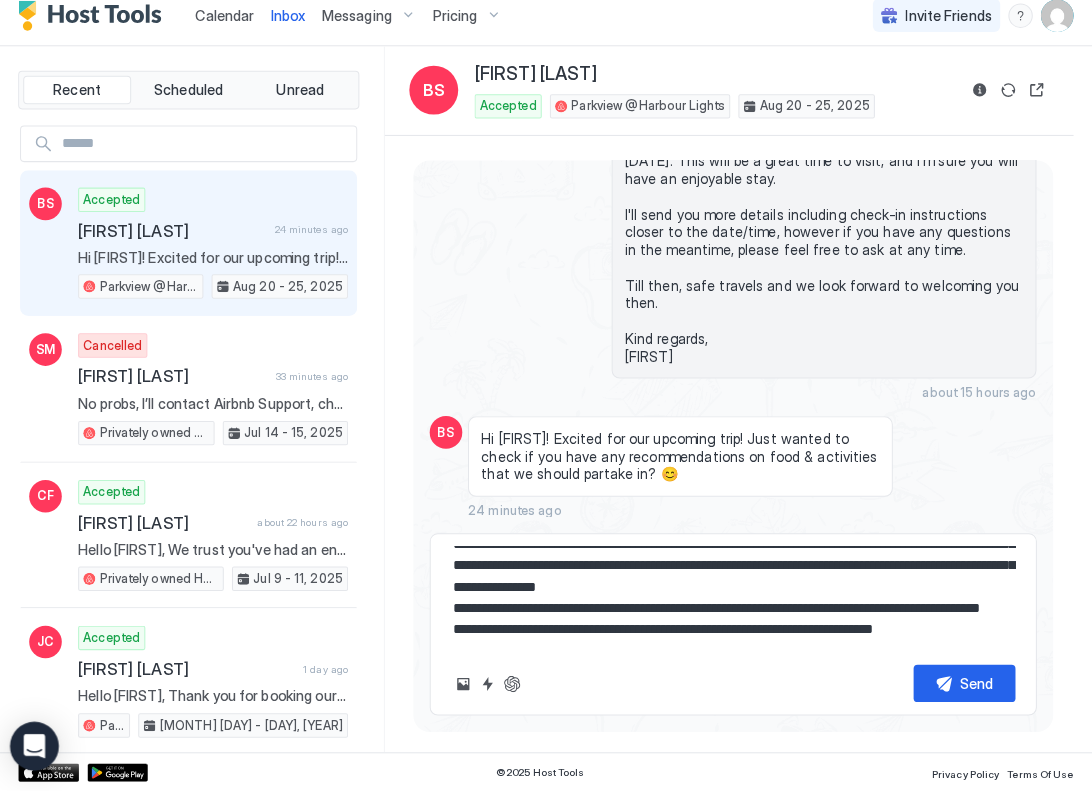 click at bounding box center (730, 601) 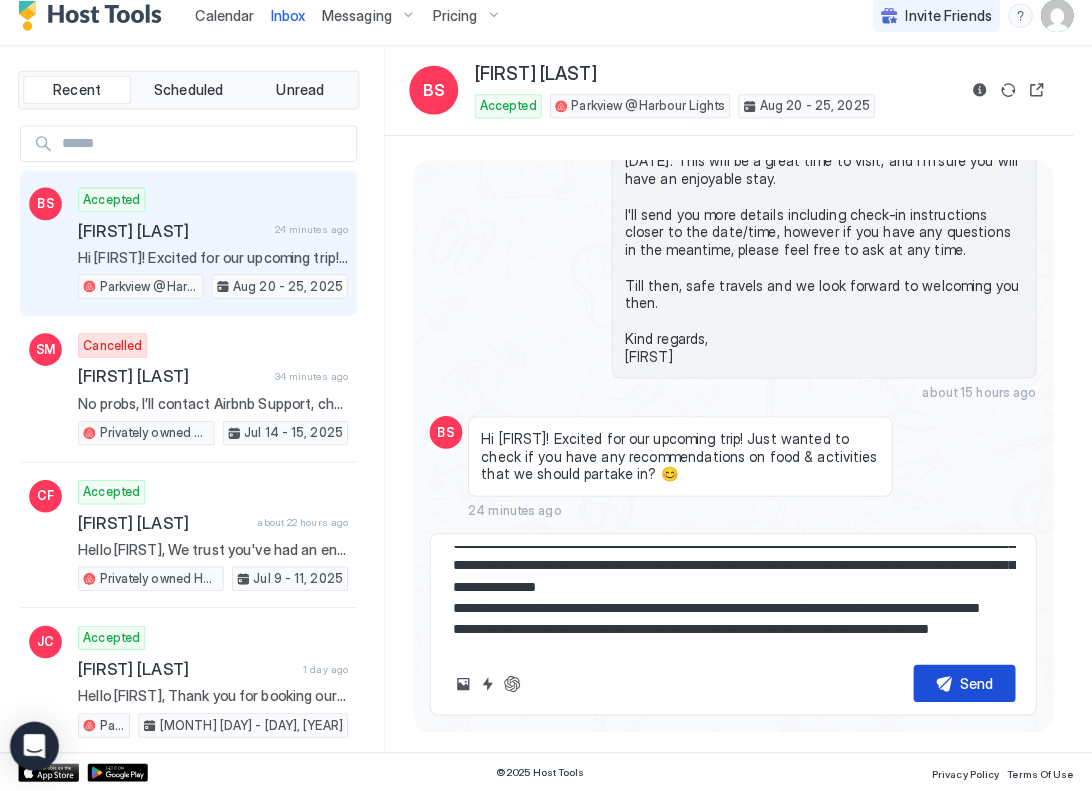 scroll, scrollTop: 474, scrollLeft: 0, axis: vertical 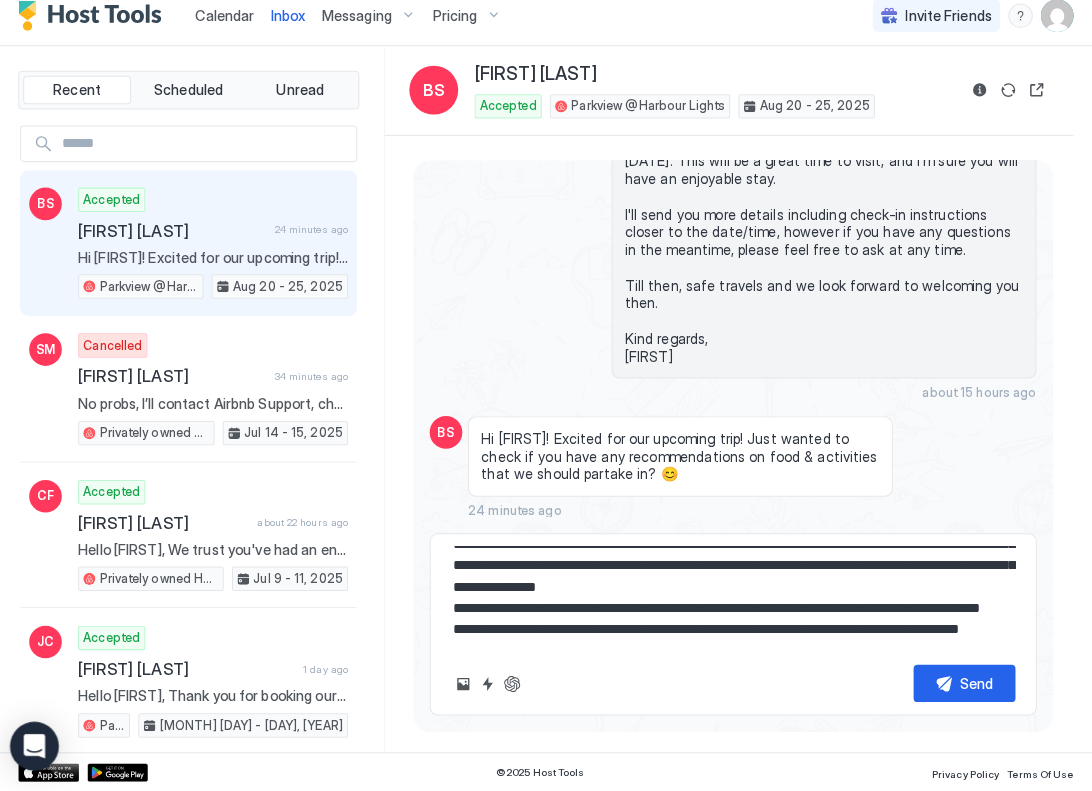 click at bounding box center [730, 601] 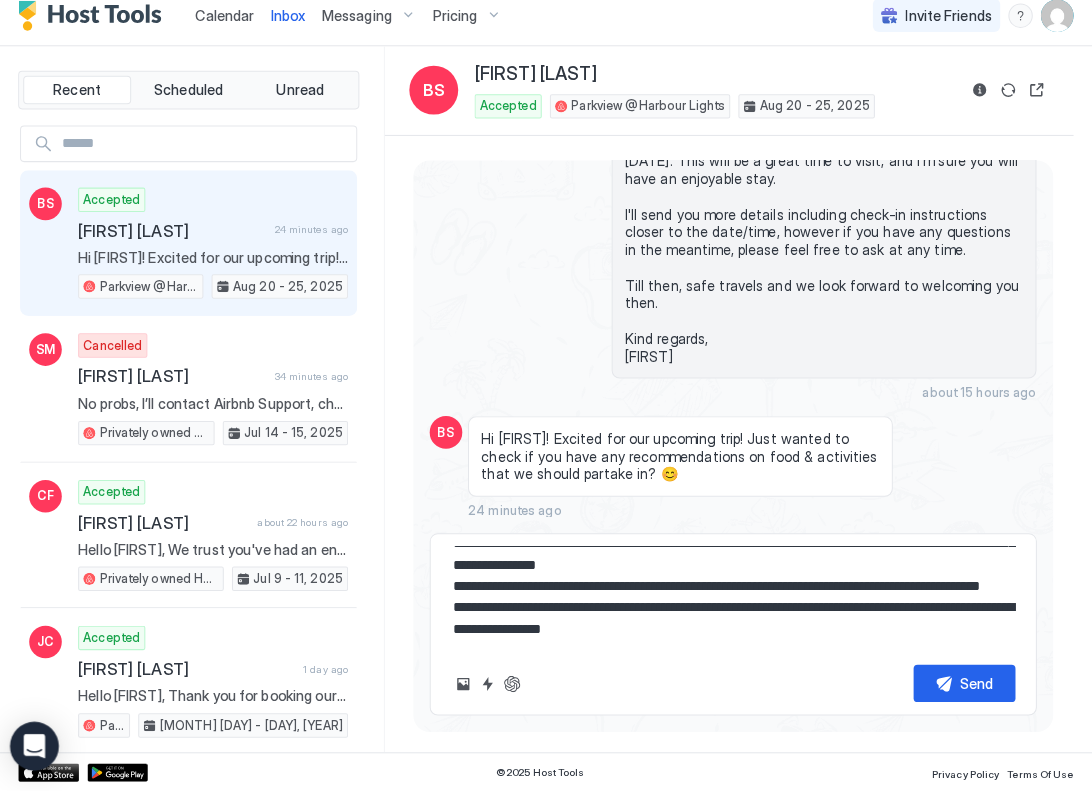 click at bounding box center [730, 601] 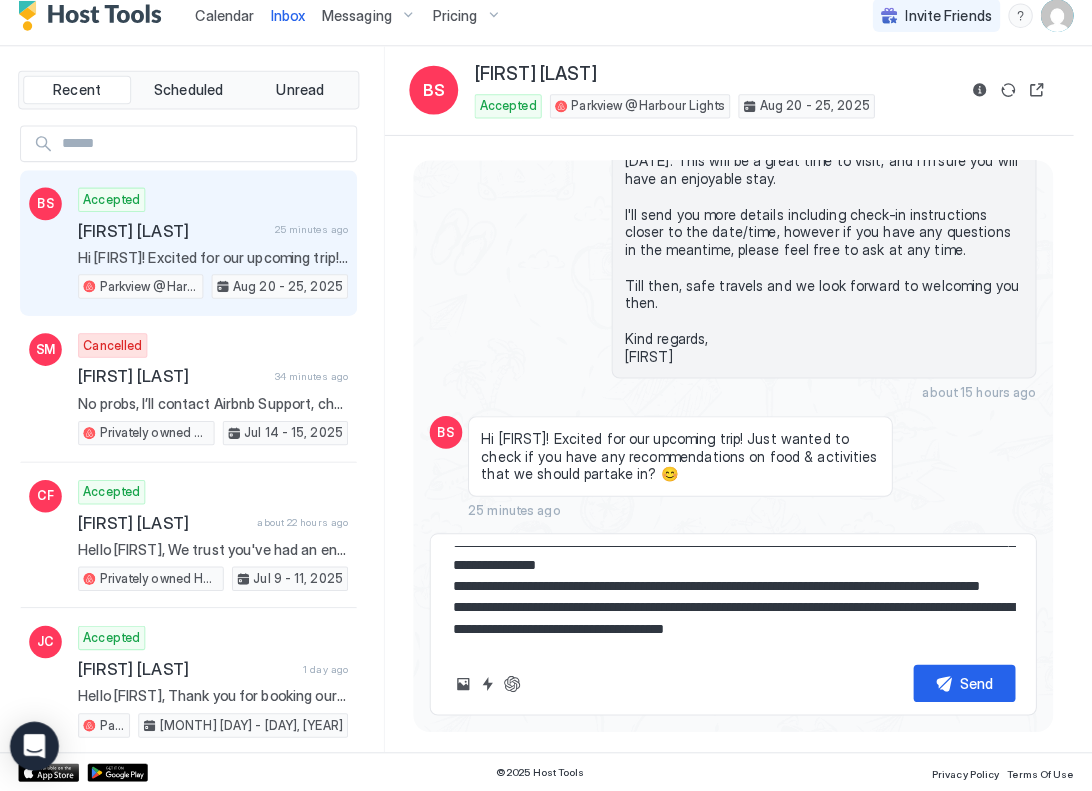 click at bounding box center [730, 601] 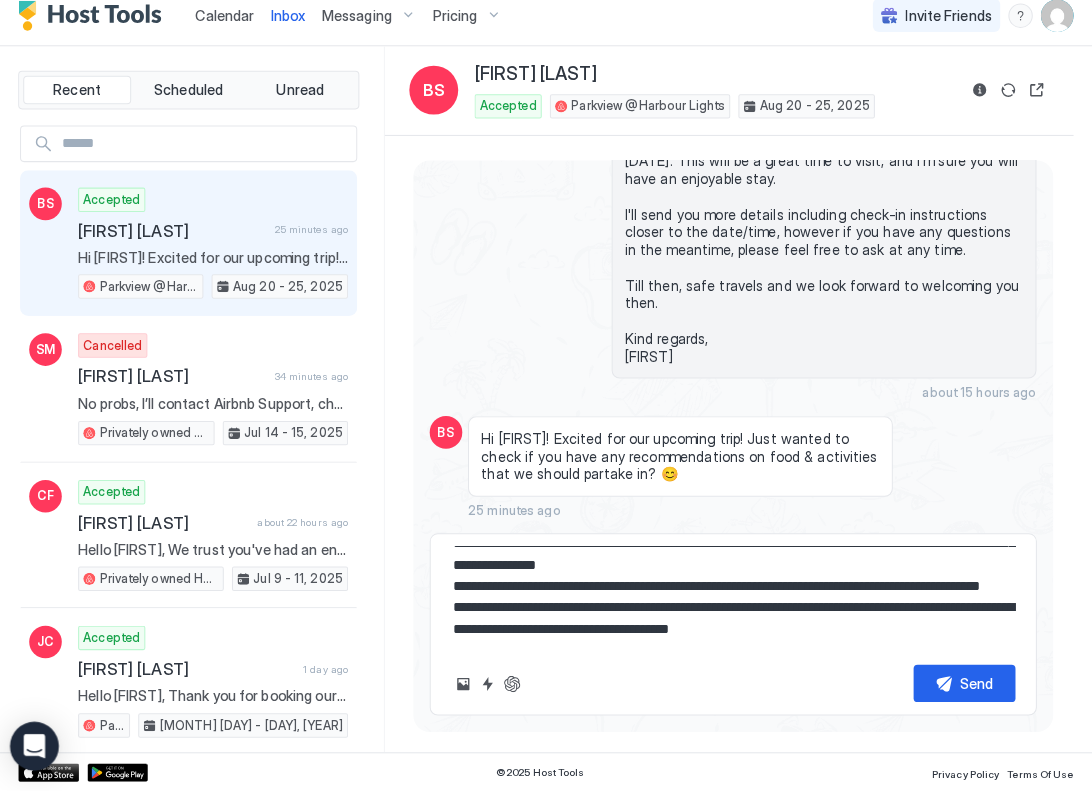 paste on "**********" 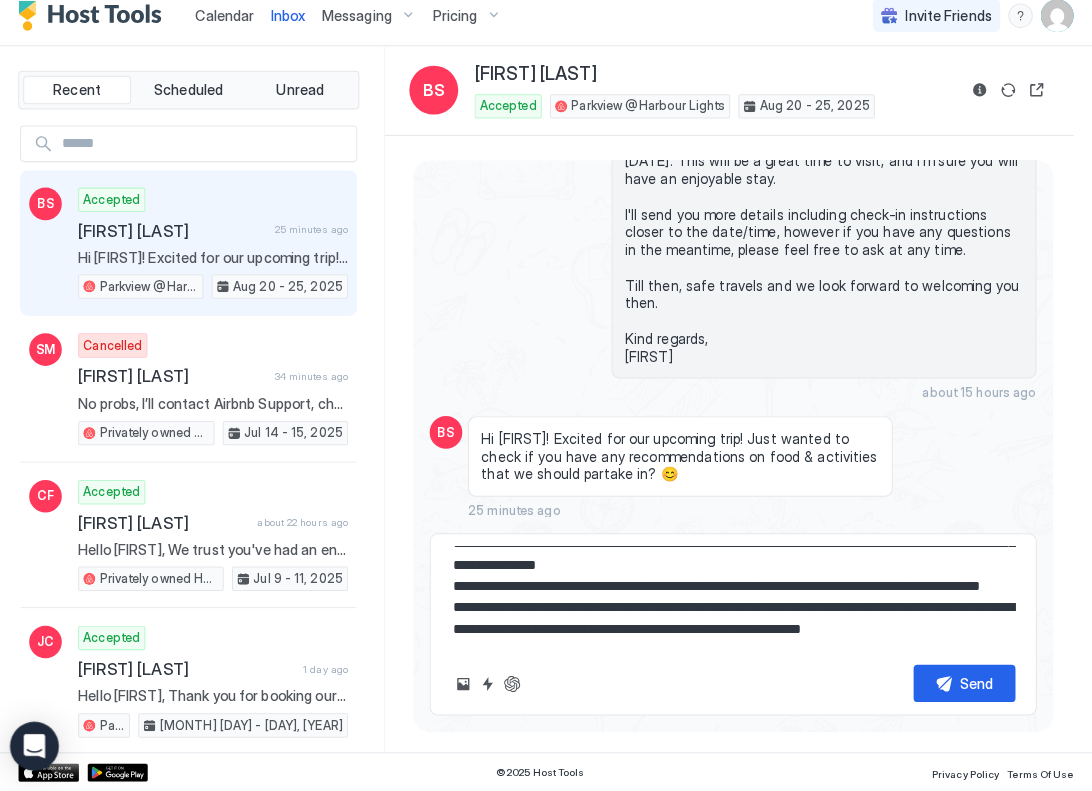 click at bounding box center (730, 601) 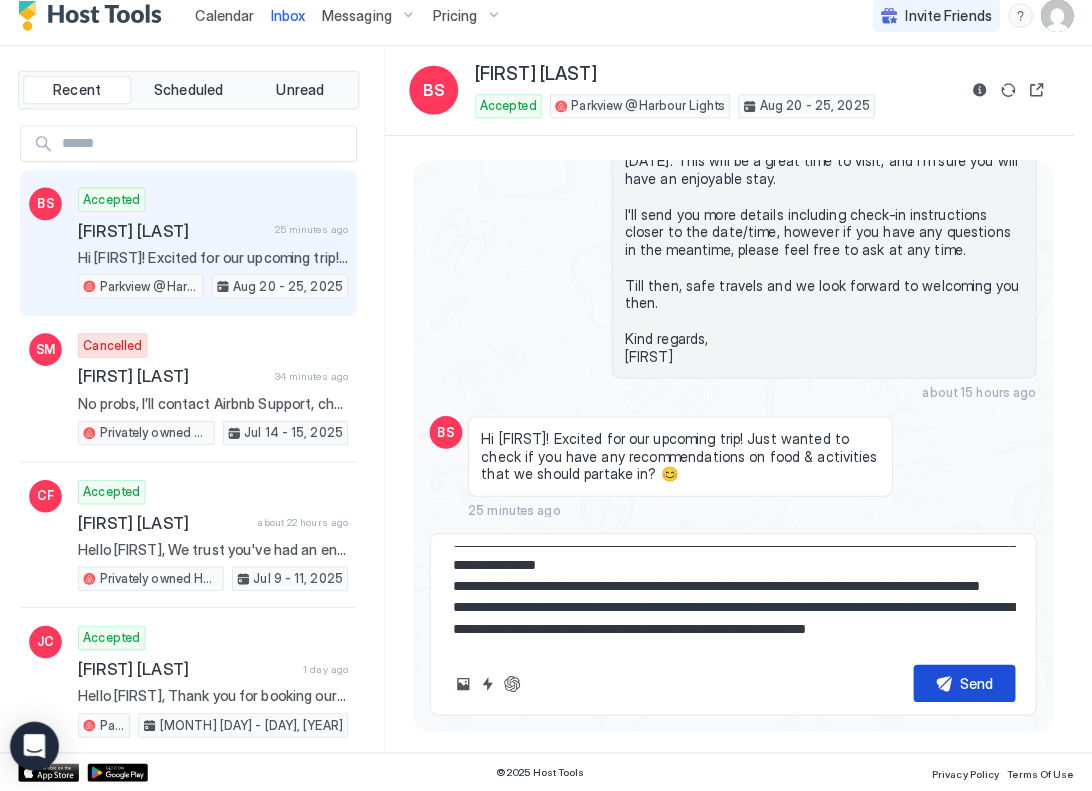 scroll, scrollTop: 495, scrollLeft: 0, axis: vertical 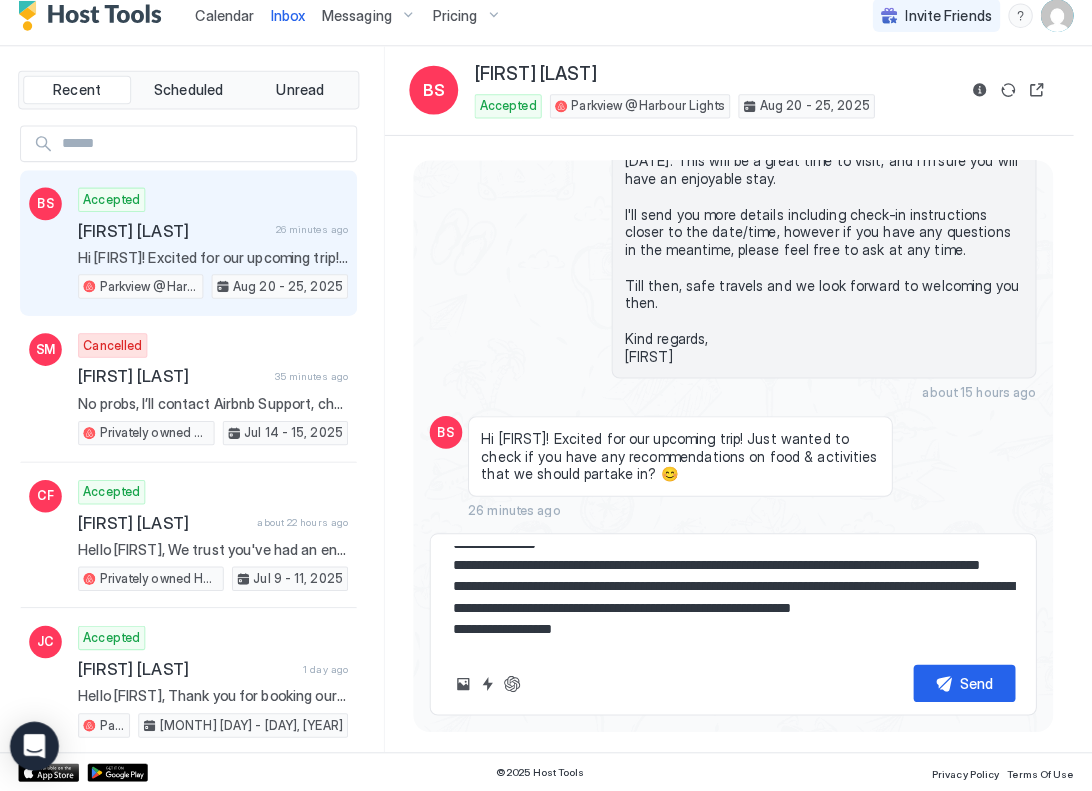 paste on "**********" 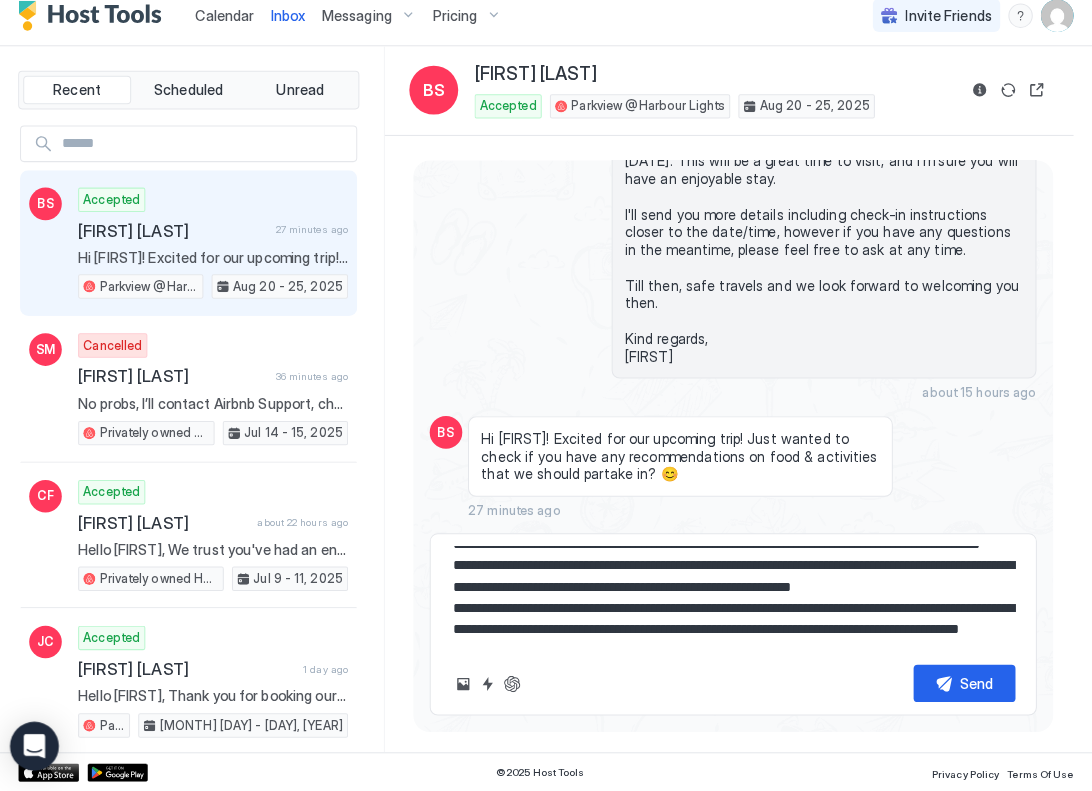 scroll, scrollTop: 558, scrollLeft: 0, axis: vertical 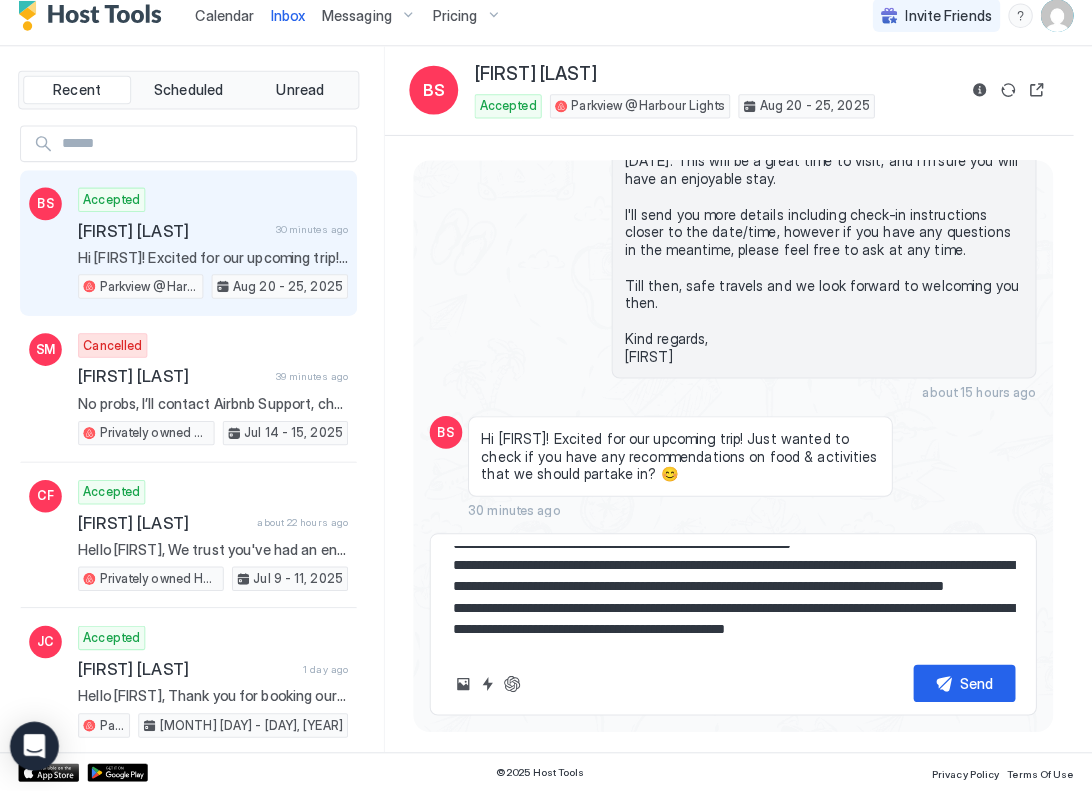 paste on "**********" 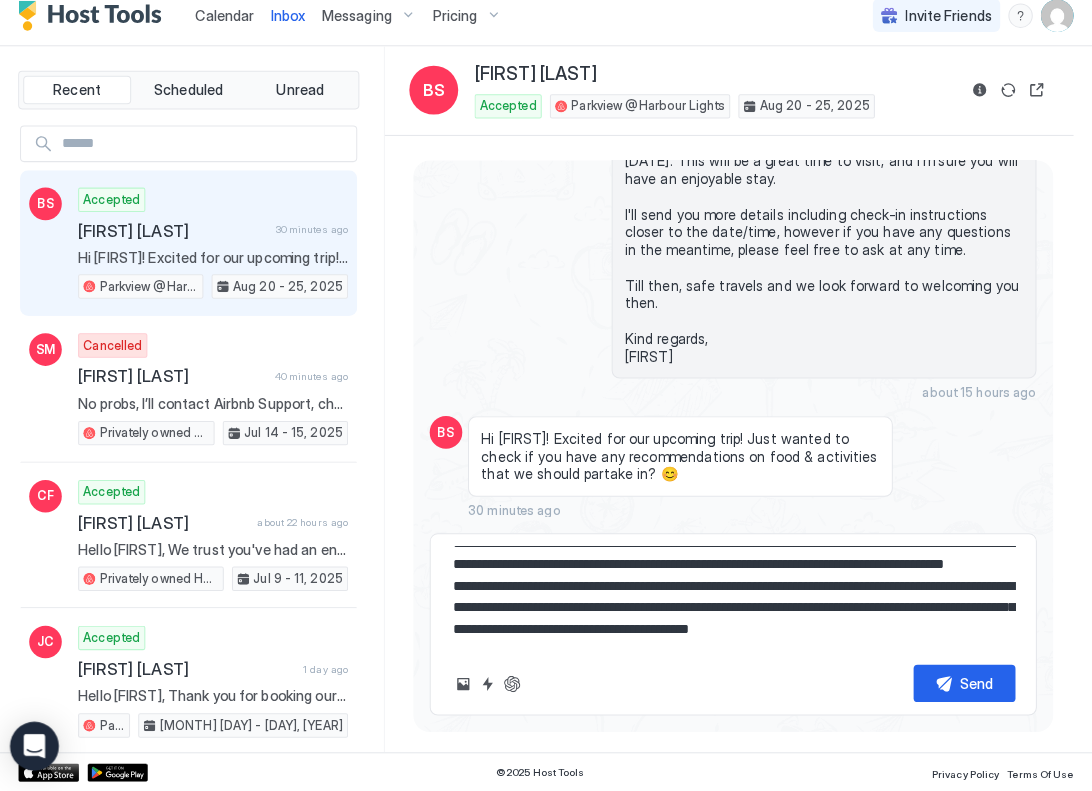 scroll, scrollTop: 641, scrollLeft: 0, axis: vertical 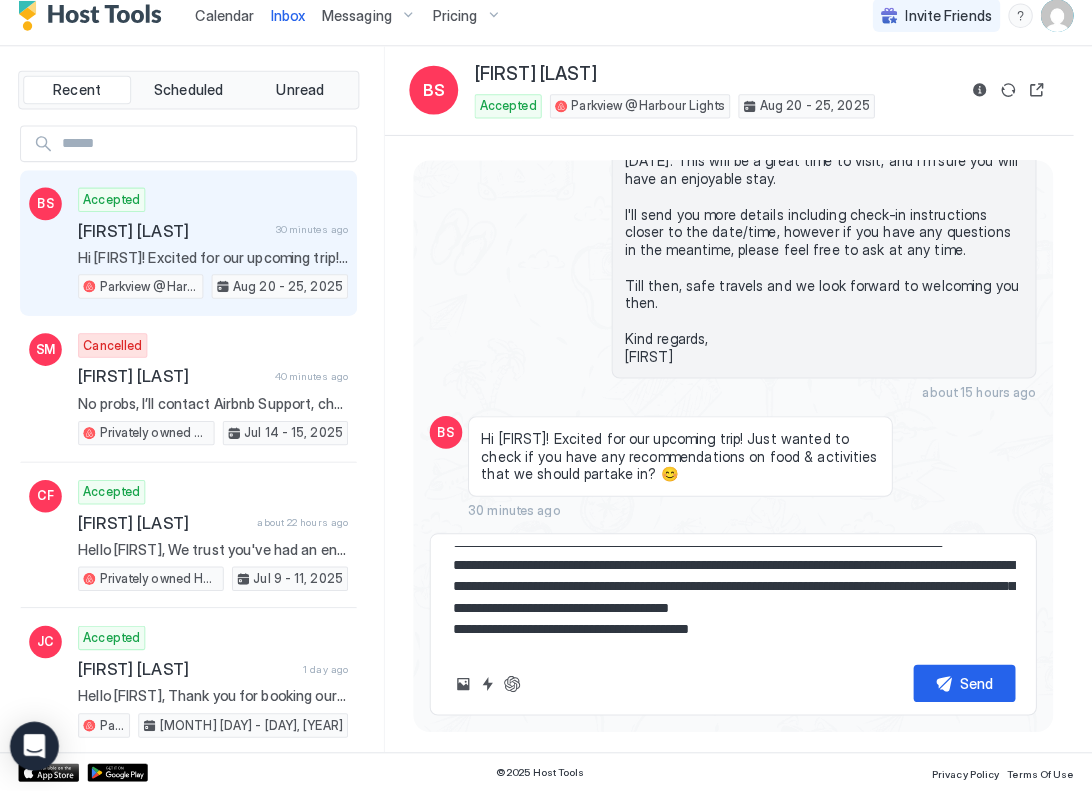 click at bounding box center [730, 601] 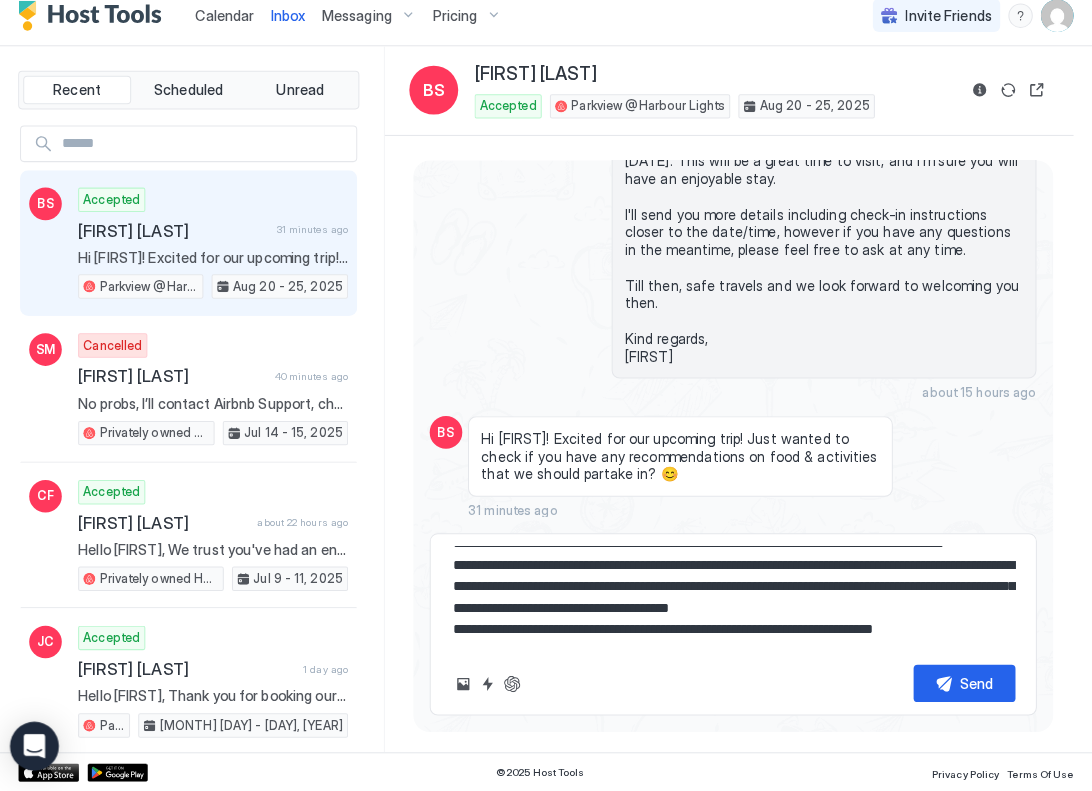 click at bounding box center (730, 601) 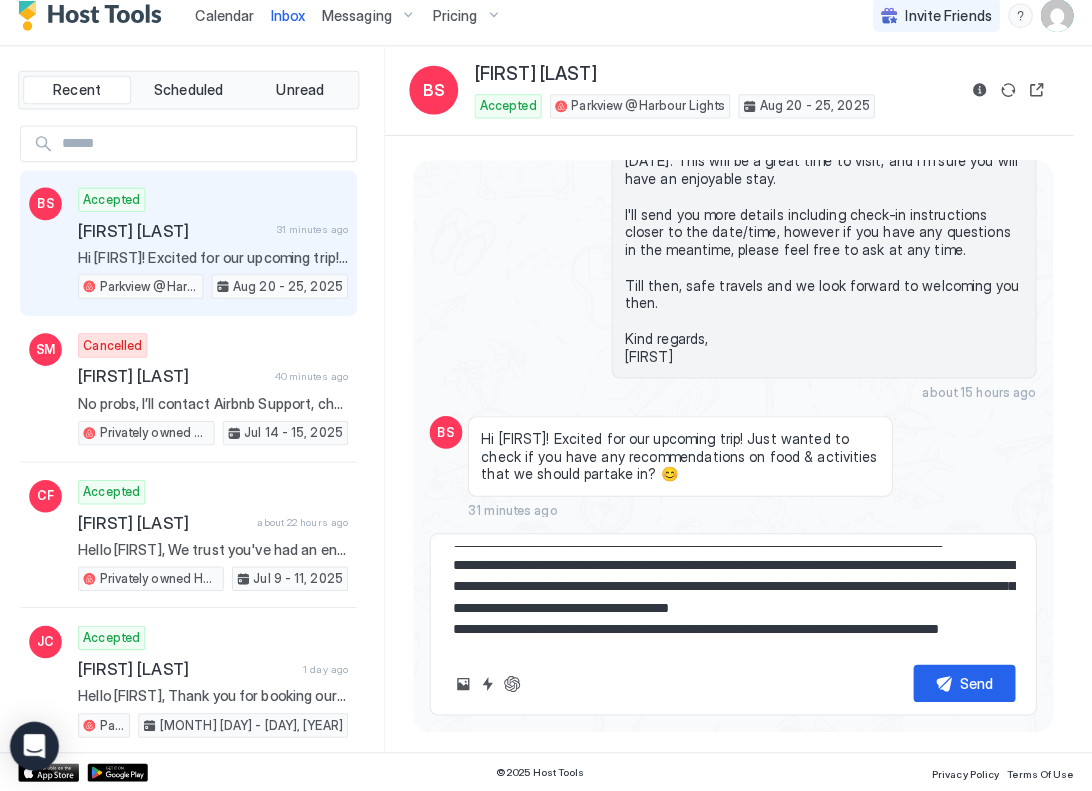 scroll, scrollTop: 663, scrollLeft: 0, axis: vertical 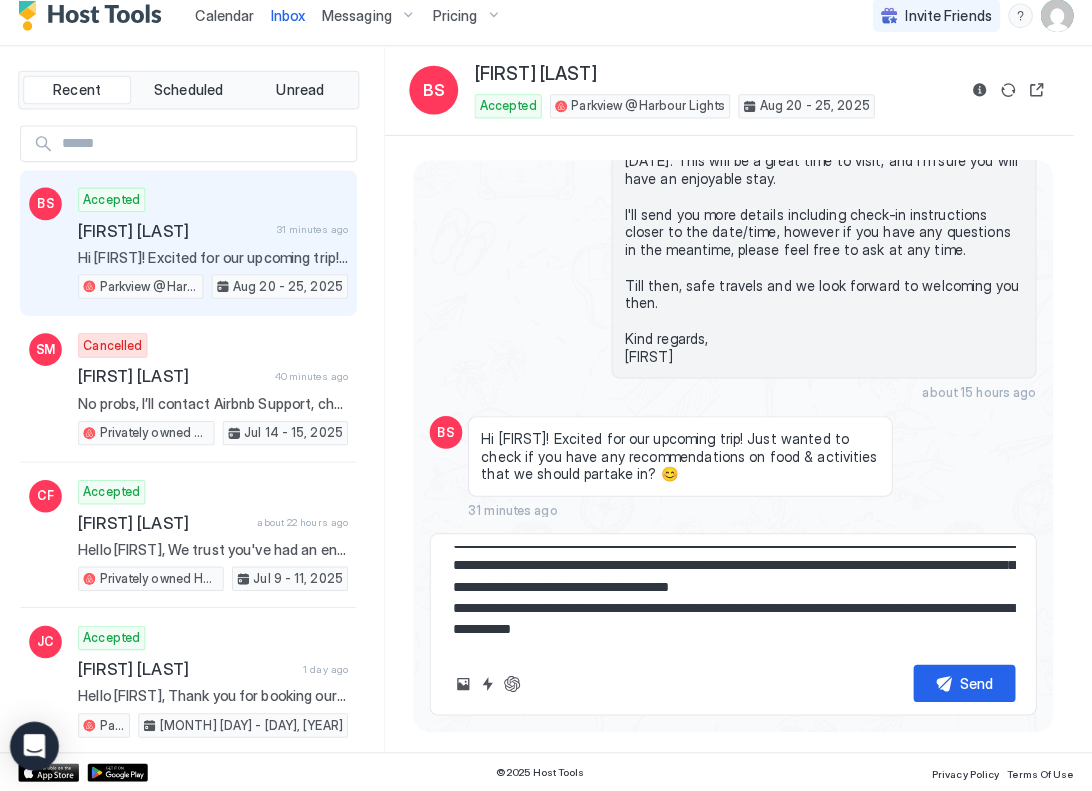 click at bounding box center (730, 601) 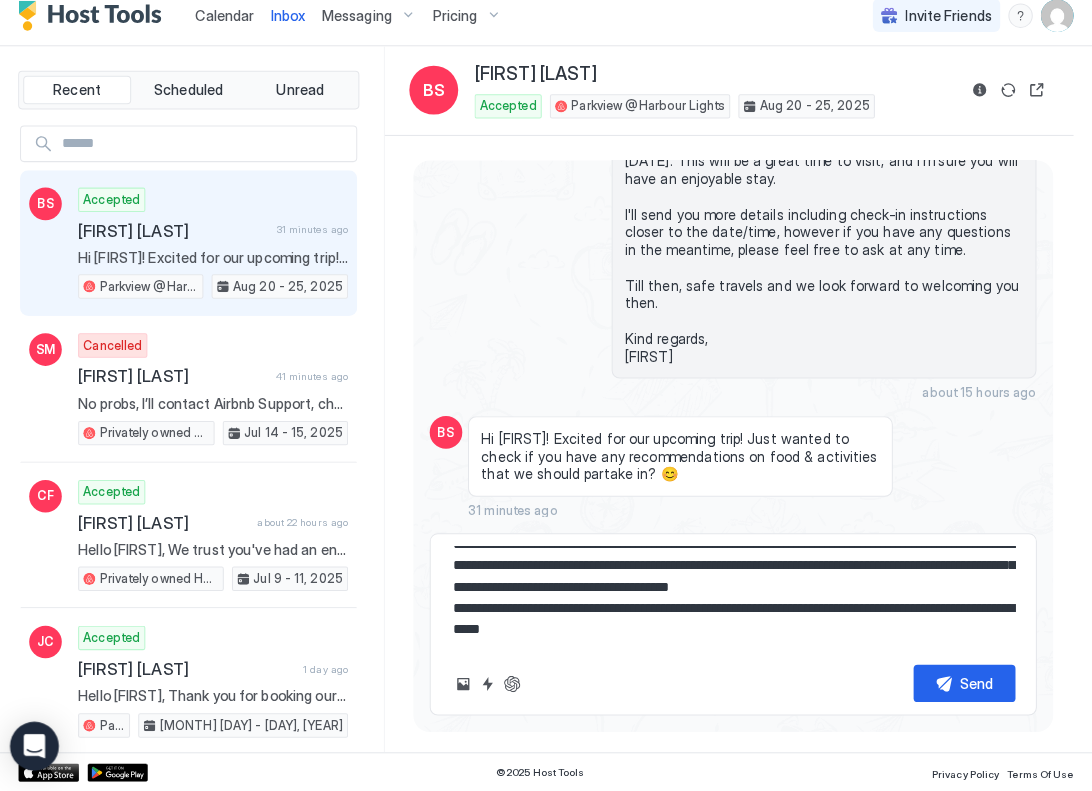 click at bounding box center [730, 601] 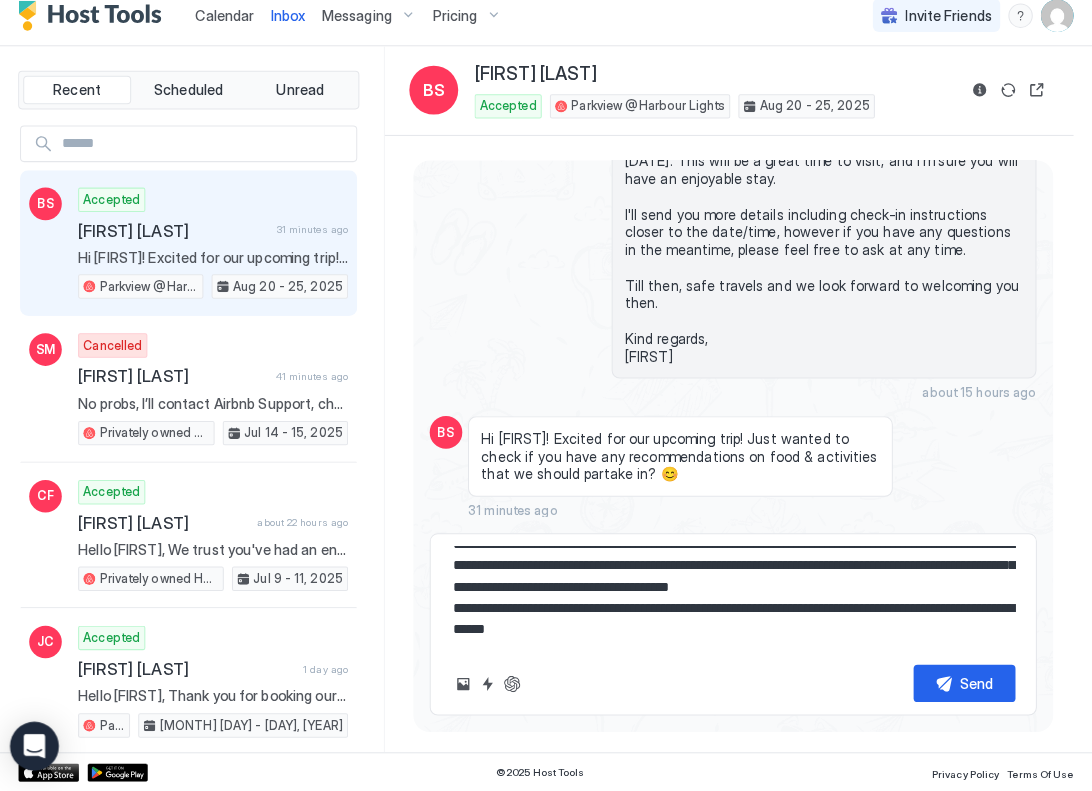 click at bounding box center [730, 601] 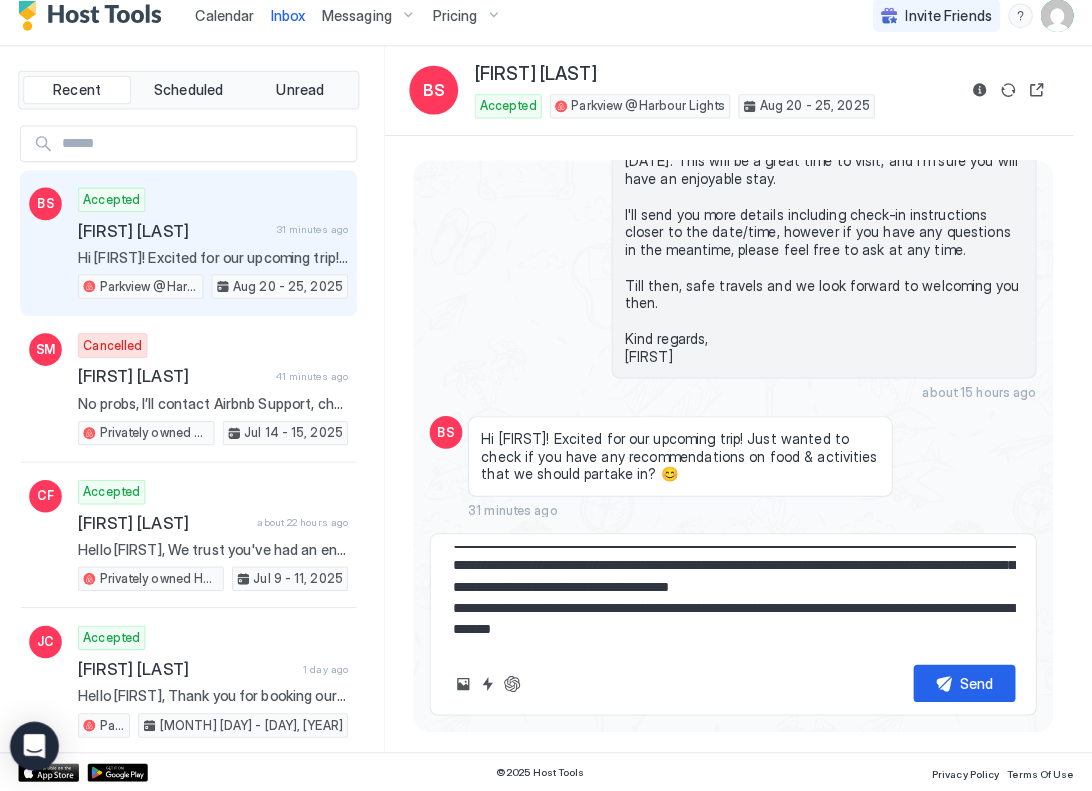 click at bounding box center [730, 601] 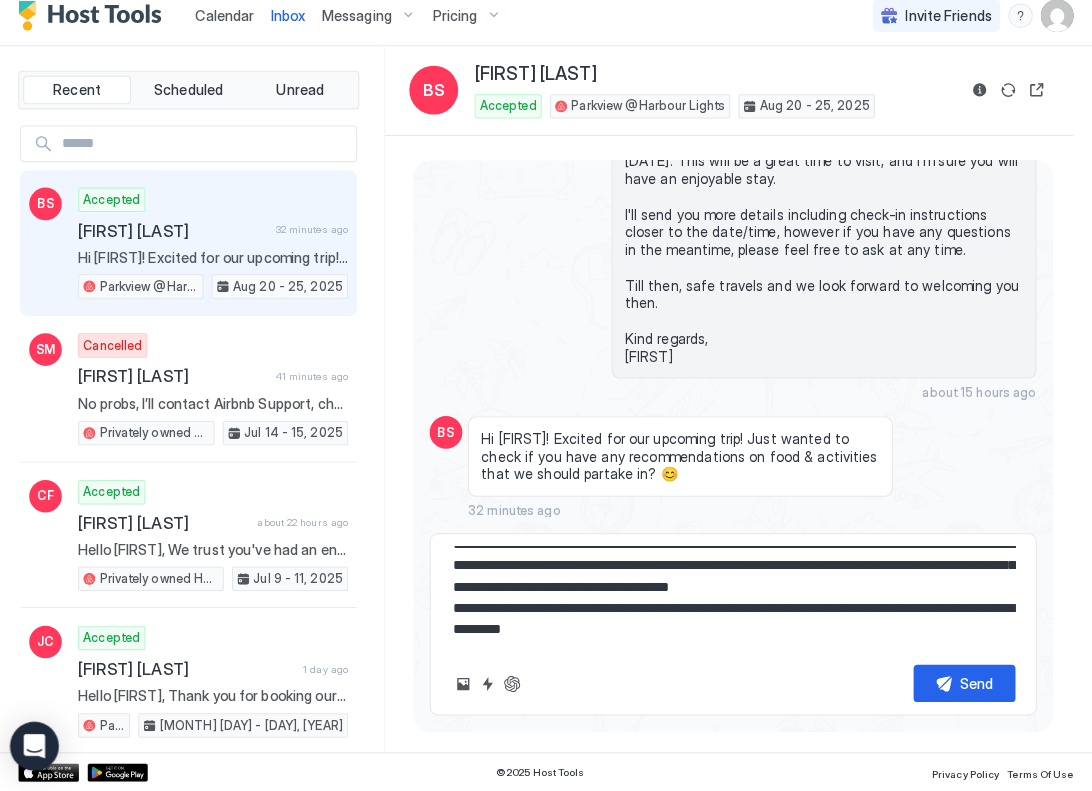 scroll, scrollTop: 684, scrollLeft: 0, axis: vertical 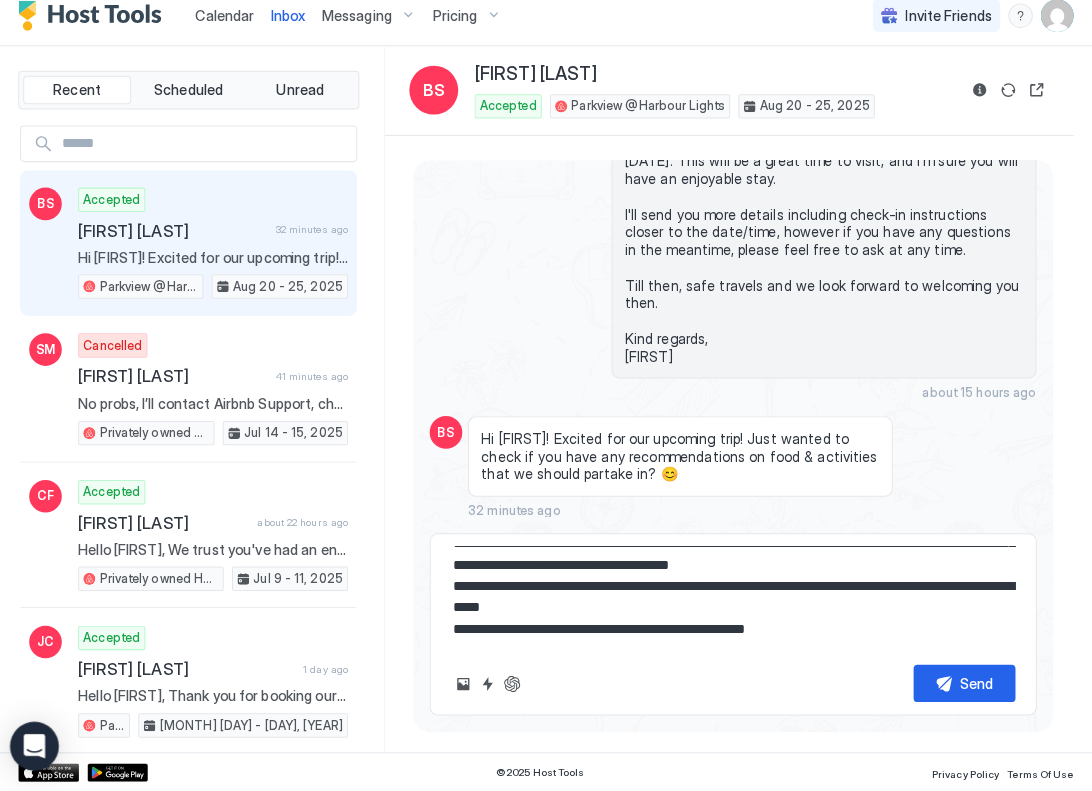 click at bounding box center [730, 601] 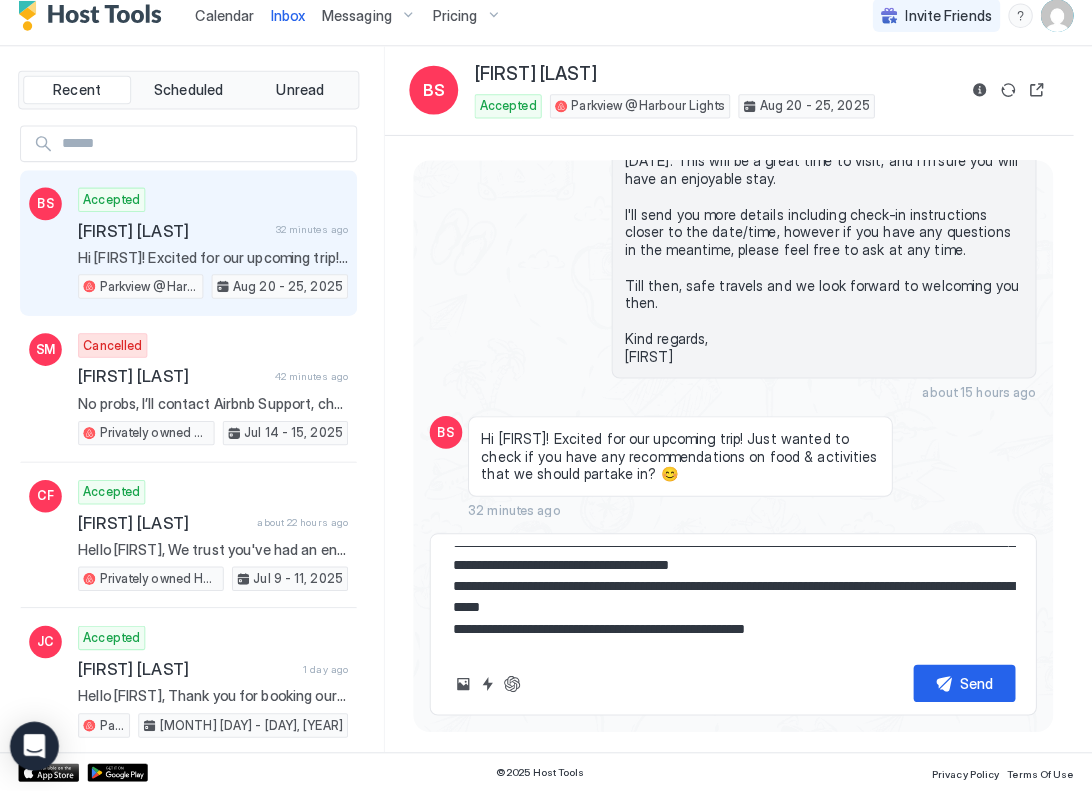 click at bounding box center [730, 601] 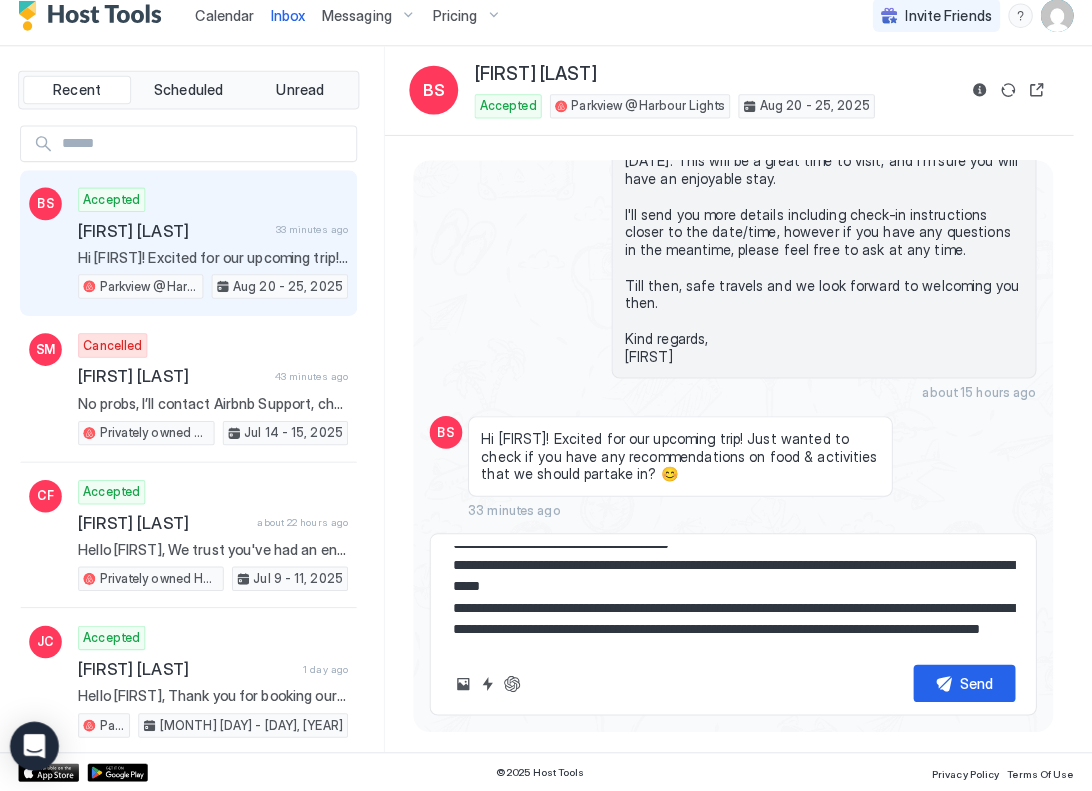 scroll, scrollTop: 746, scrollLeft: 0, axis: vertical 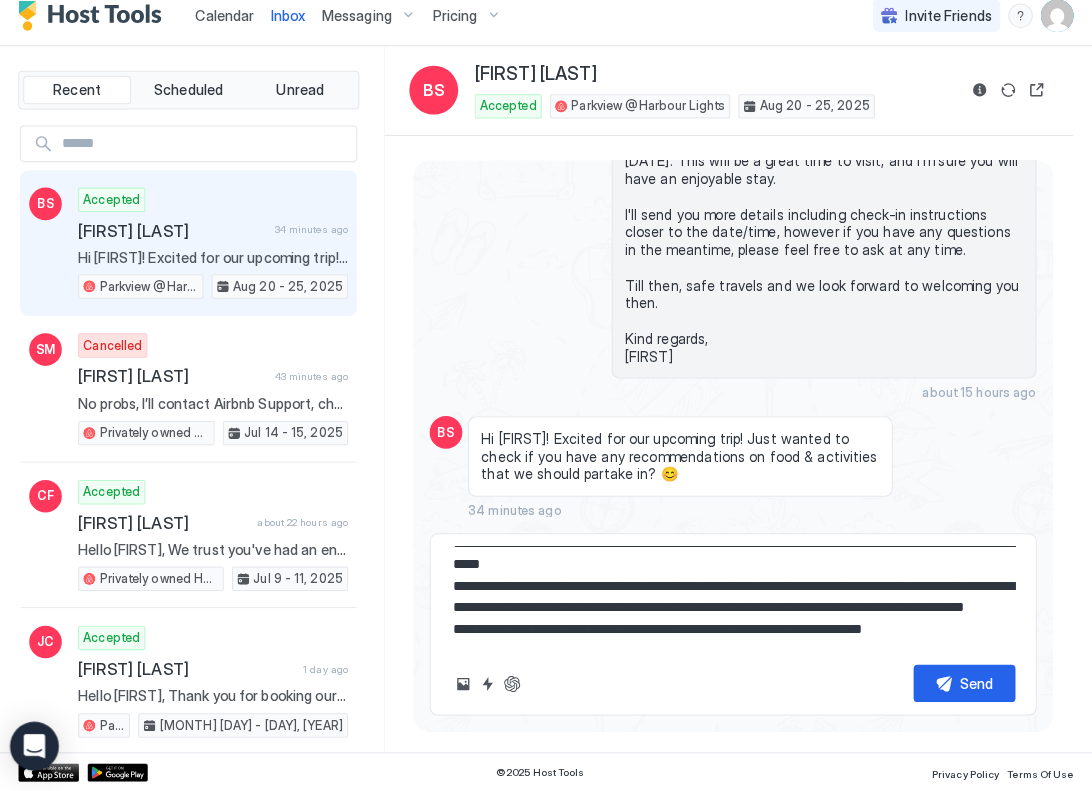 click at bounding box center (730, 601) 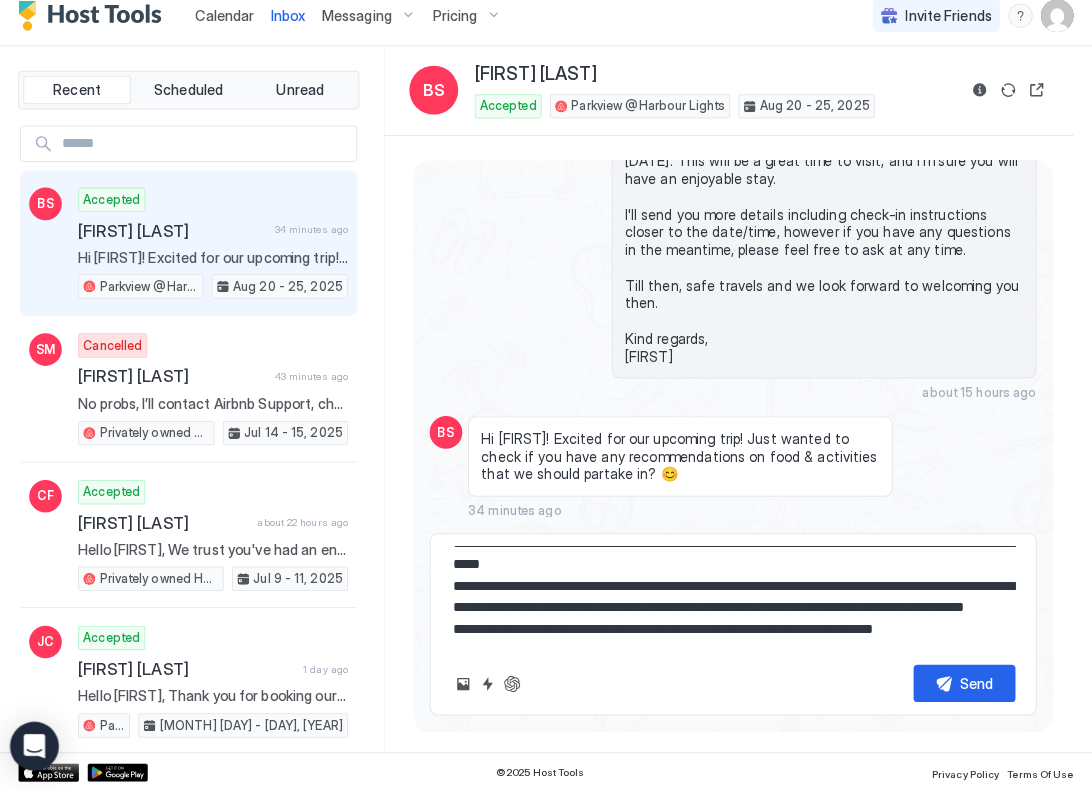 click at bounding box center (730, 601) 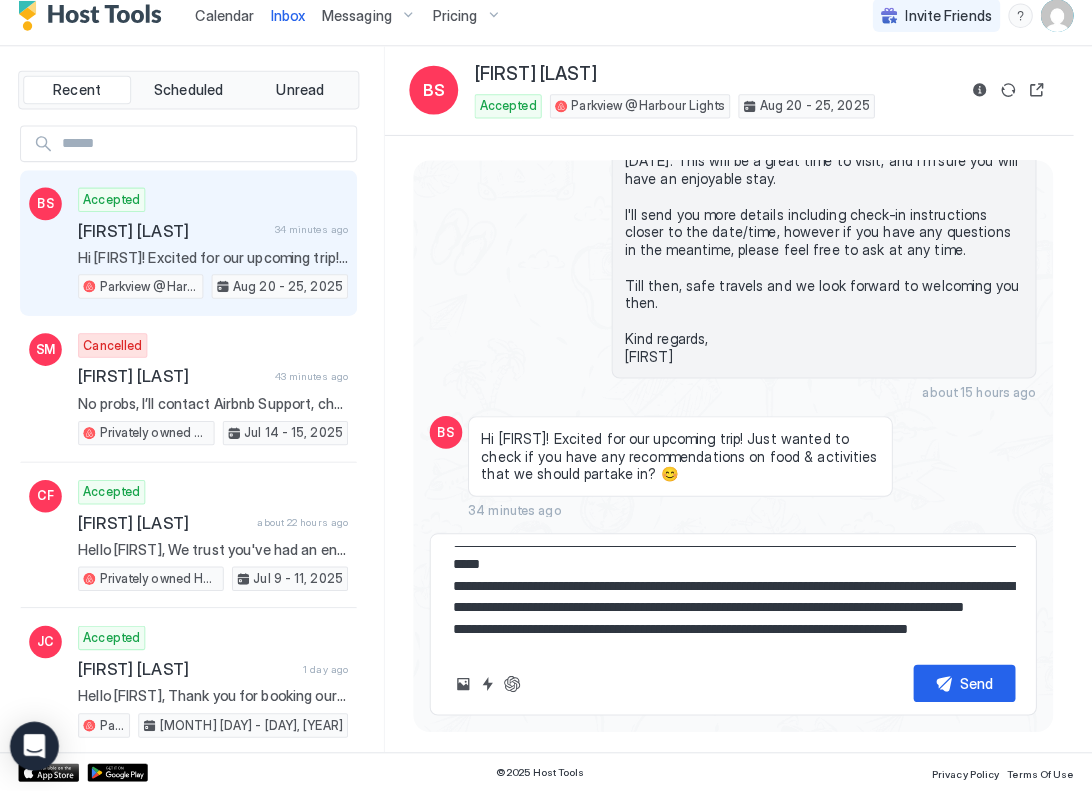 click at bounding box center (730, 601) 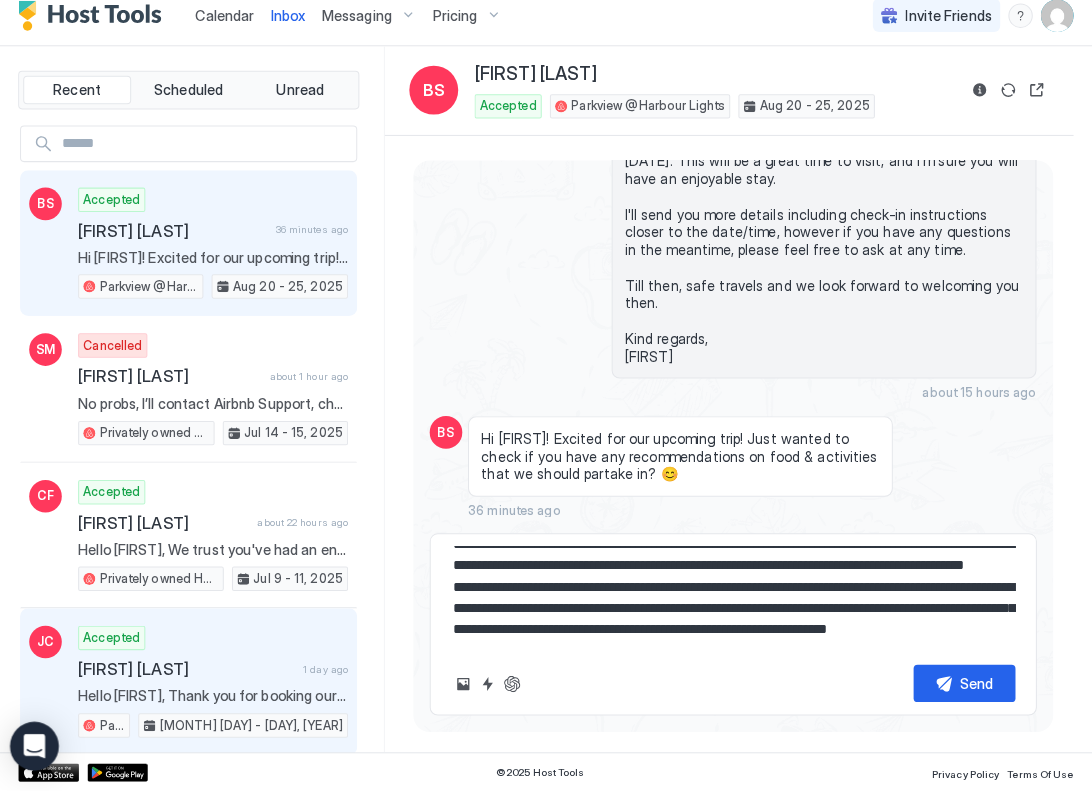 scroll, scrollTop: 830, scrollLeft: 0, axis: vertical 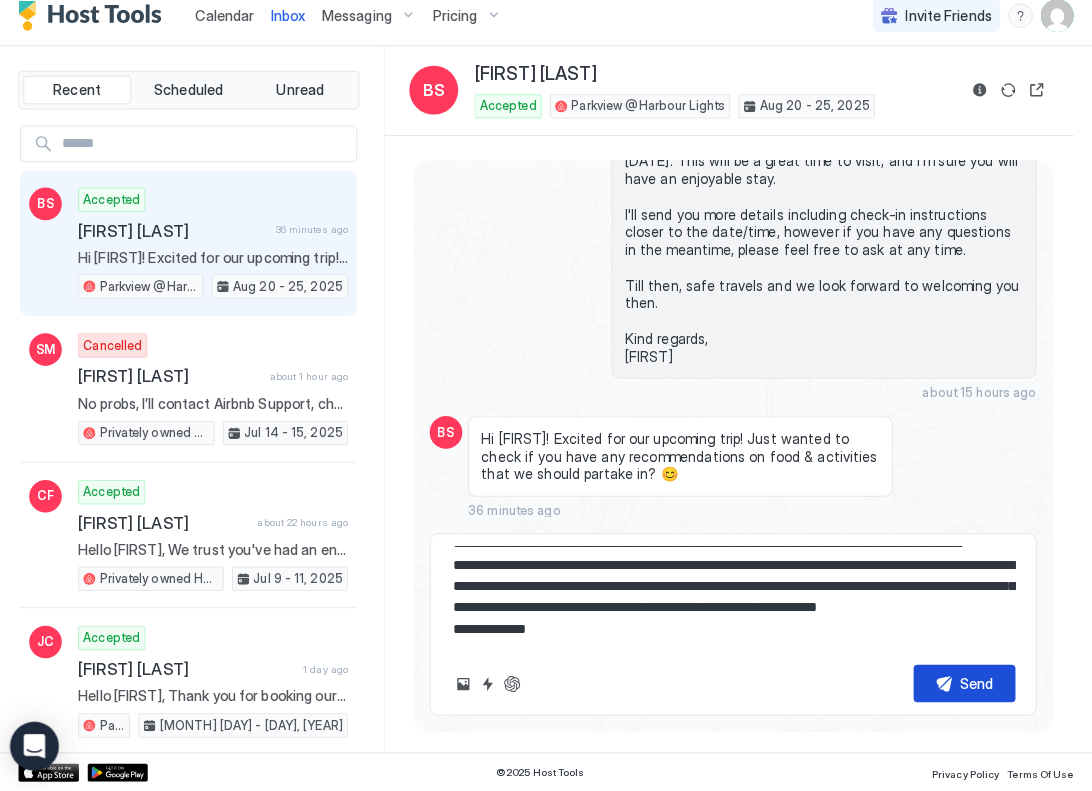 click on "Send" at bounding box center [969, 685] 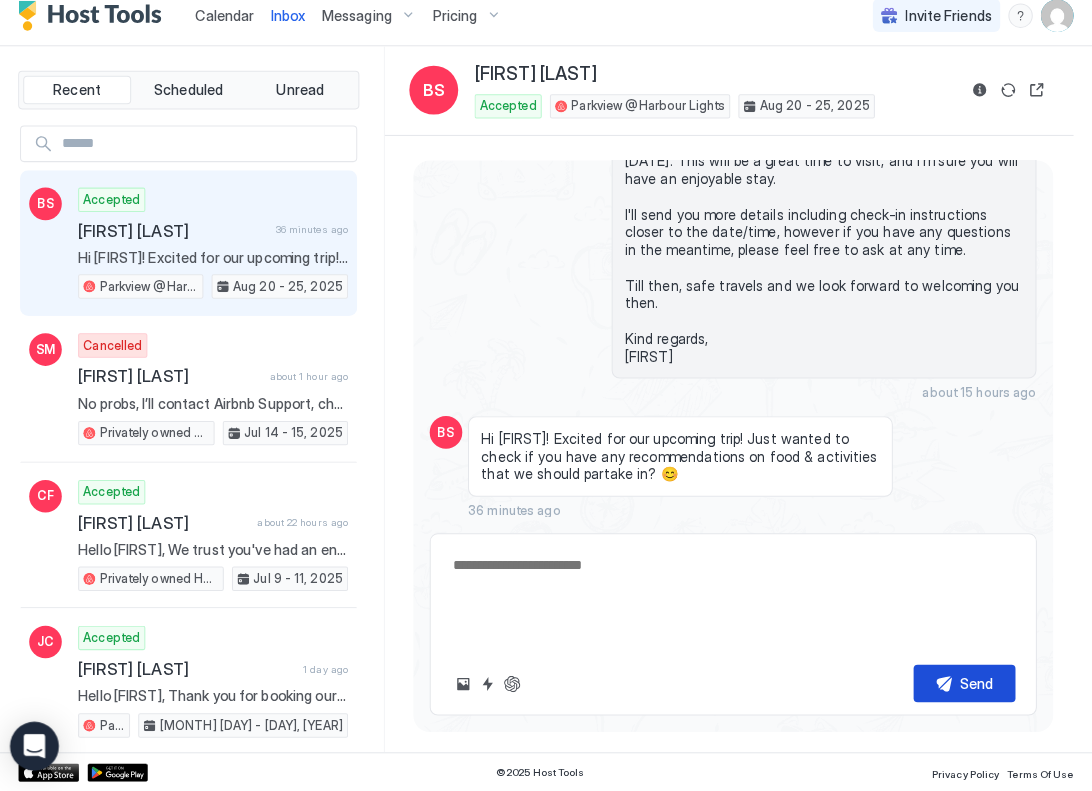 scroll, scrollTop: 0, scrollLeft: 0, axis: both 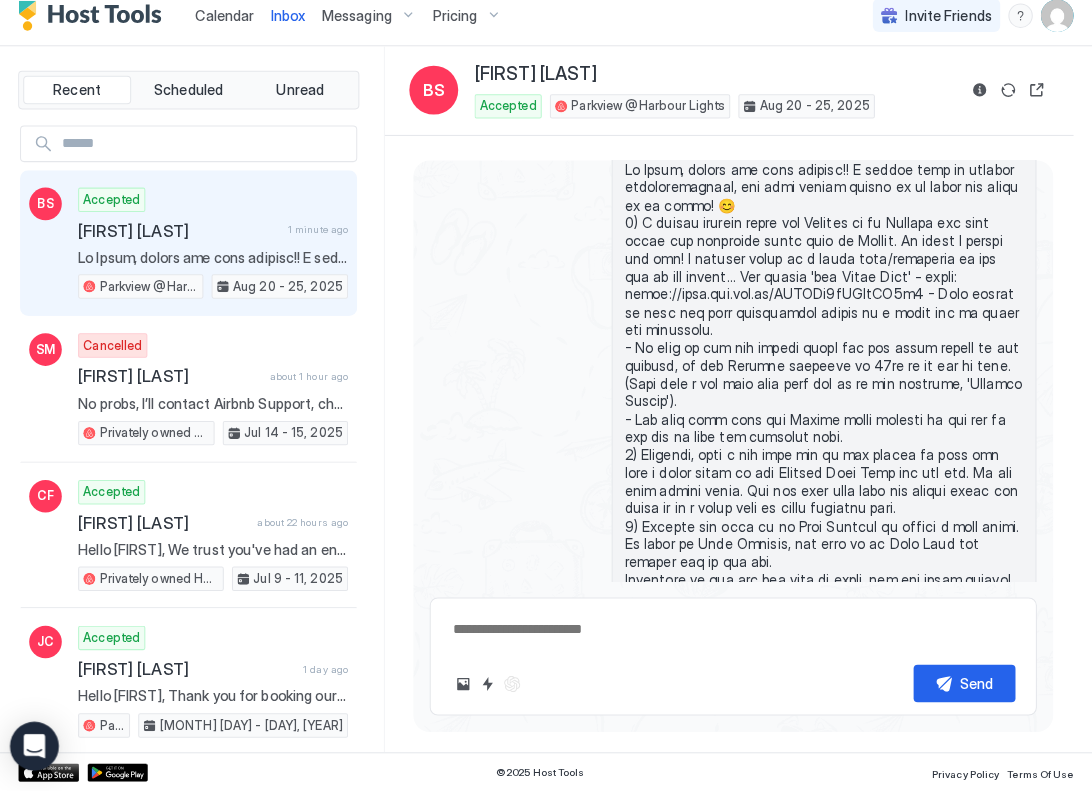 click at bounding box center (730, 632) 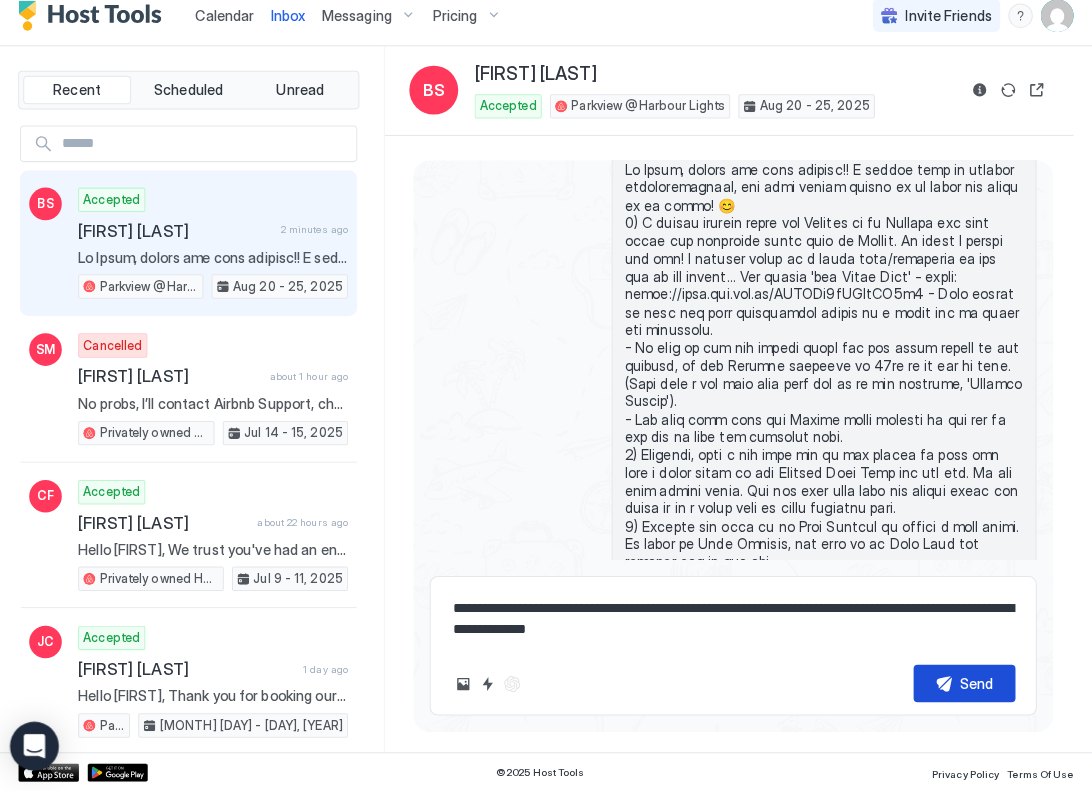 click on "Send" at bounding box center (957, 685) 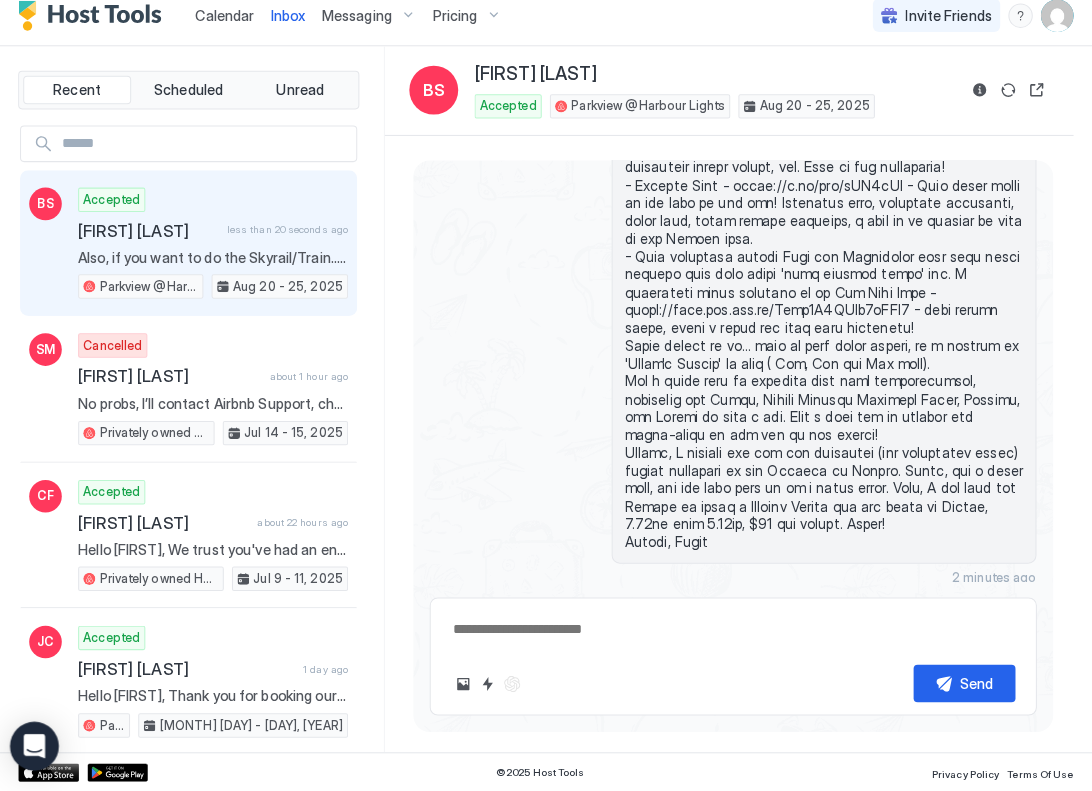 scroll, scrollTop: 1149, scrollLeft: 0, axis: vertical 